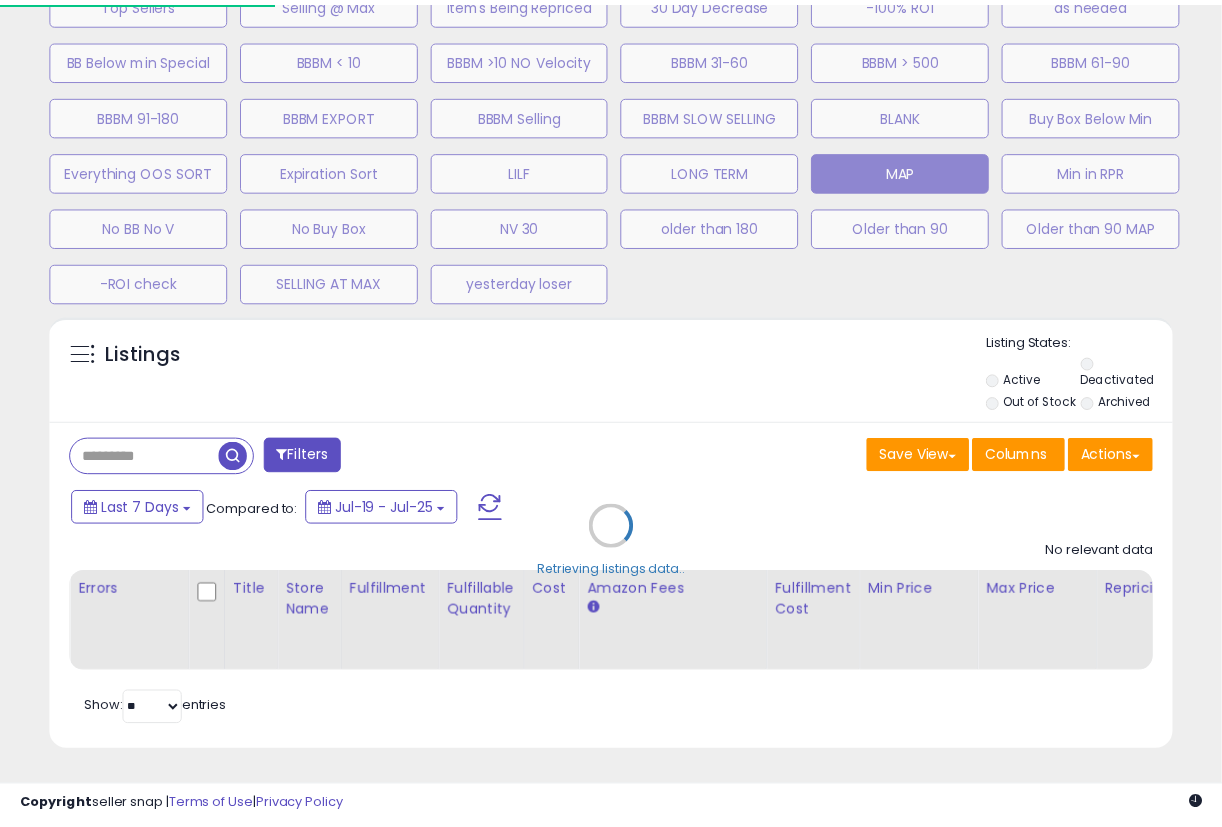 scroll, scrollTop: 734, scrollLeft: 0, axis: vertical 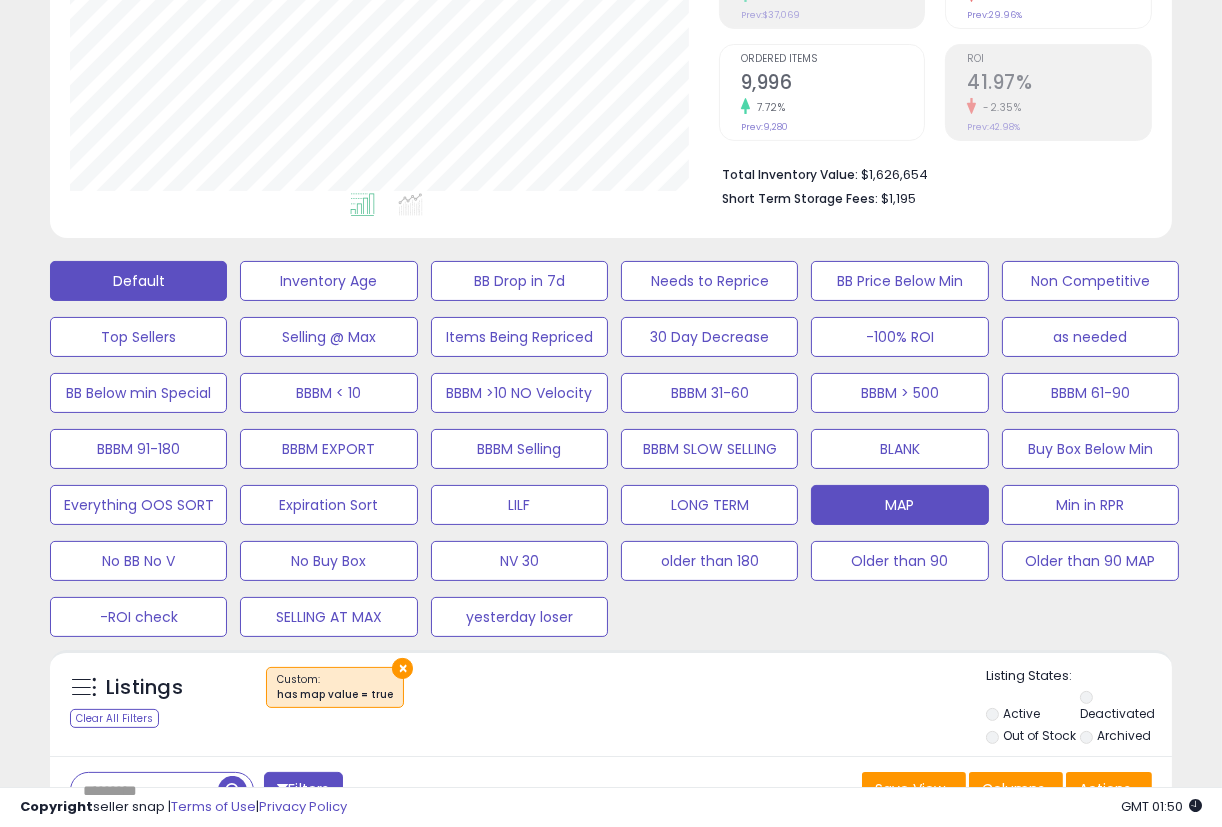 click on "Default" at bounding box center [138, 281] 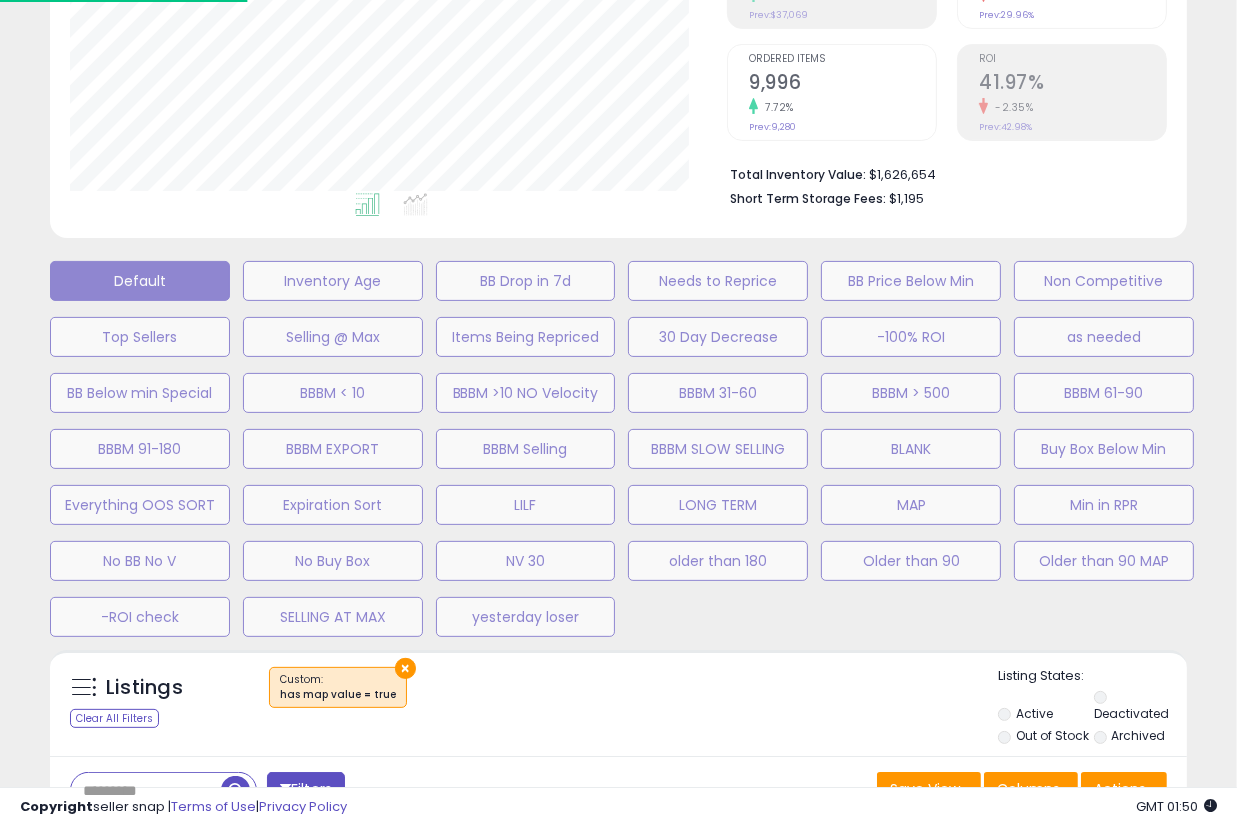 scroll, scrollTop: 999590, scrollLeft: 999342, axis: both 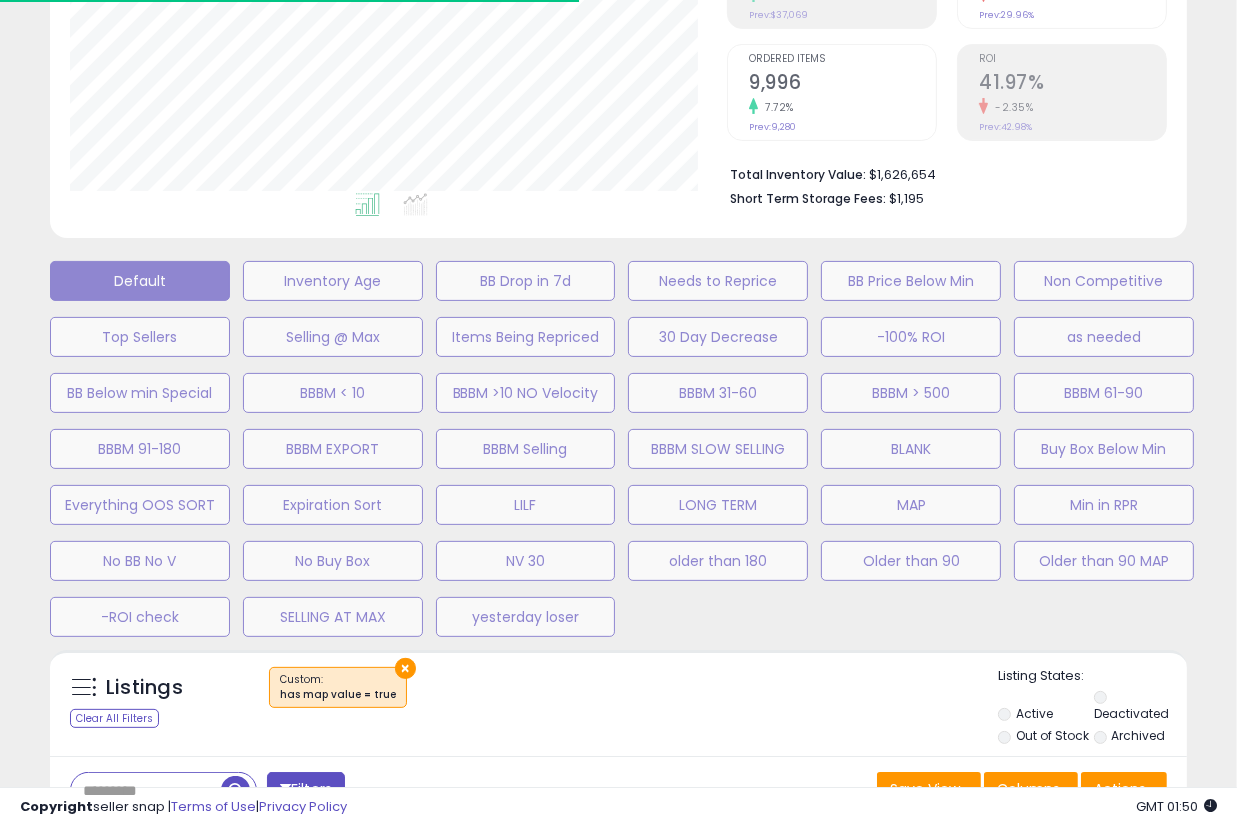 select on "**" 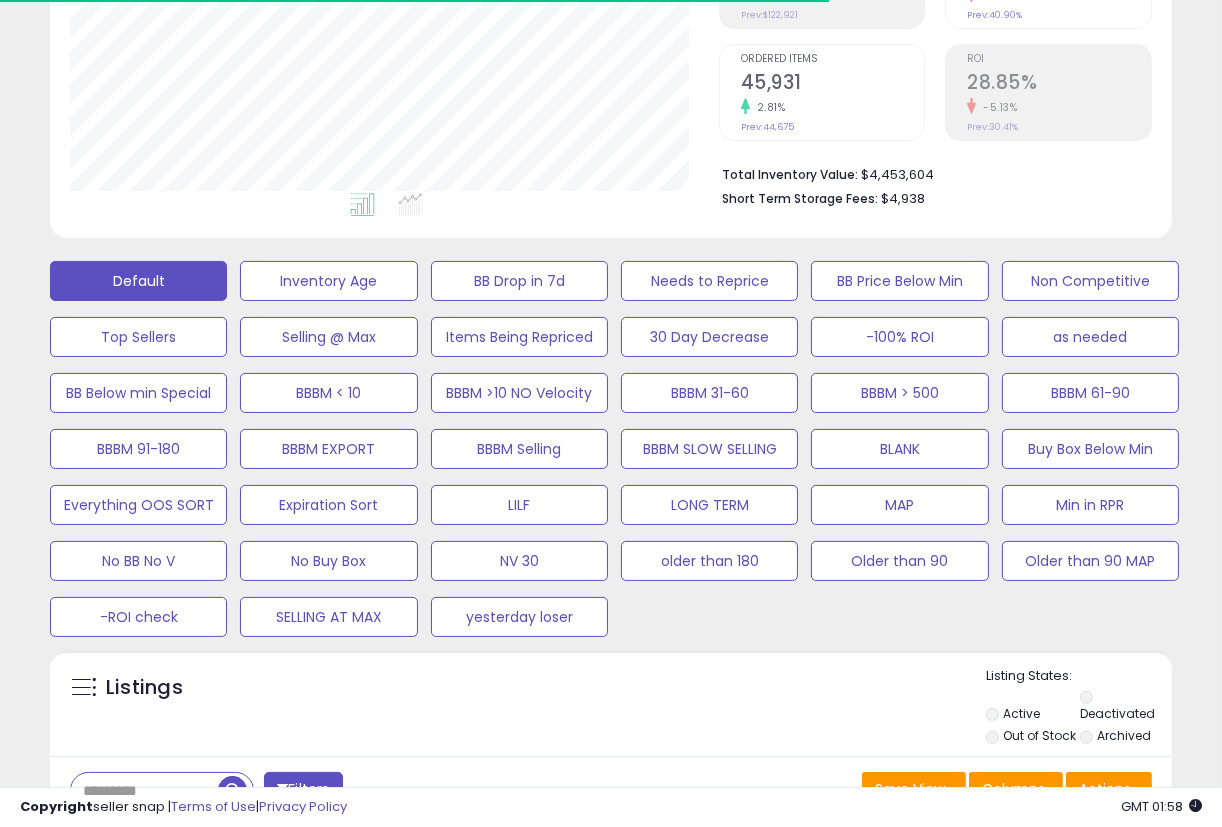 scroll, scrollTop: 999590, scrollLeft: 999351, axis: both 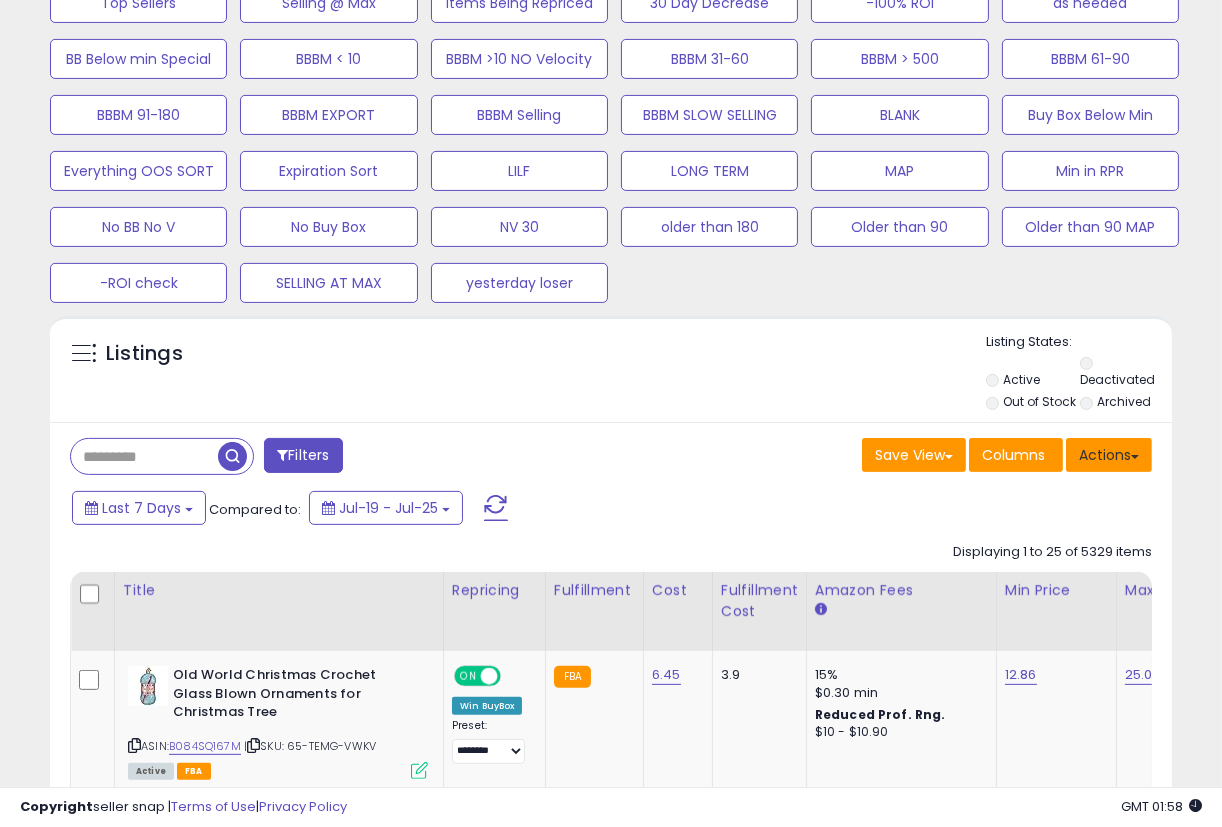 click on "Actions" at bounding box center [1109, 455] 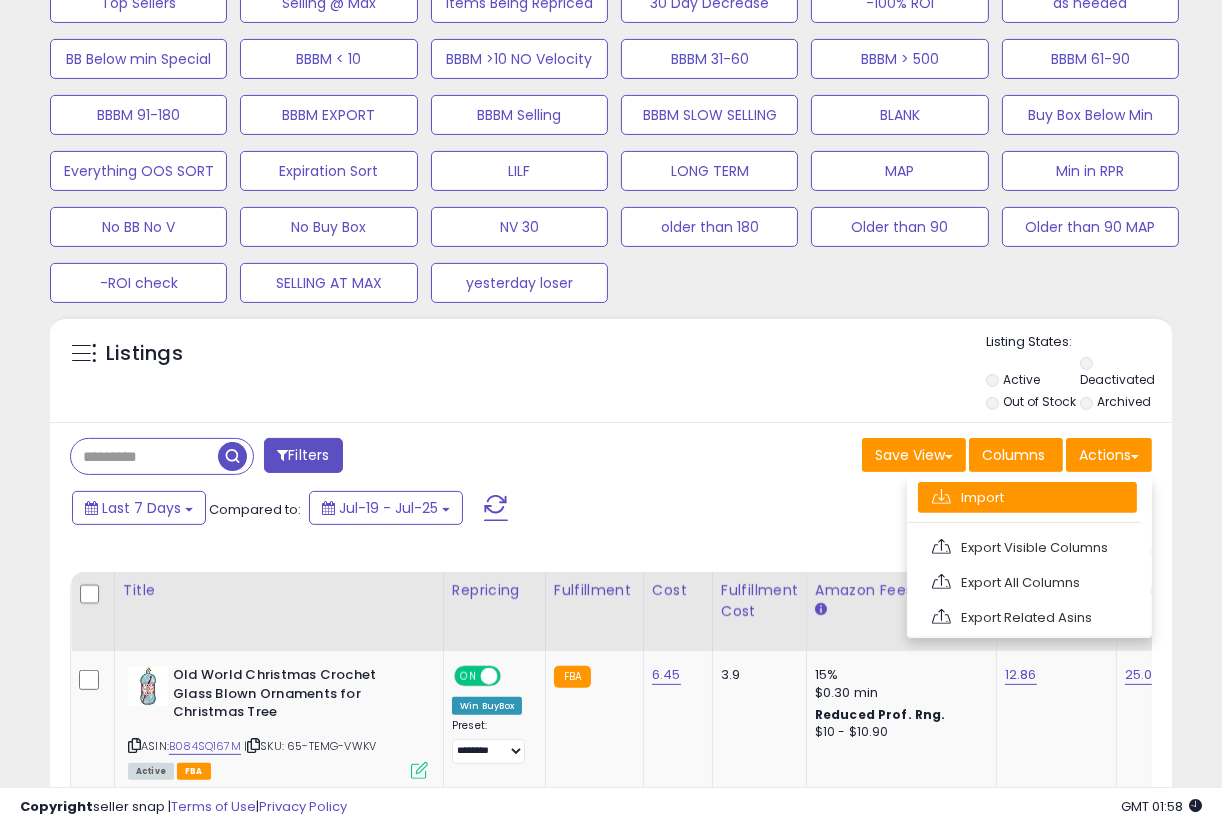 click on "Import" at bounding box center (1027, 497) 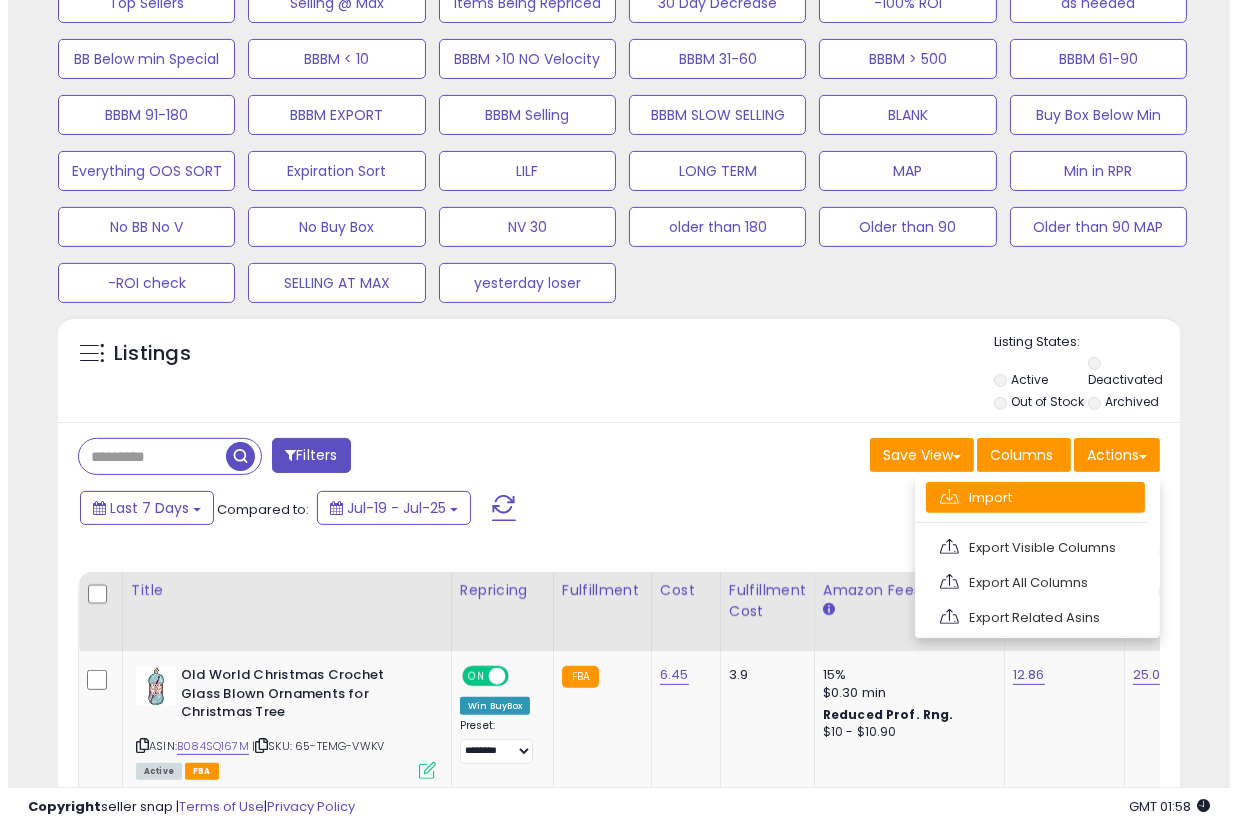 scroll, scrollTop: 999590, scrollLeft: 999342, axis: both 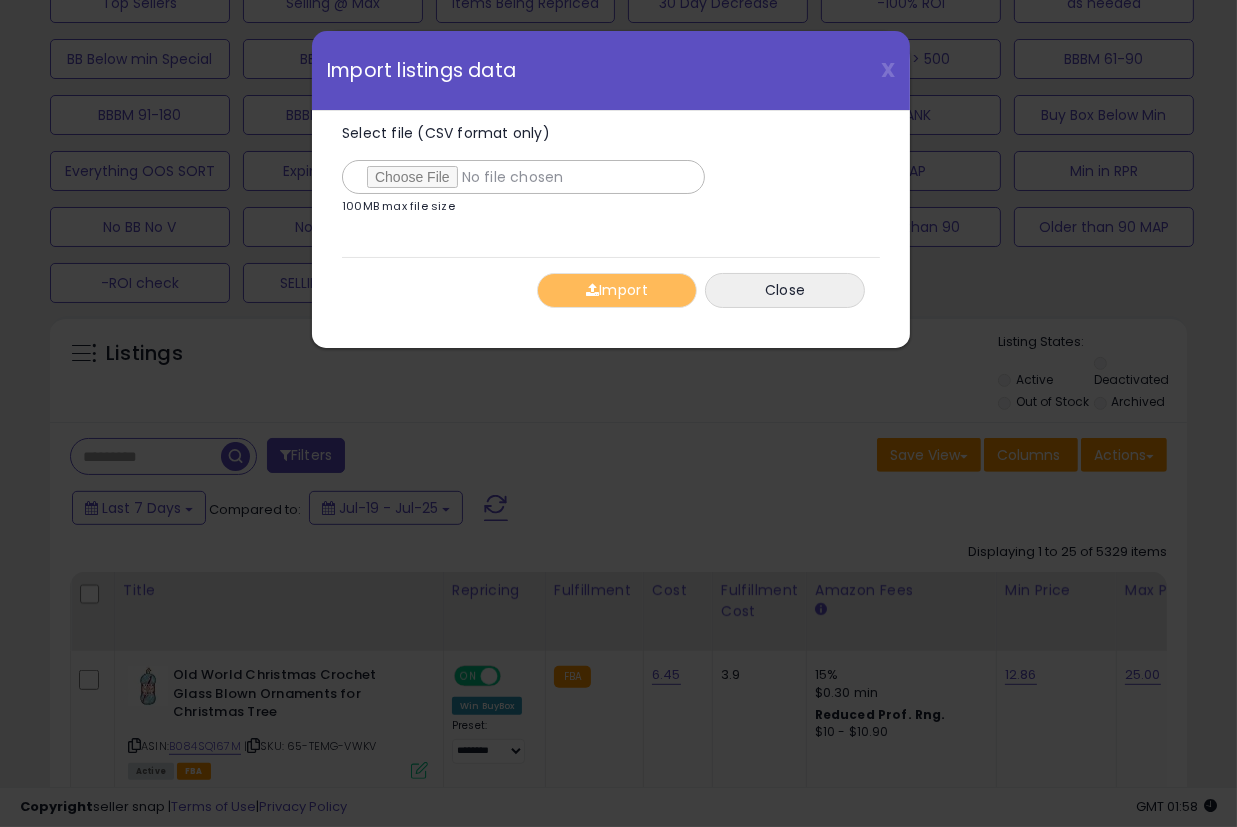 type on "**********" 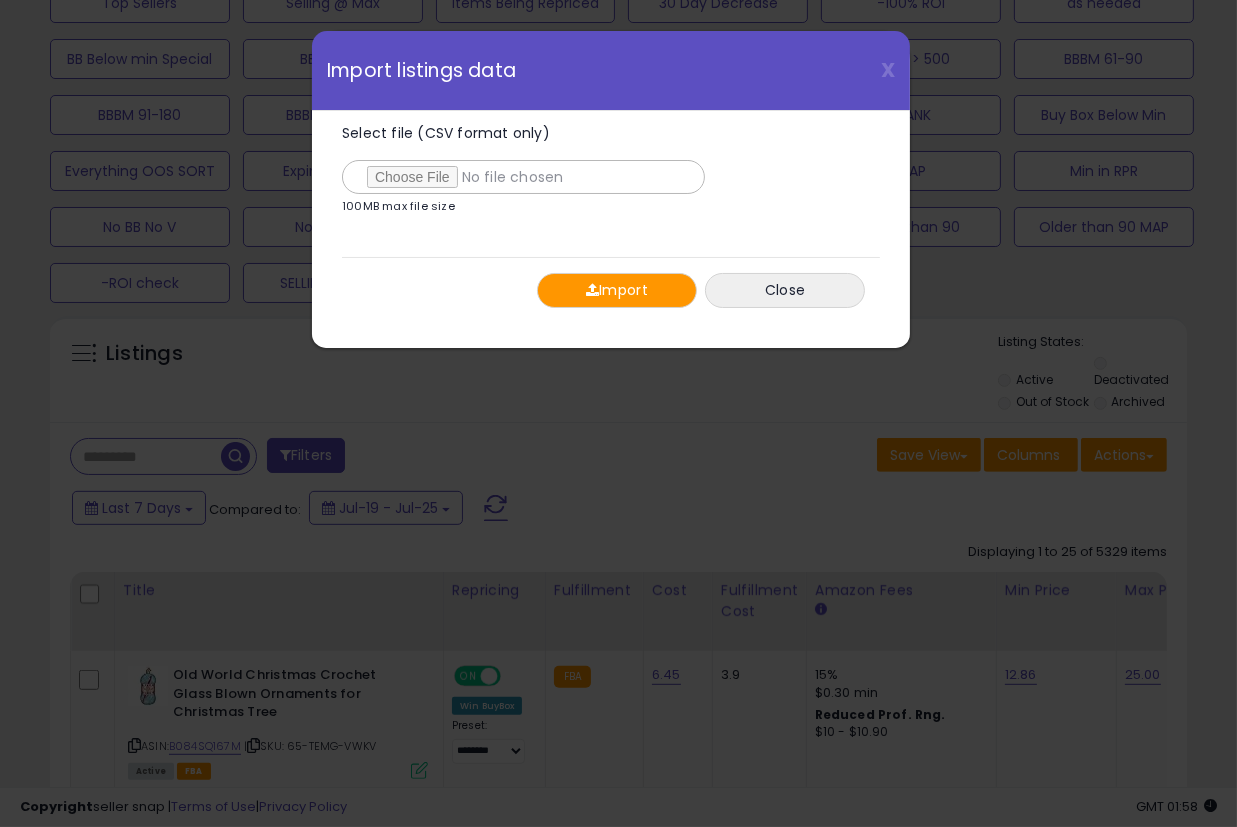click on "Import" at bounding box center [617, 290] 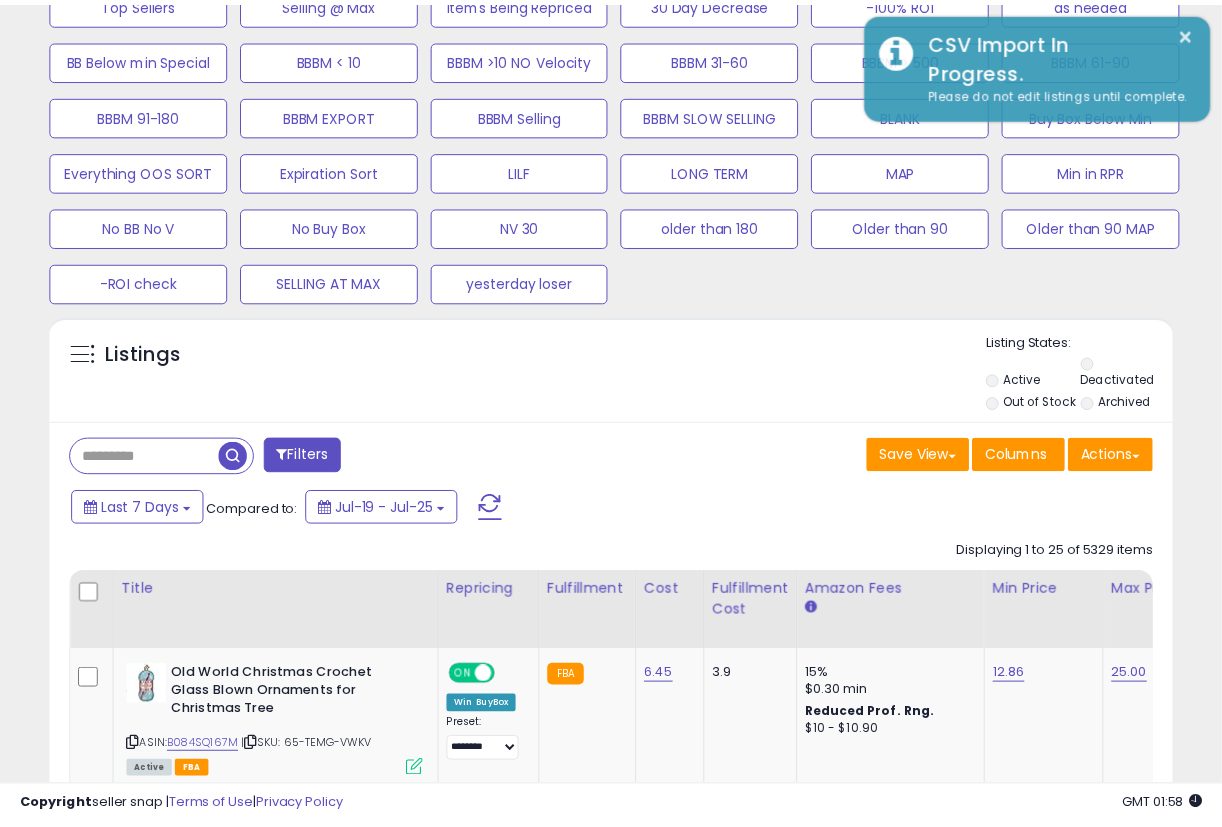 scroll, scrollTop: 410, scrollLeft: 648, axis: both 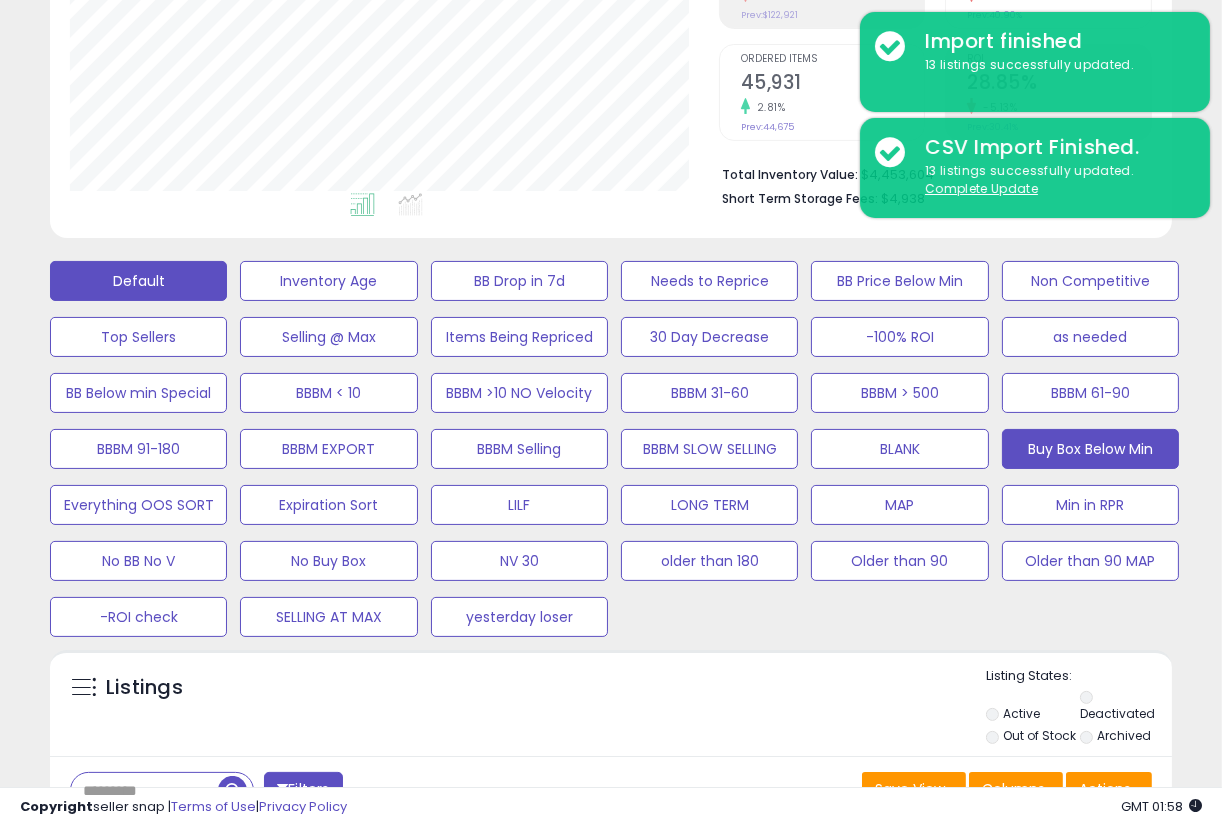 click on "Buy Box Below Min" at bounding box center [328, 281] 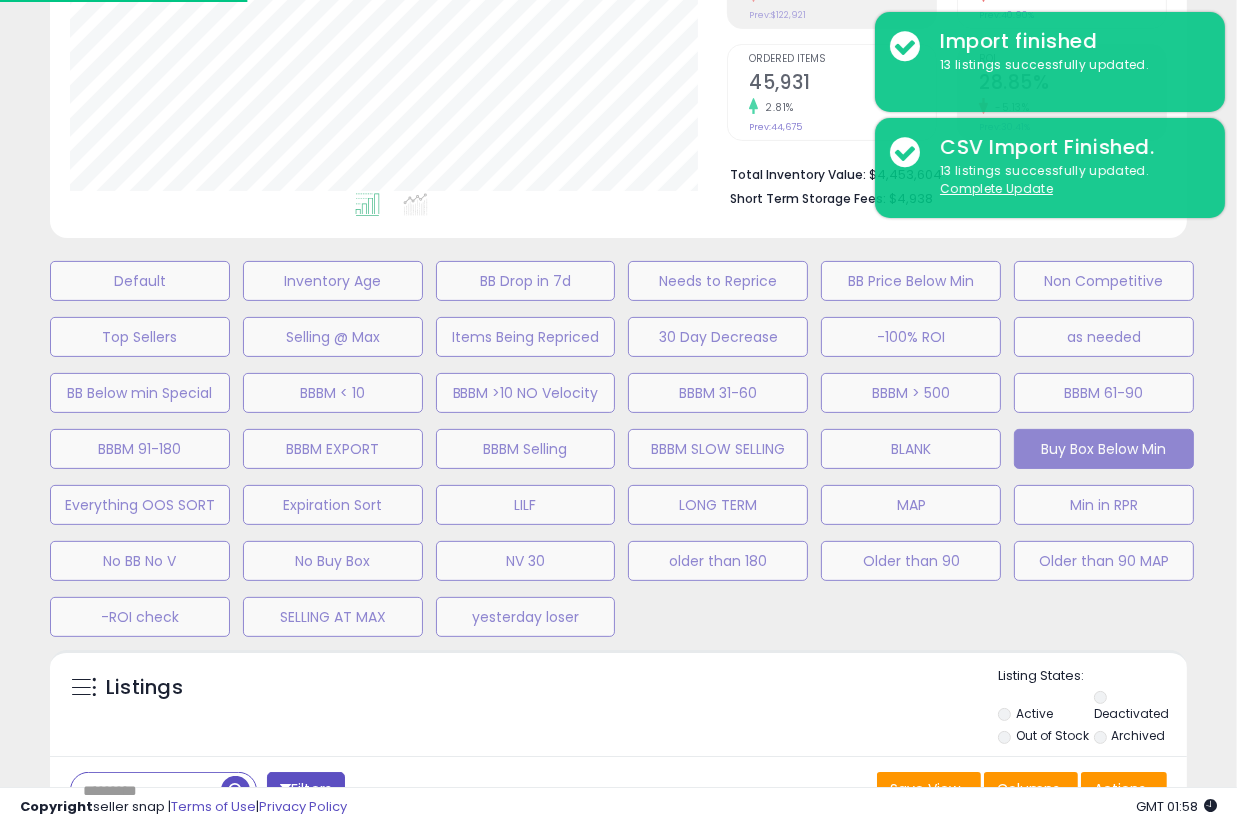 scroll, scrollTop: 999590, scrollLeft: 999342, axis: both 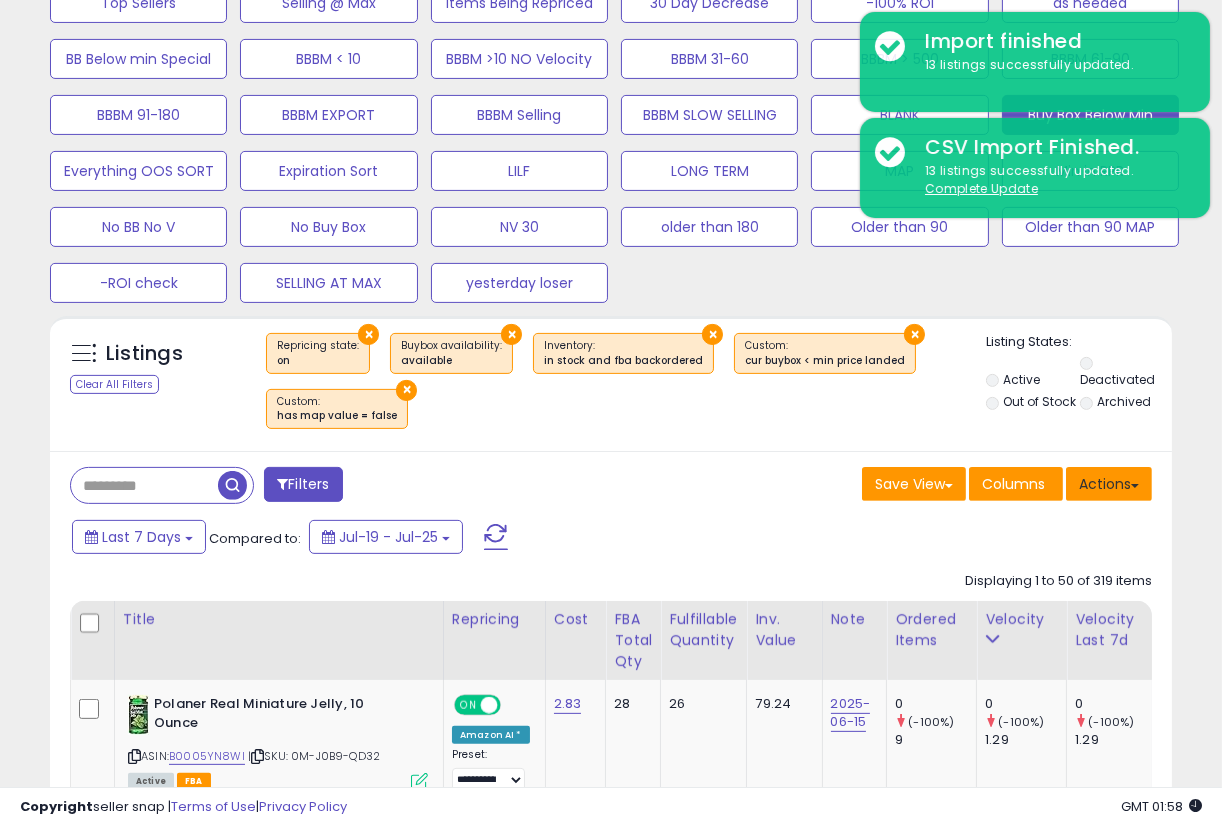 click on "Actions" at bounding box center (1109, 484) 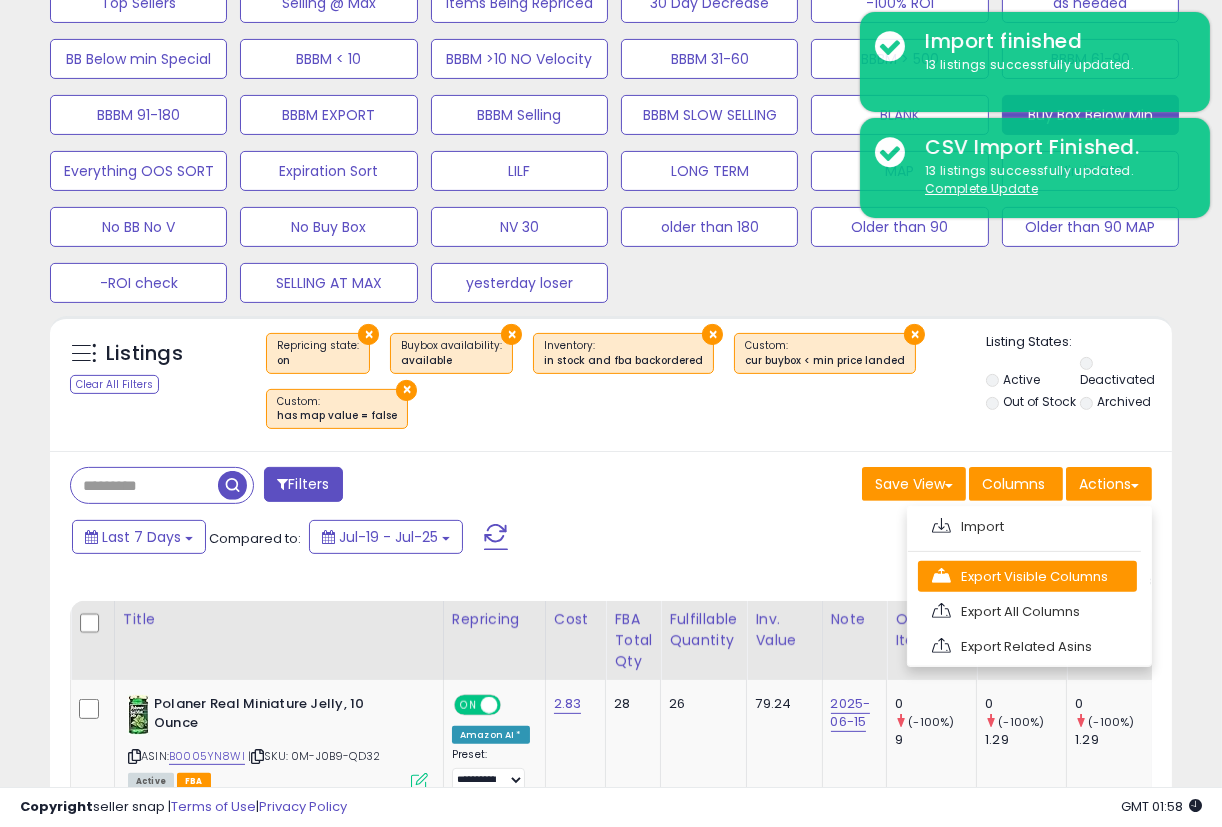 click on "Export Visible Columns" at bounding box center (1027, 576) 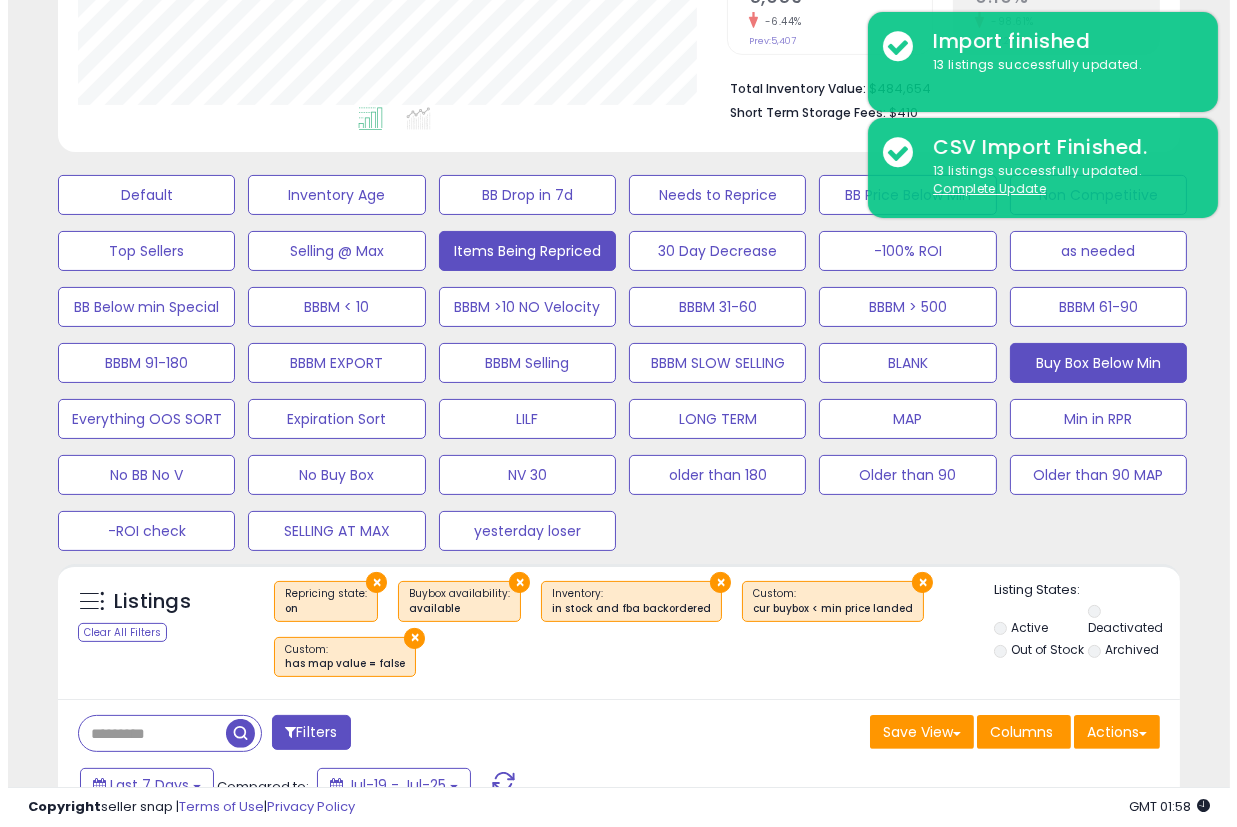 scroll, scrollTop: 400, scrollLeft: 0, axis: vertical 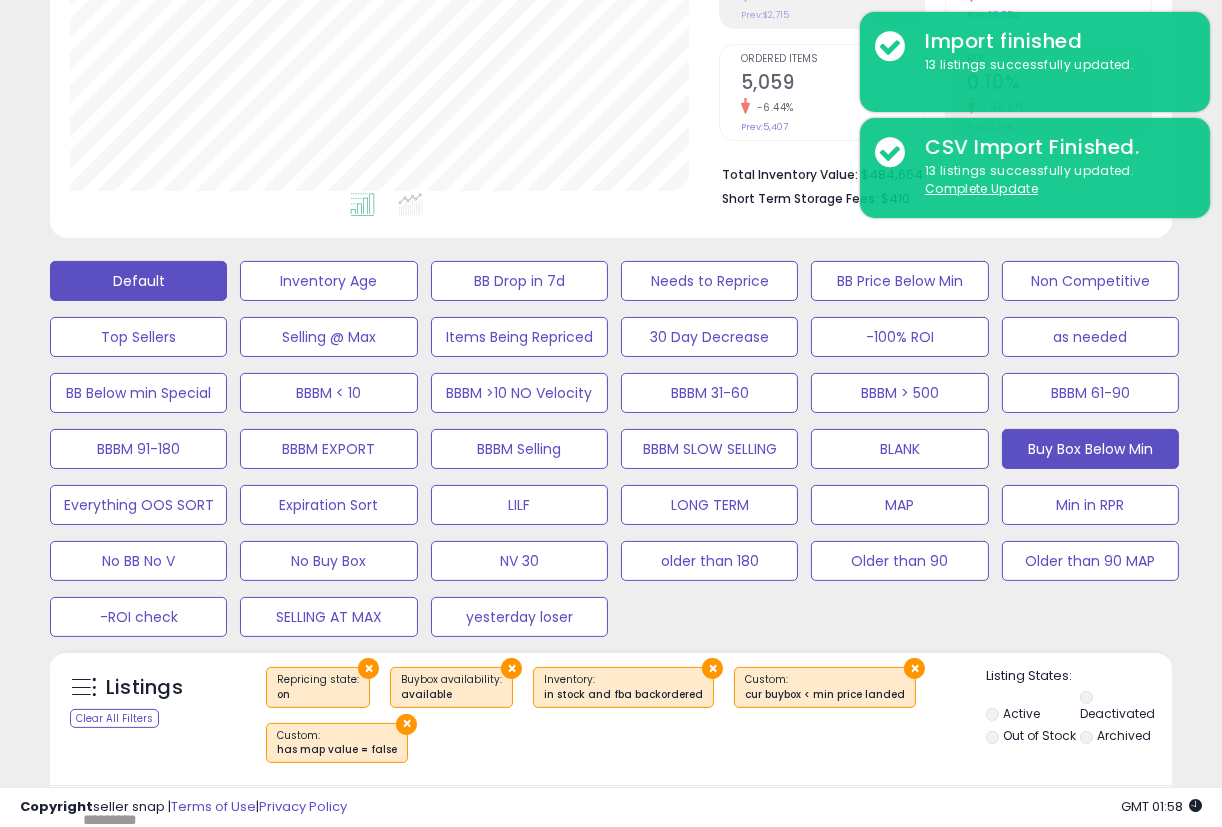 click on "Default" at bounding box center (138, 281) 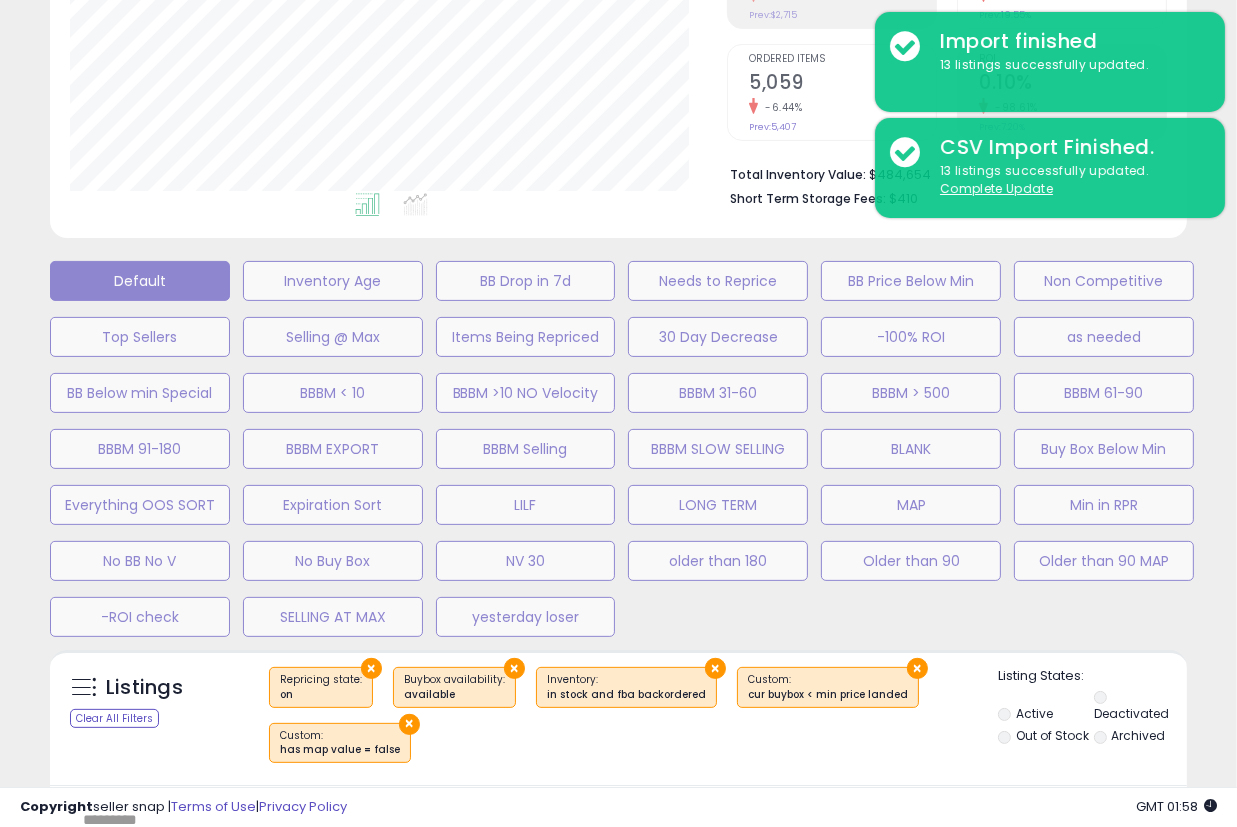 scroll, scrollTop: 999590, scrollLeft: 999342, axis: both 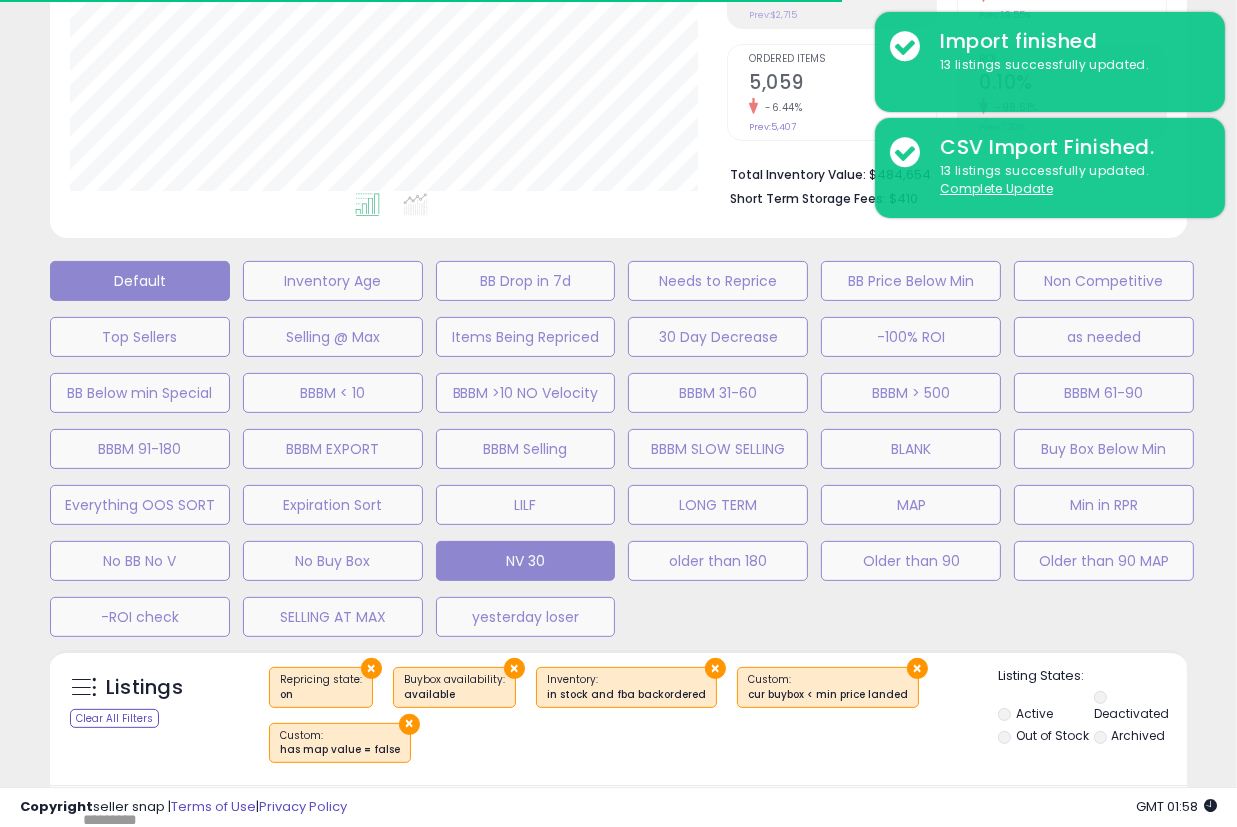 select on "**" 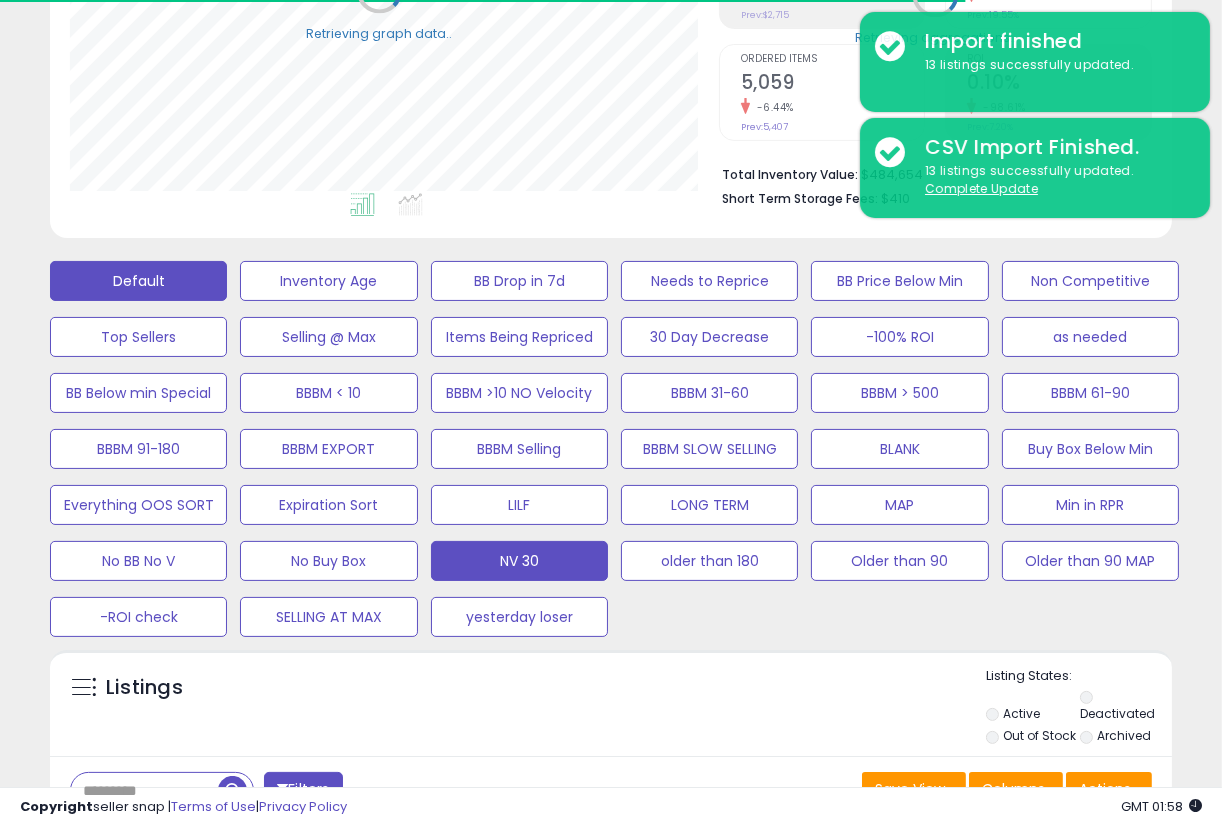 scroll, scrollTop: 410, scrollLeft: 648, axis: both 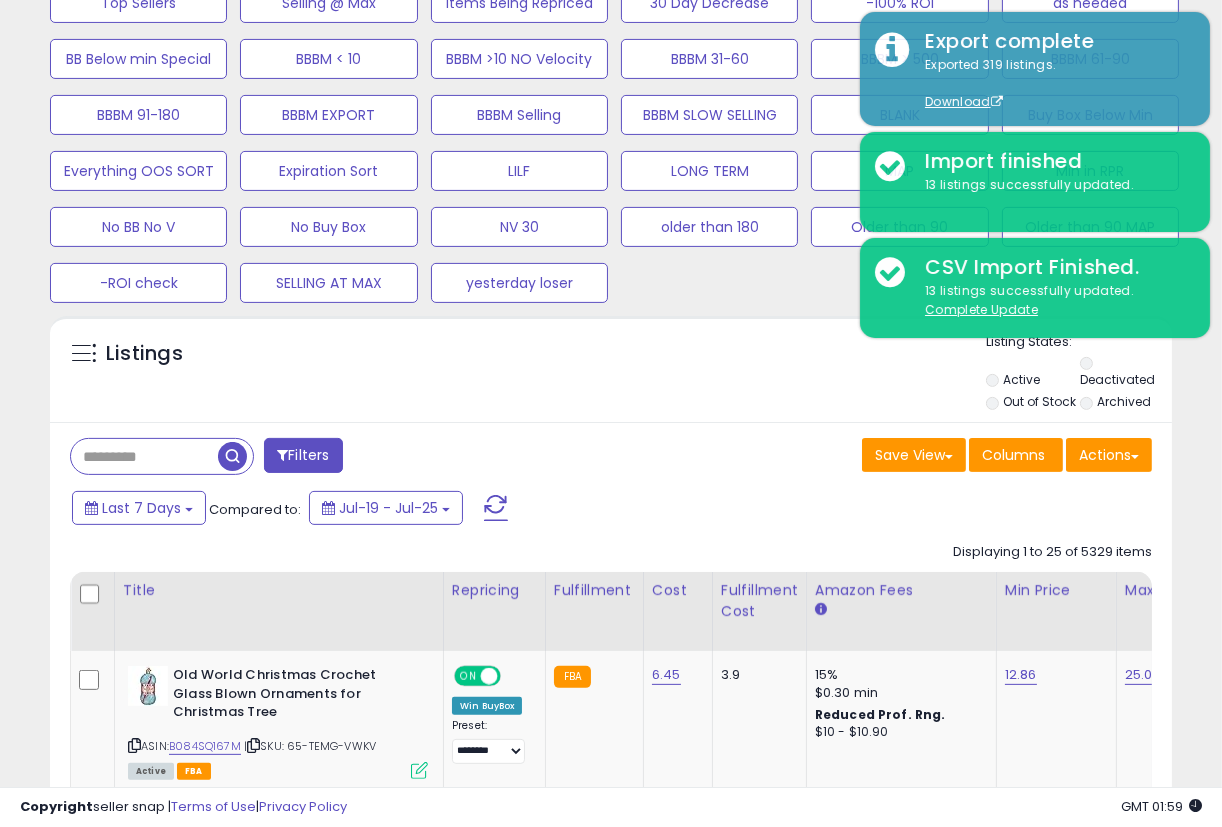 click on "Active
Deactivated
Out of Stock
Archived" at bounding box center (1079, 386) 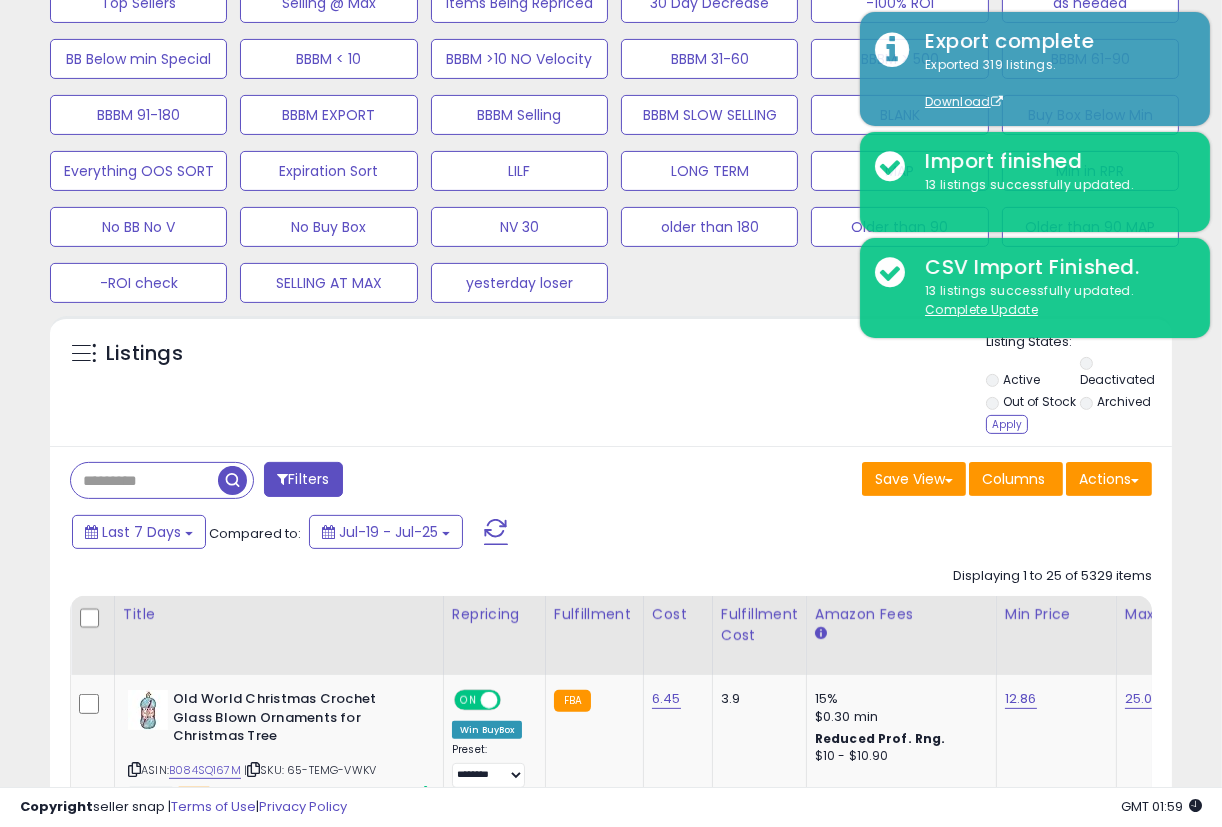 click on "Apply" at bounding box center (1007, 424) 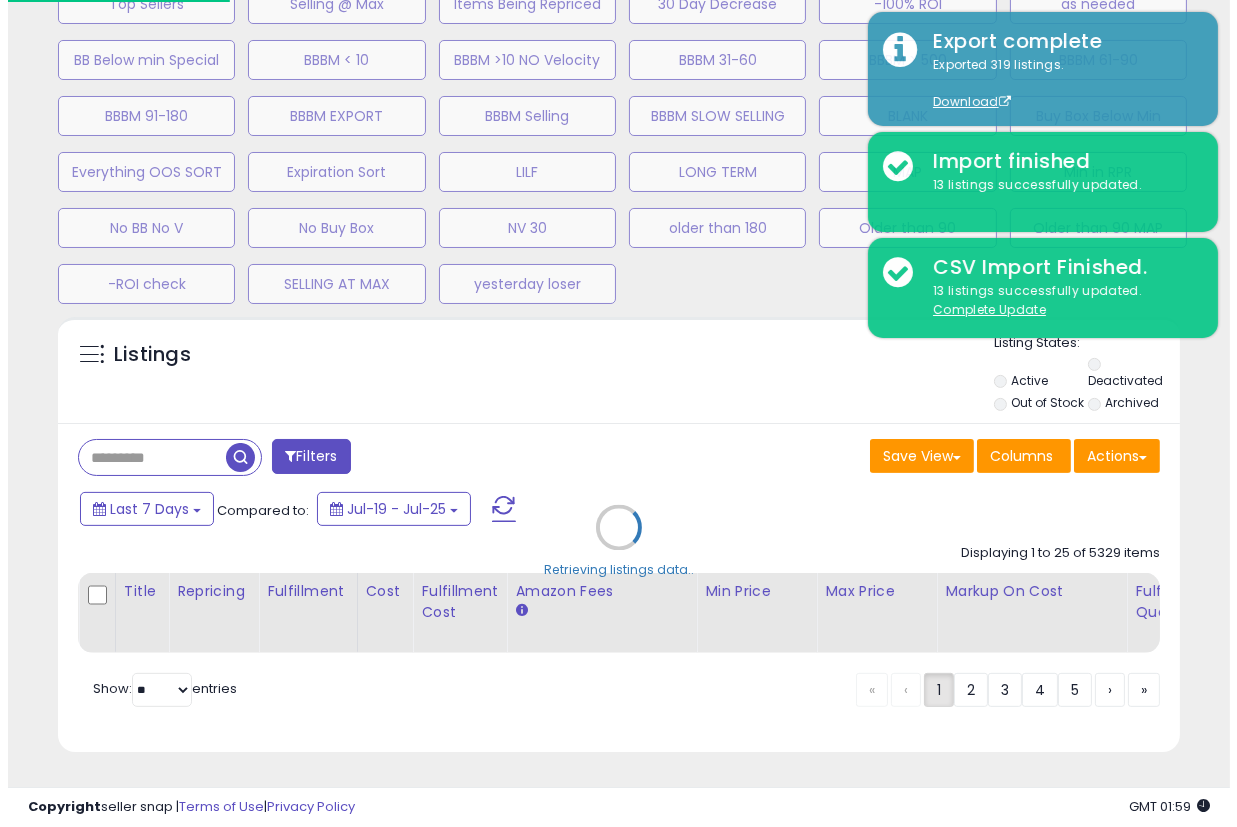 scroll, scrollTop: 733, scrollLeft: 0, axis: vertical 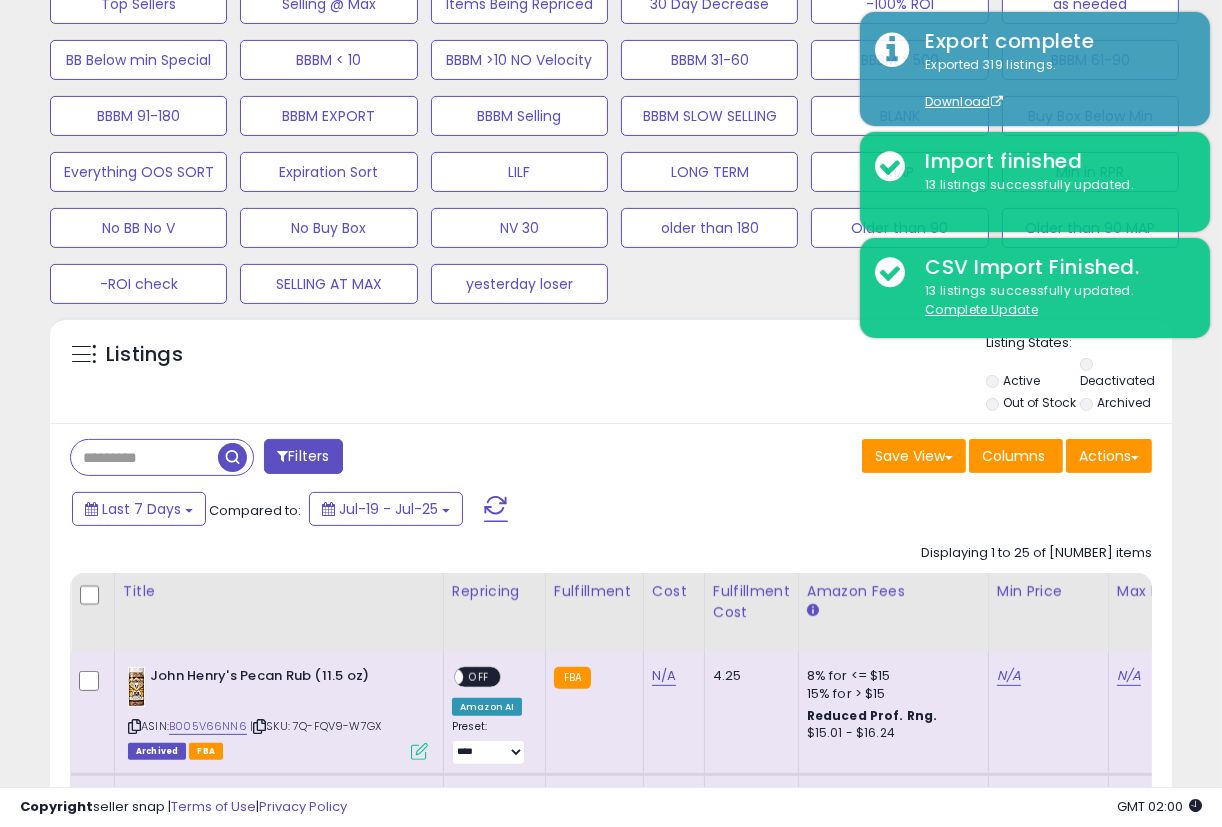click at bounding box center (144, 457) 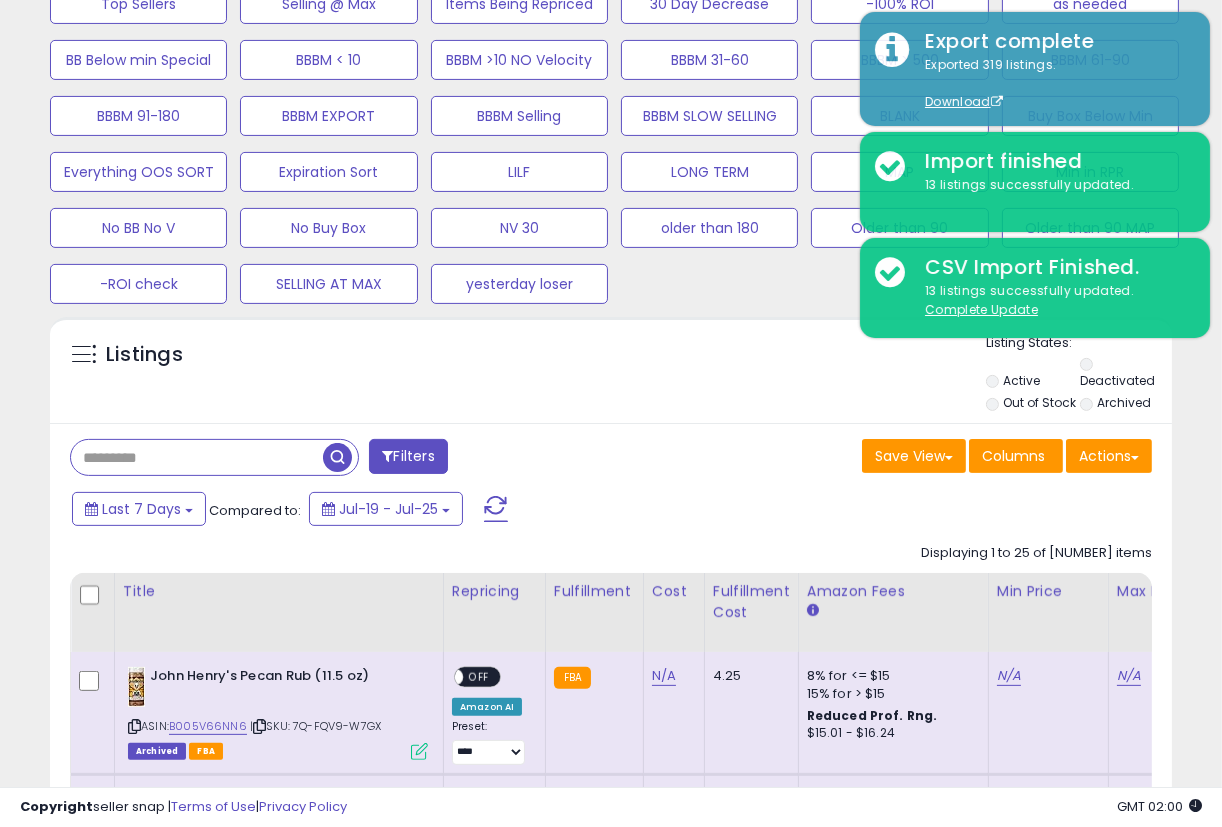 paste on "**********" 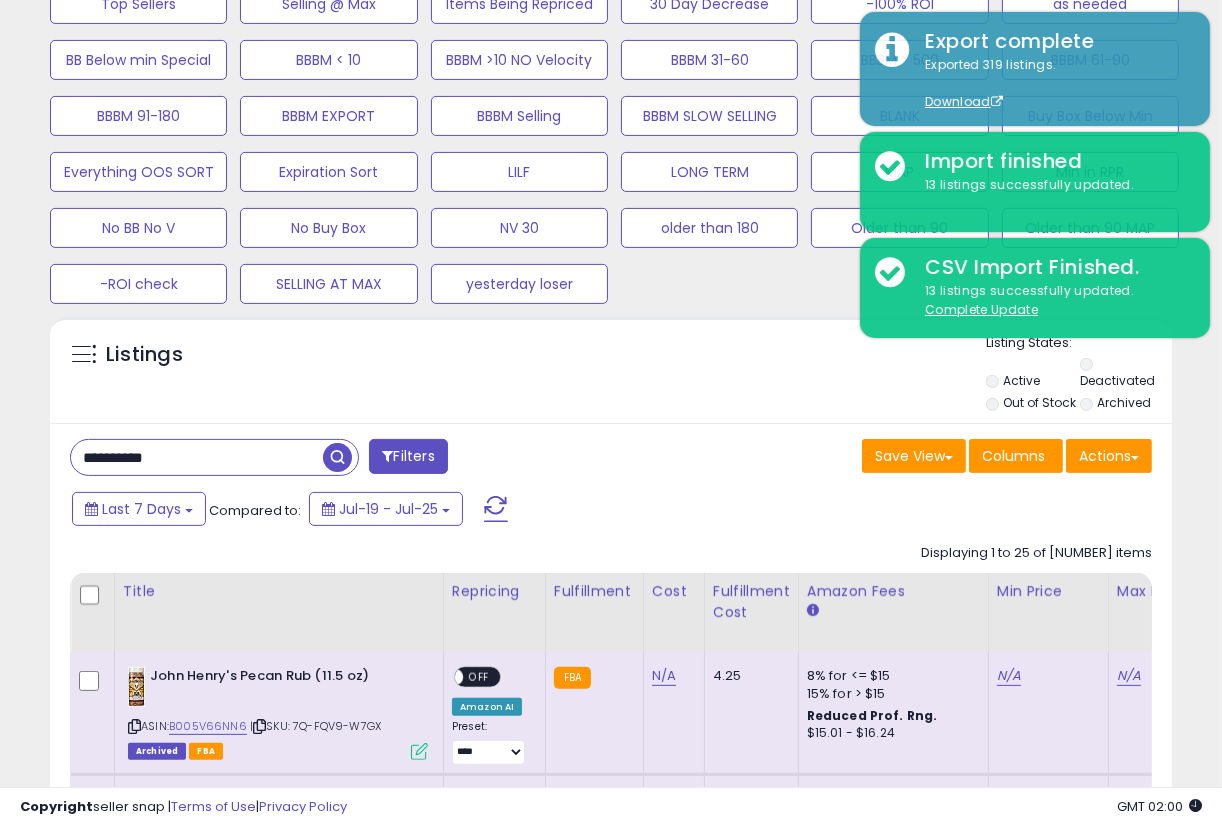 type on "**********" 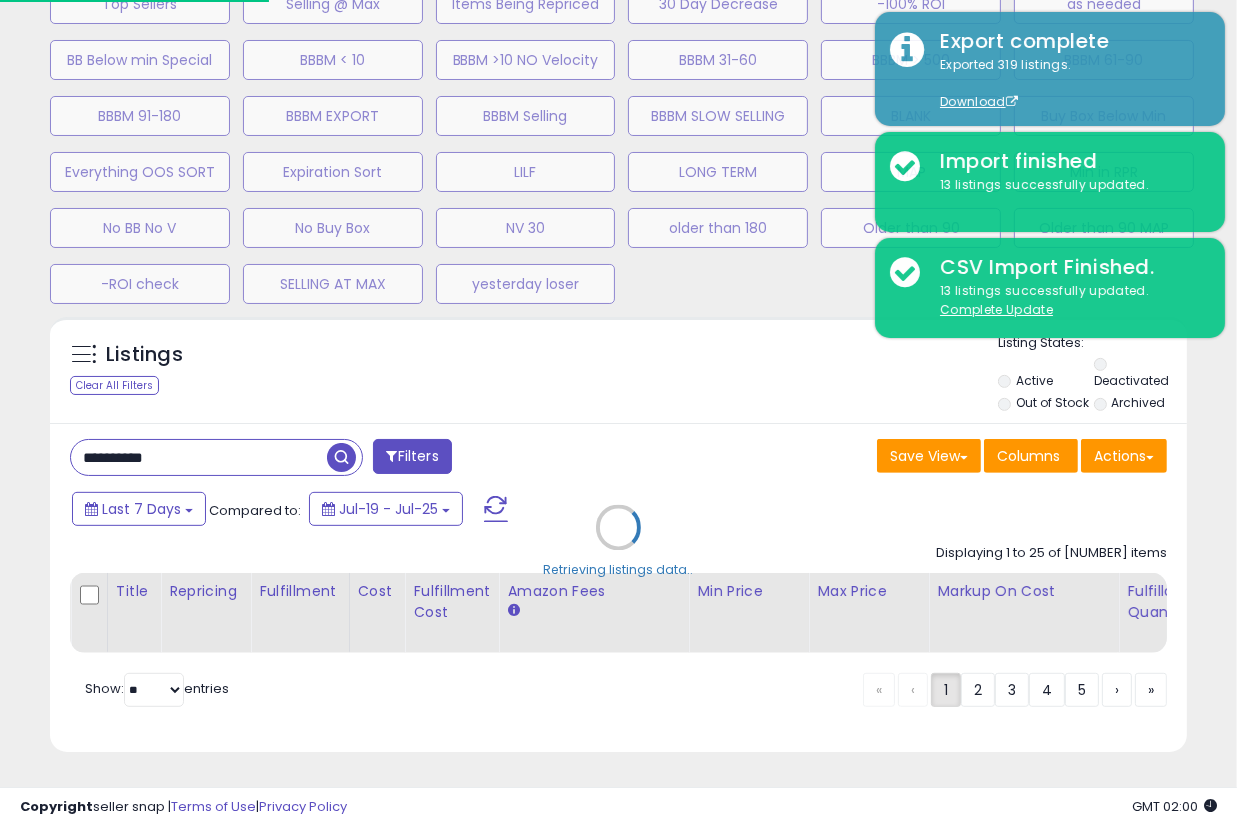scroll, scrollTop: 999590, scrollLeft: 999342, axis: both 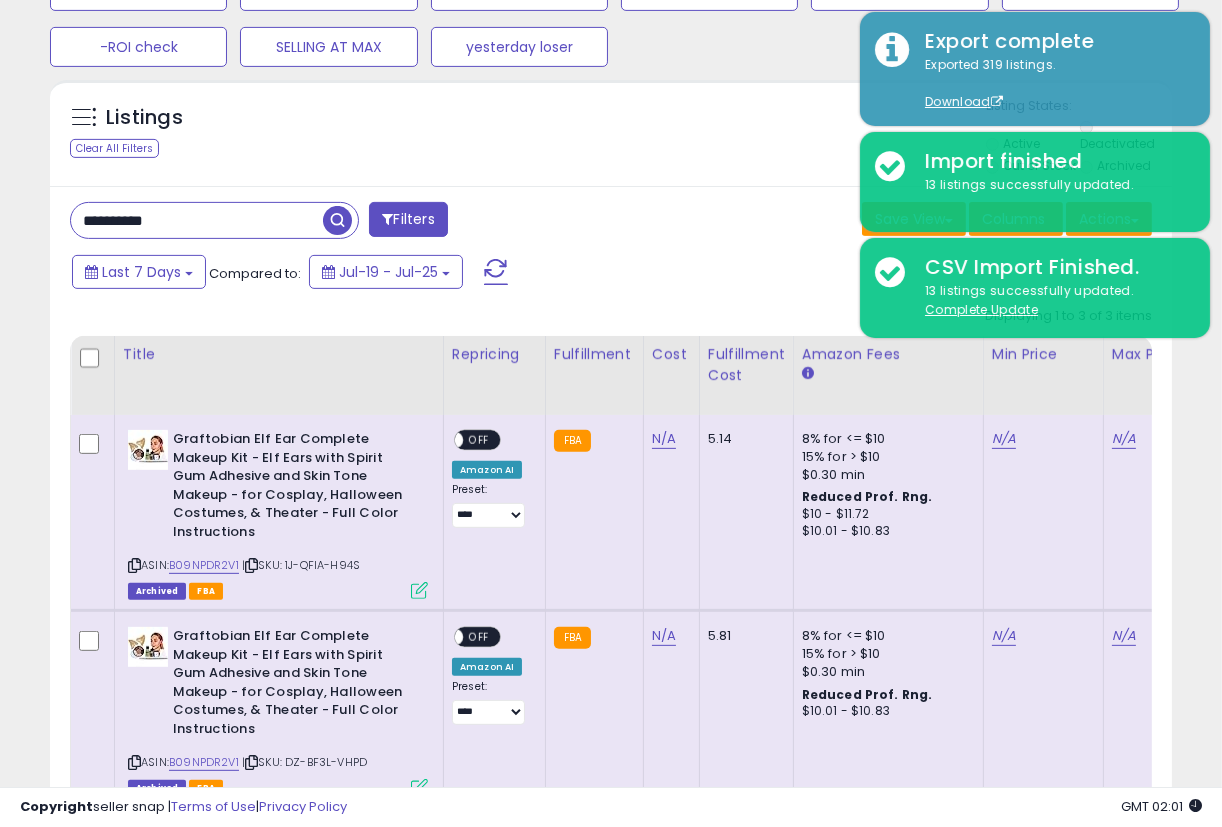 click at bounding box center [419, 590] 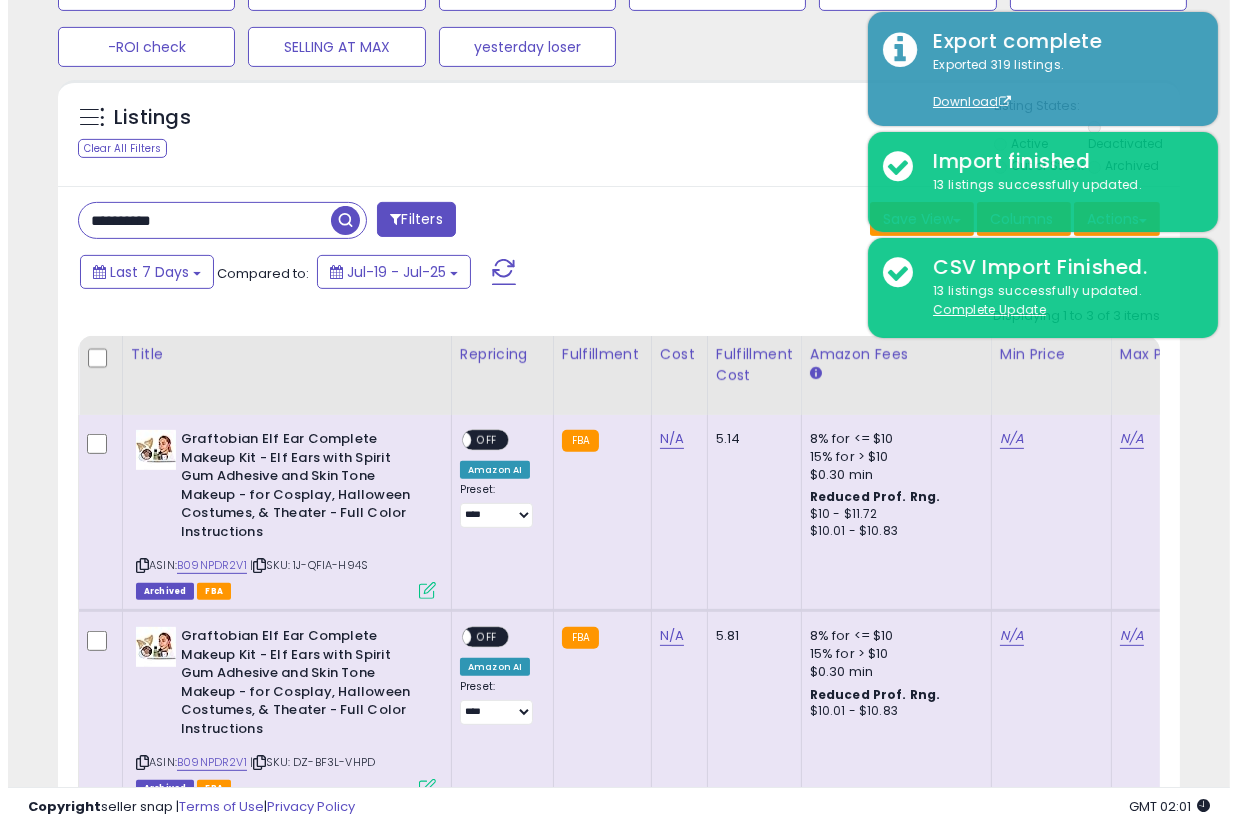 scroll, scrollTop: 999590, scrollLeft: 999342, axis: both 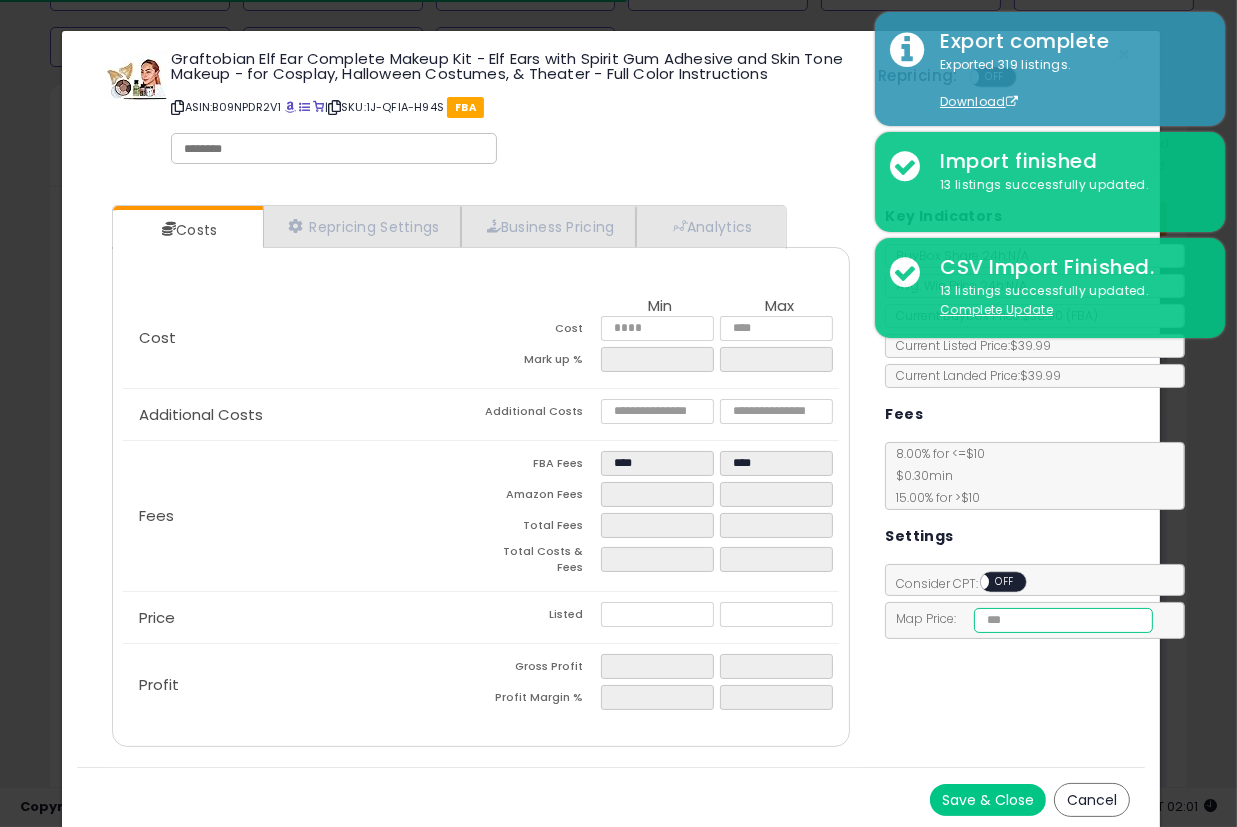 drag, startPoint x: 1061, startPoint y: 627, endPoint x: 1021, endPoint y: 620, distance: 40.60788 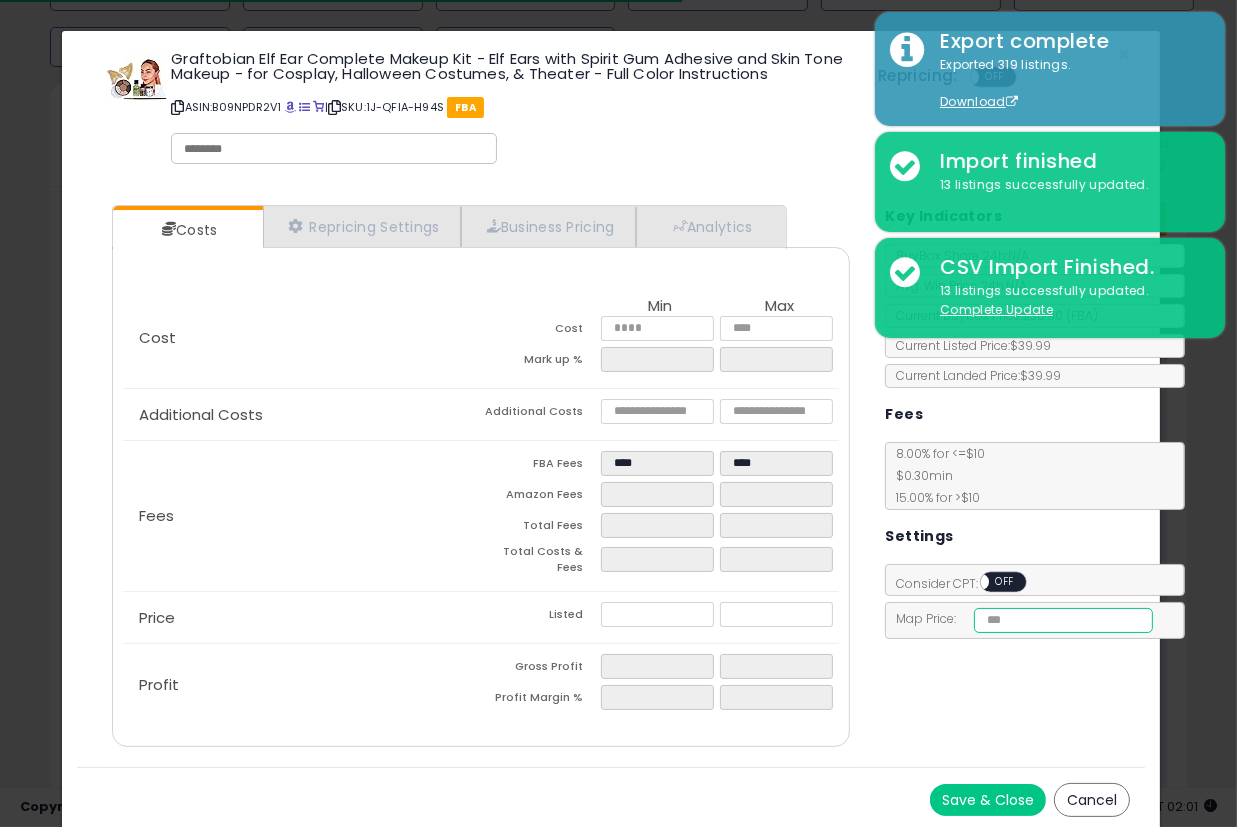 paste on "*****" 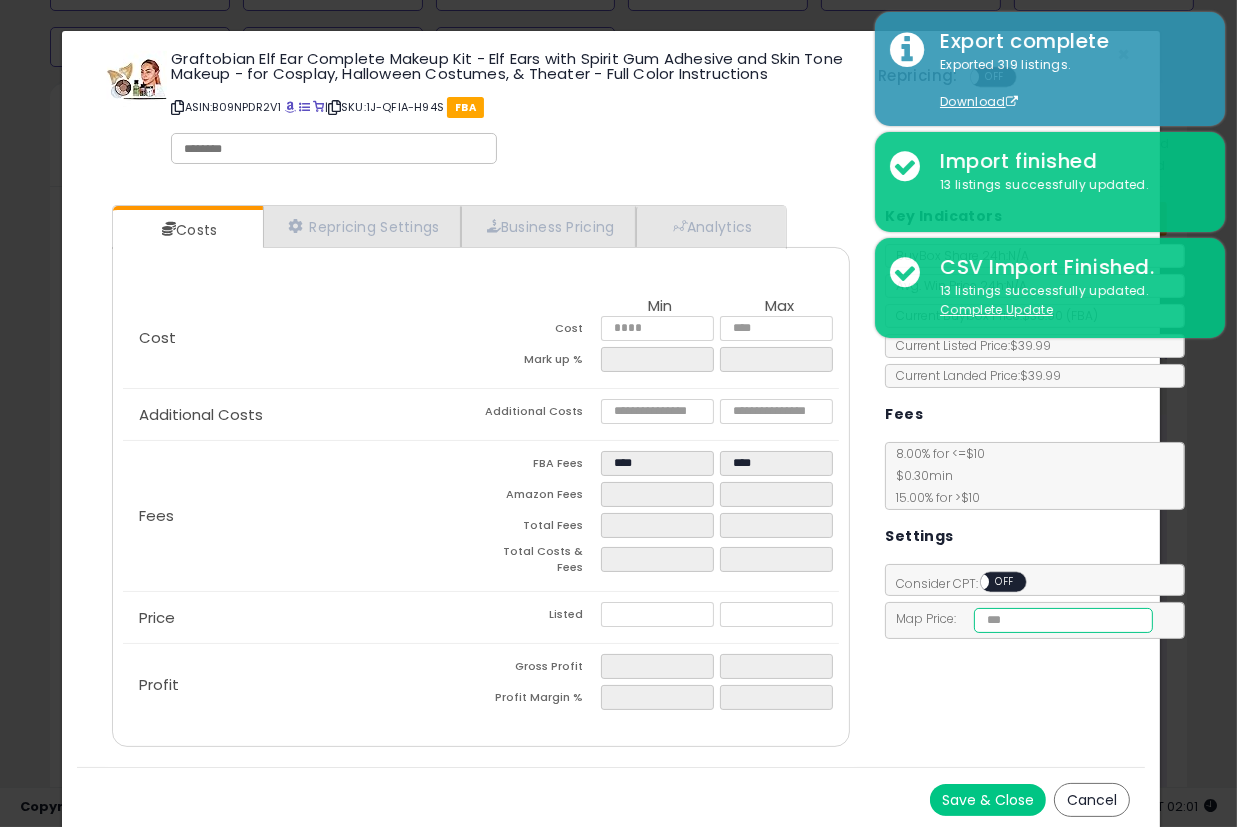 type on "*****" 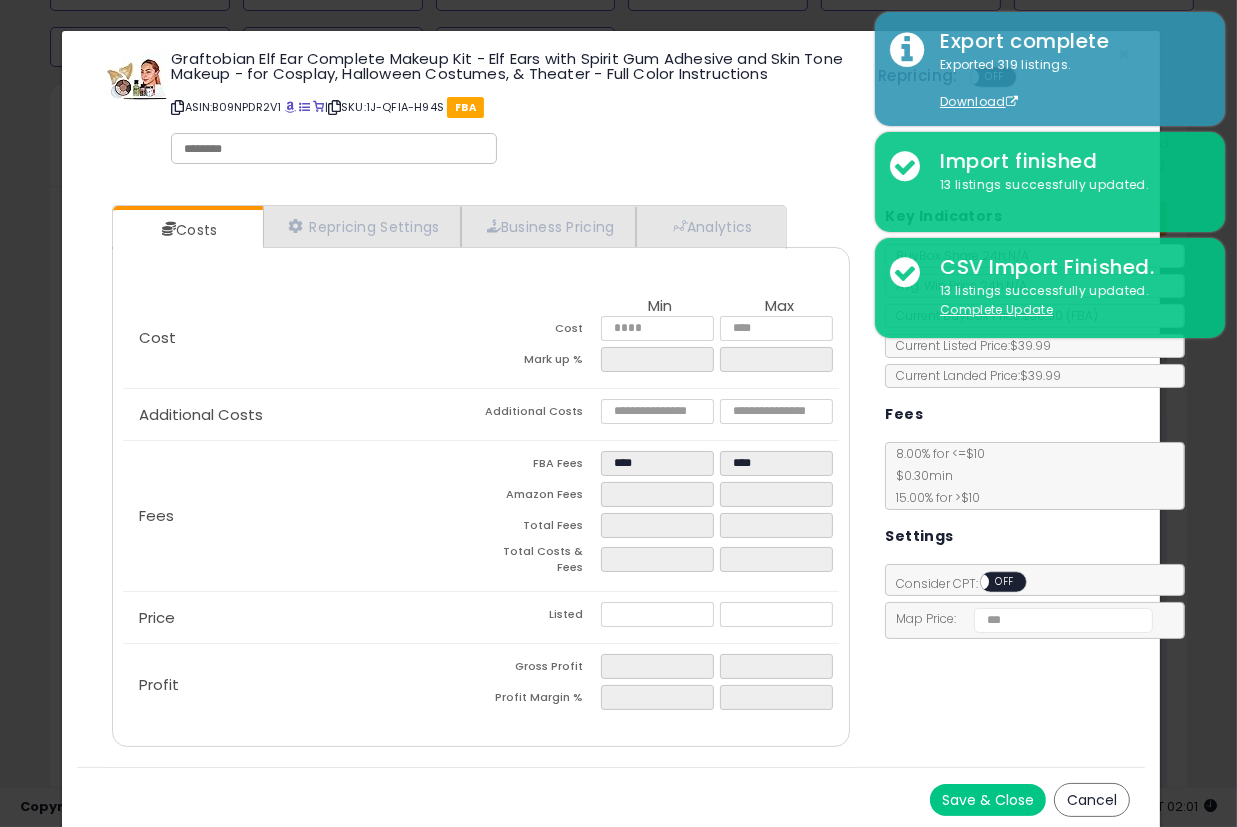 click on "Save & Close" at bounding box center (988, 800) 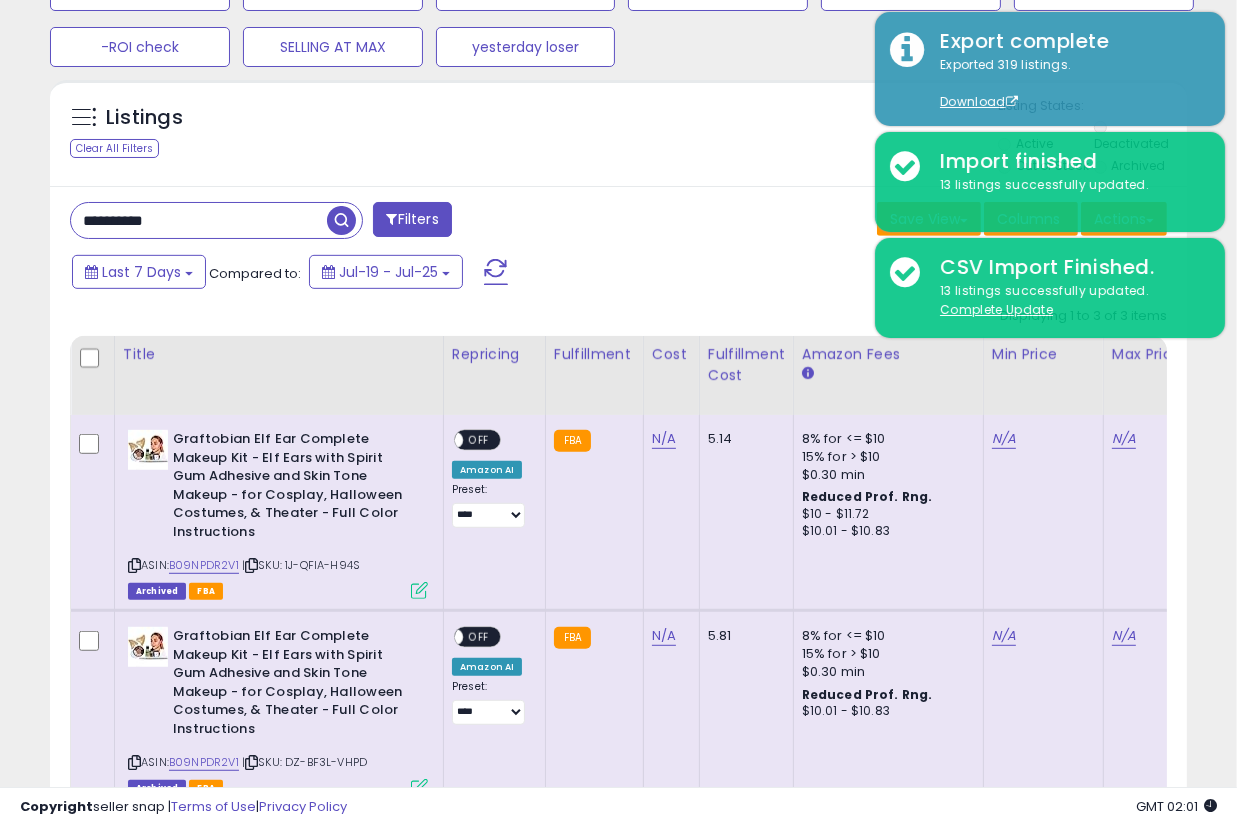 scroll, scrollTop: 0, scrollLeft: 0, axis: both 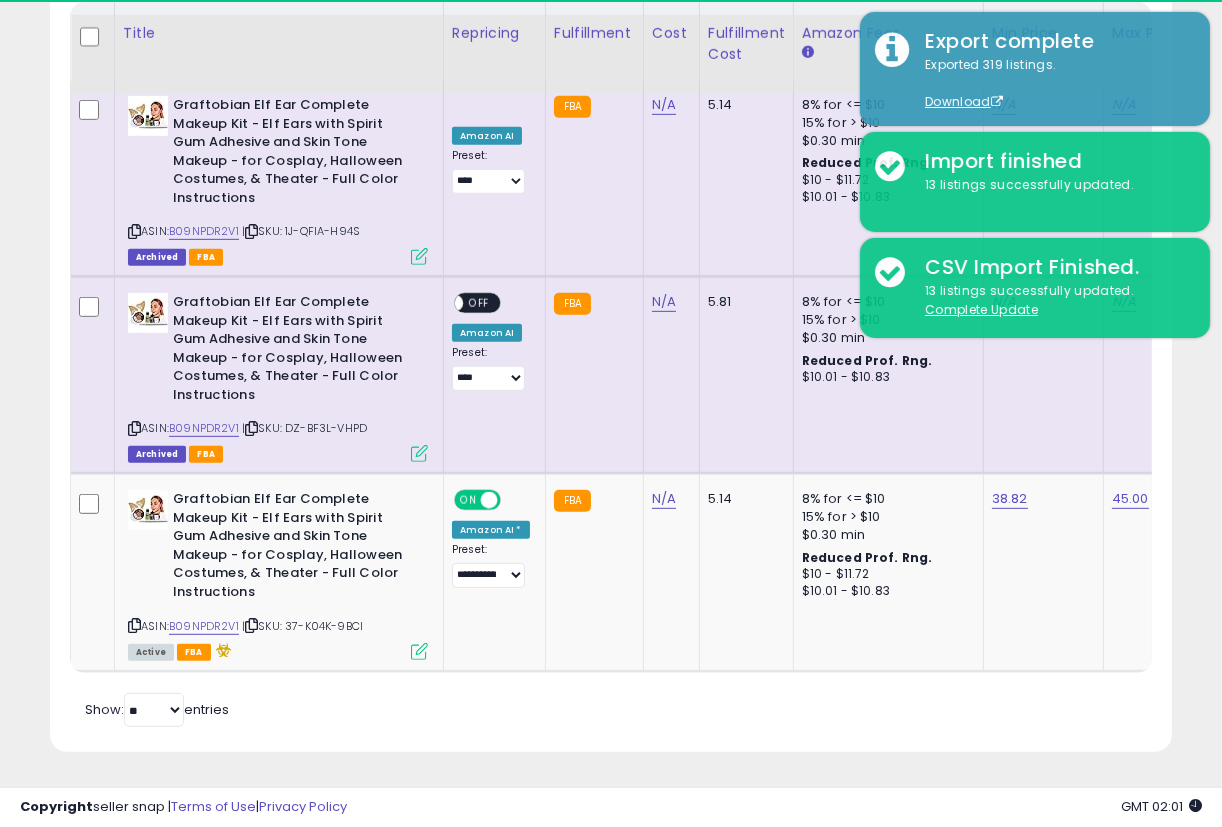 click at bounding box center (419, 453) 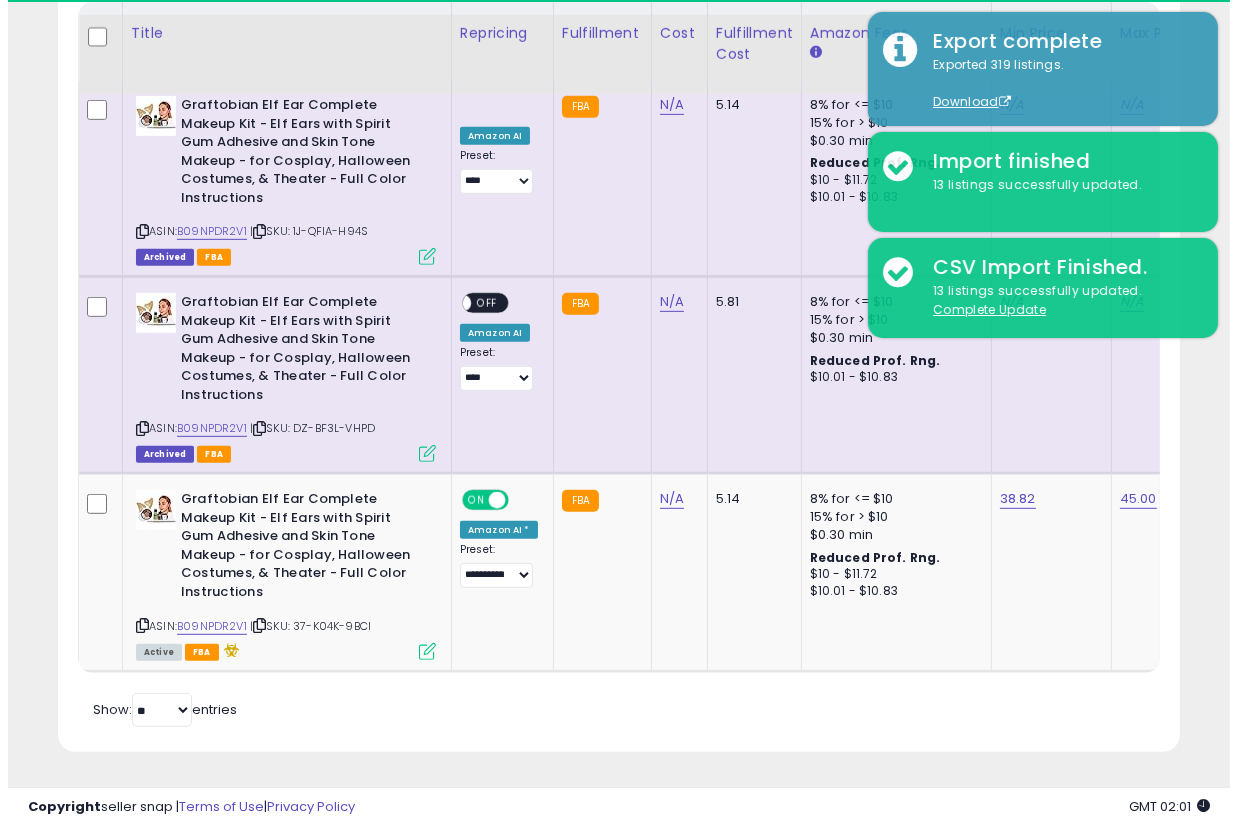 scroll, scrollTop: 999590, scrollLeft: 999342, axis: both 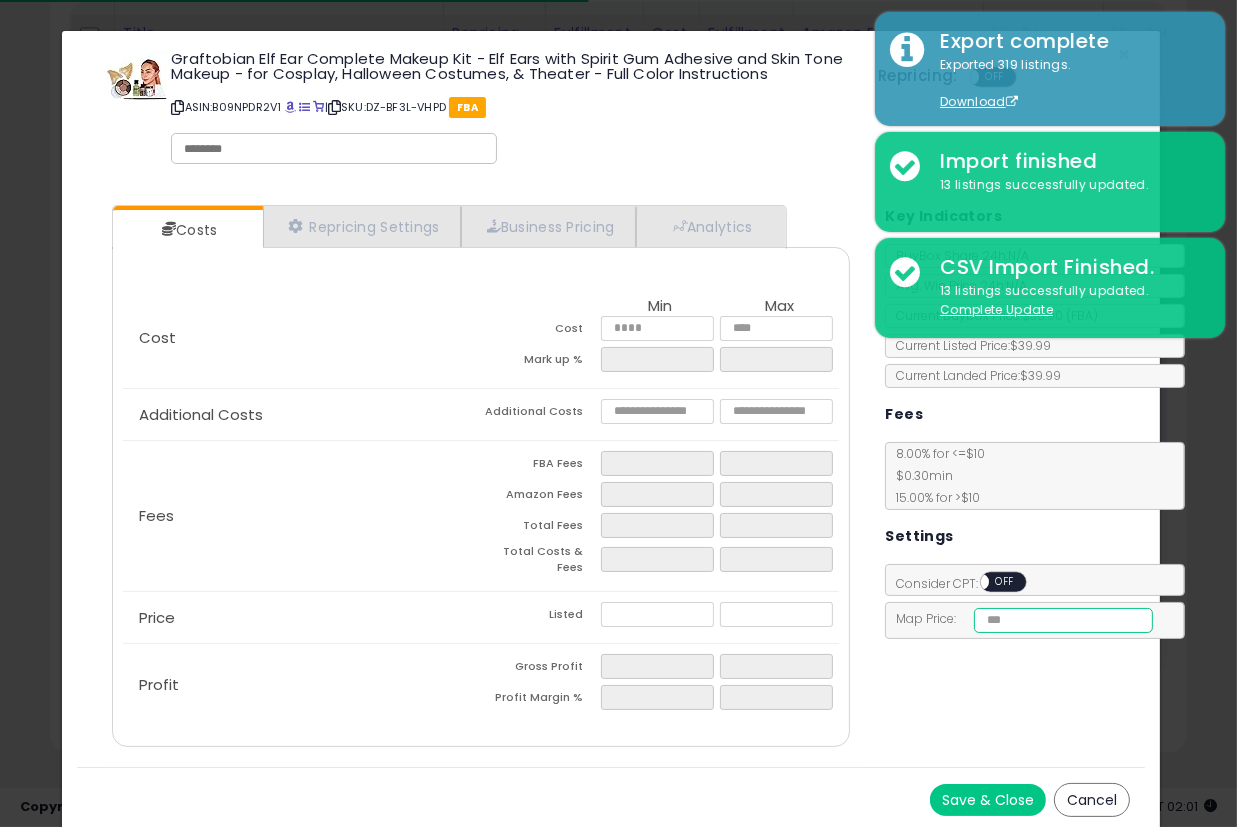 click at bounding box center [1063, 620] 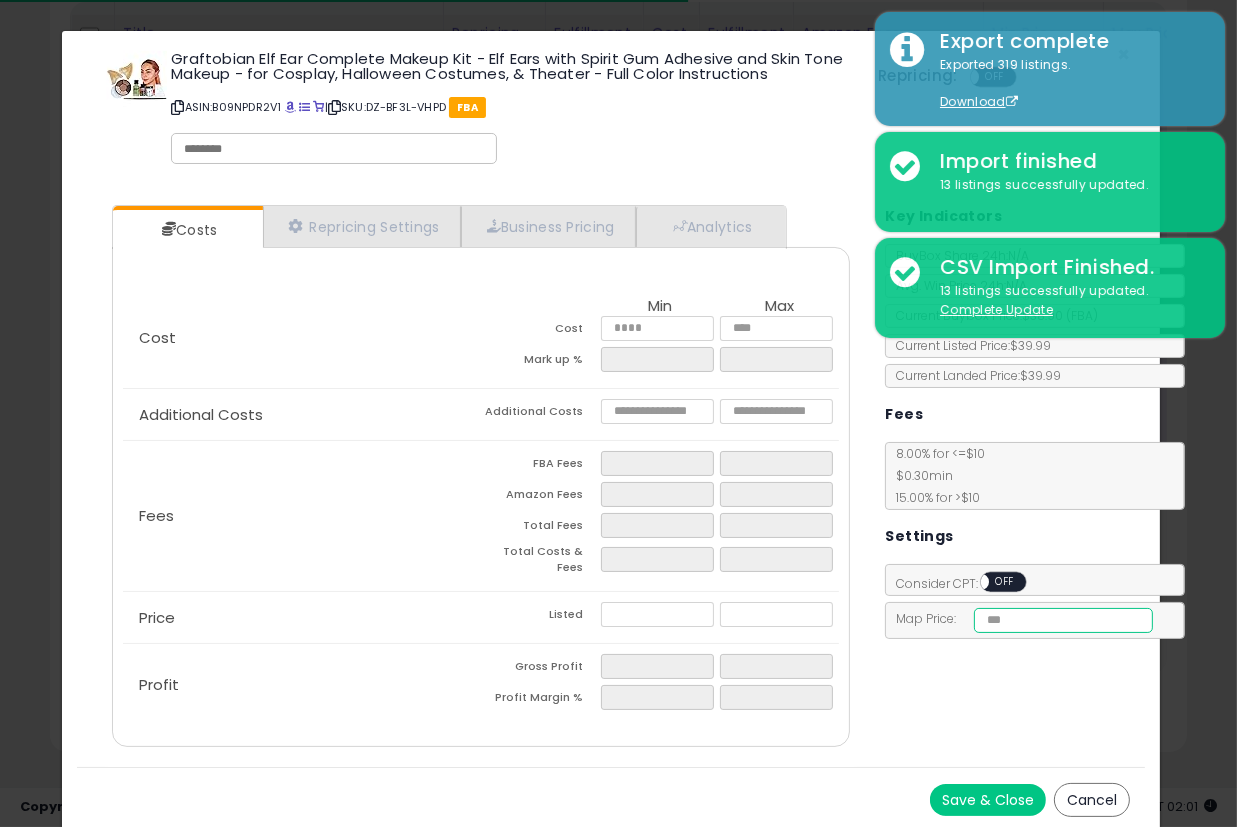 type on "*****" 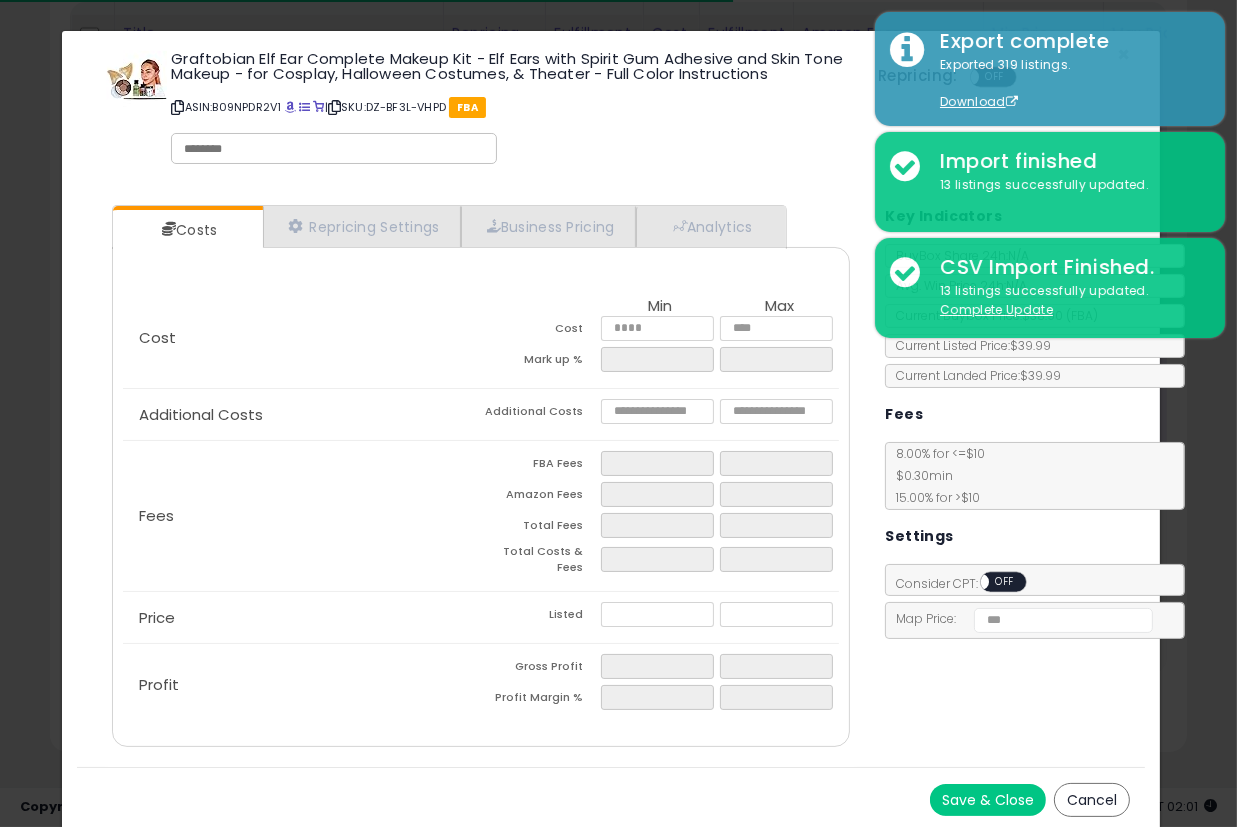click on "Save & Close" at bounding box center [988, 800] 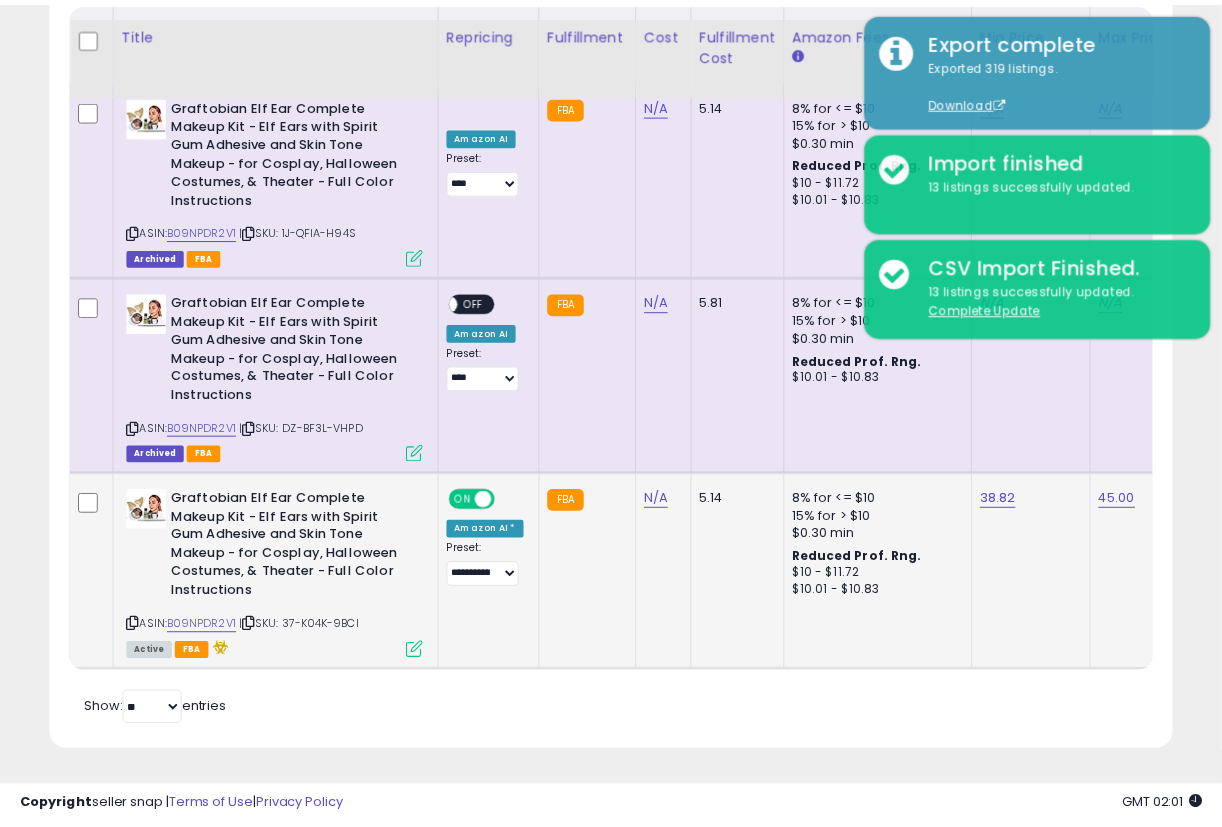 scroll, scrollTop: 410, scrollLeft: 648, axis: both 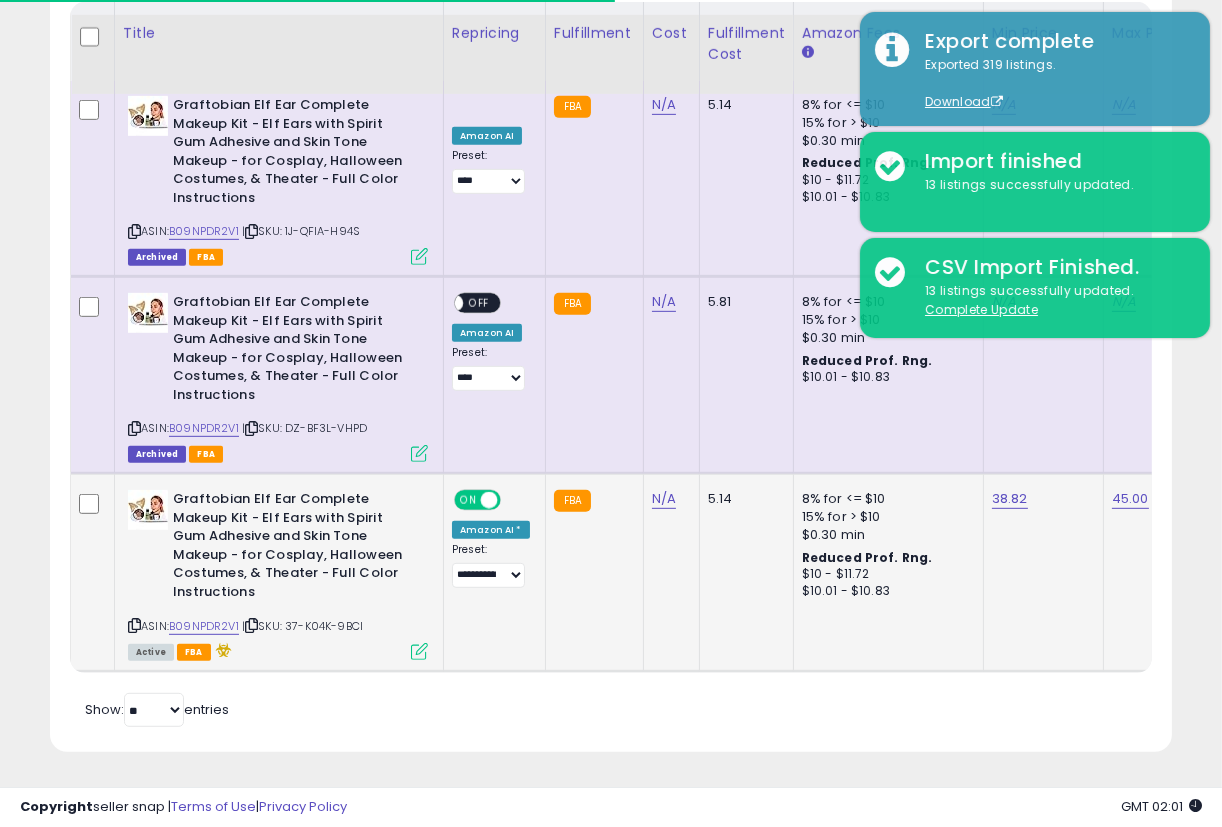click at bounding box center [419, 651] 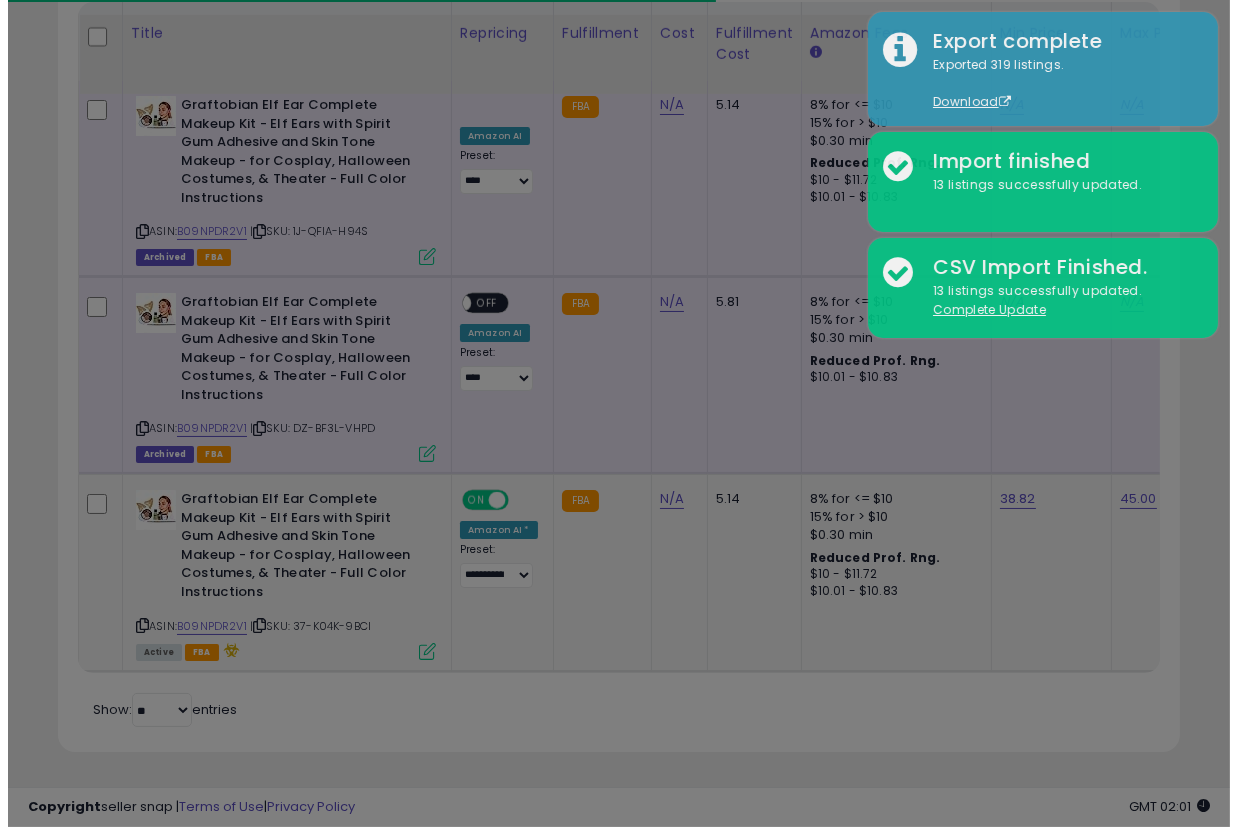 scroll, scrollTop: 999590, scrollLeft: 999342, axis: both 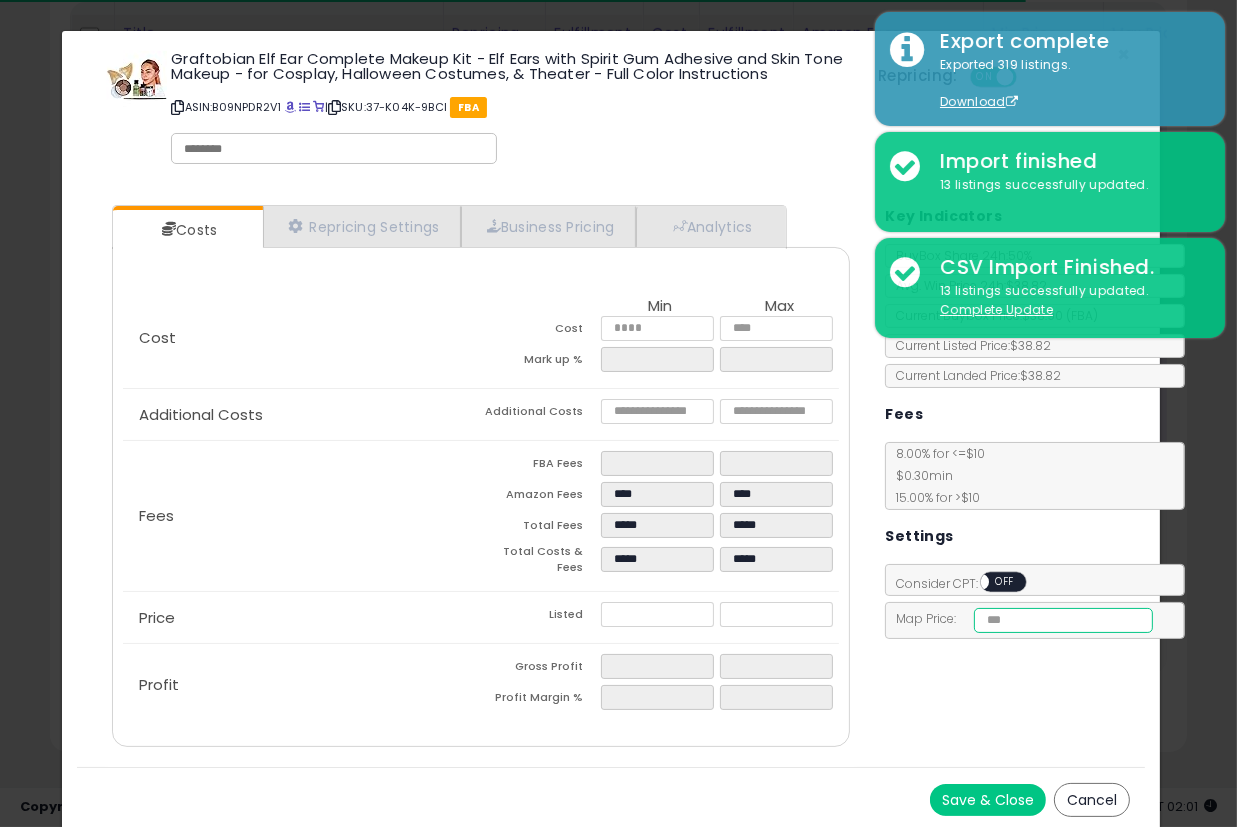 click at bounding box center (1063, 620) 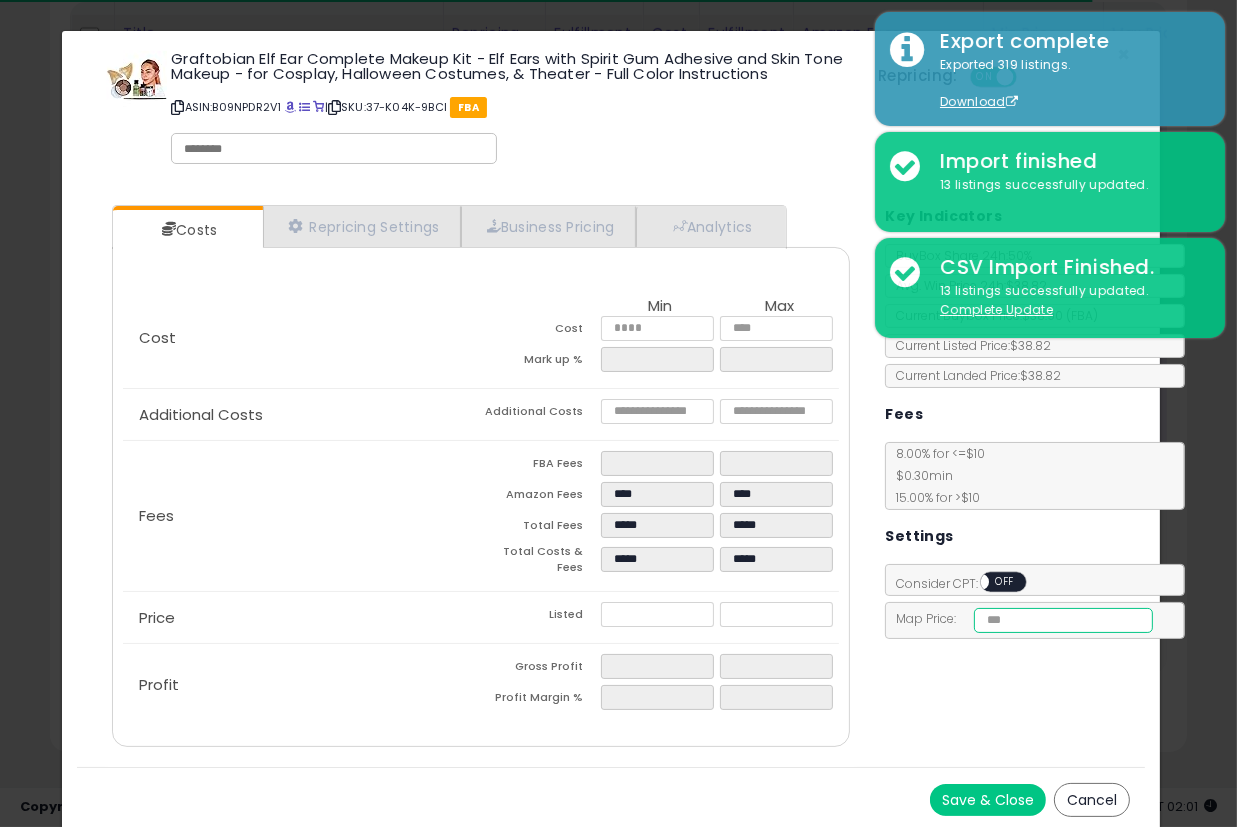 type on "*****" 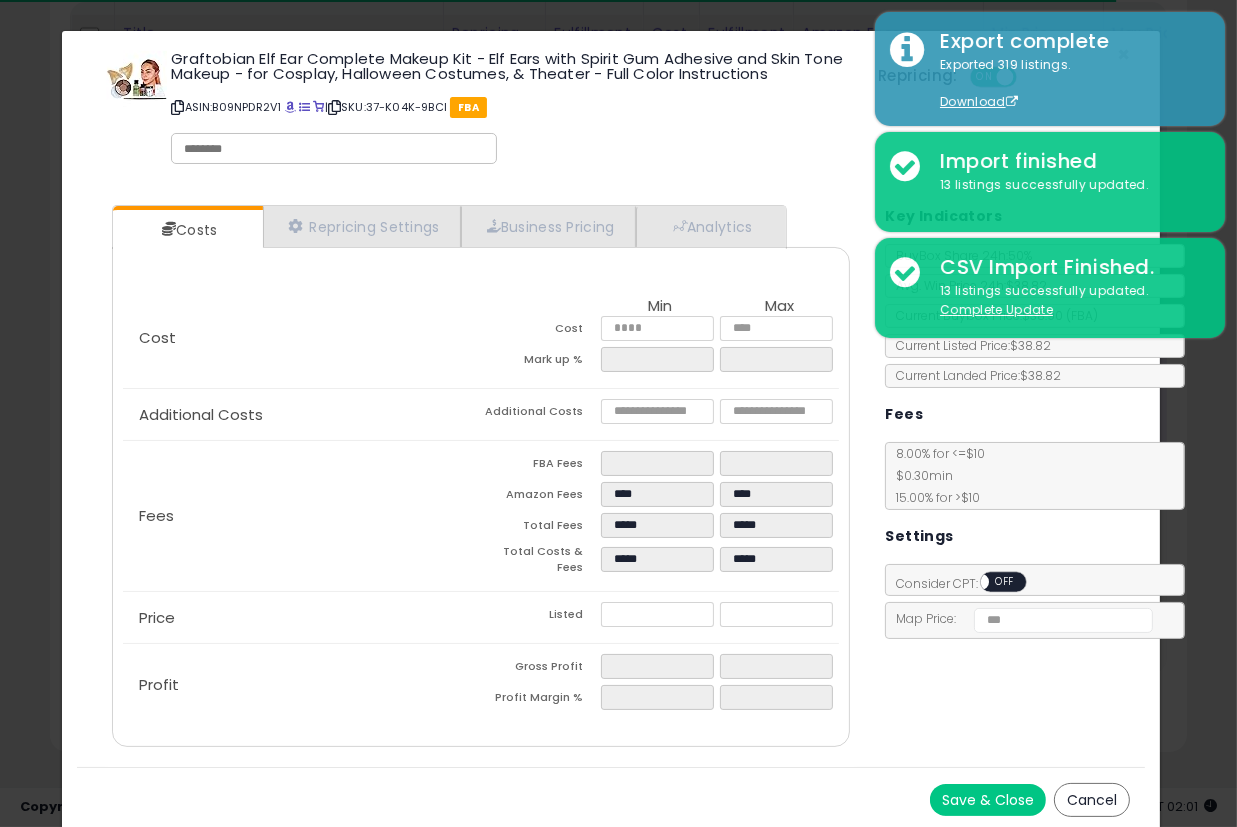 click on "Save & Close" at bounding box center (988, 800) 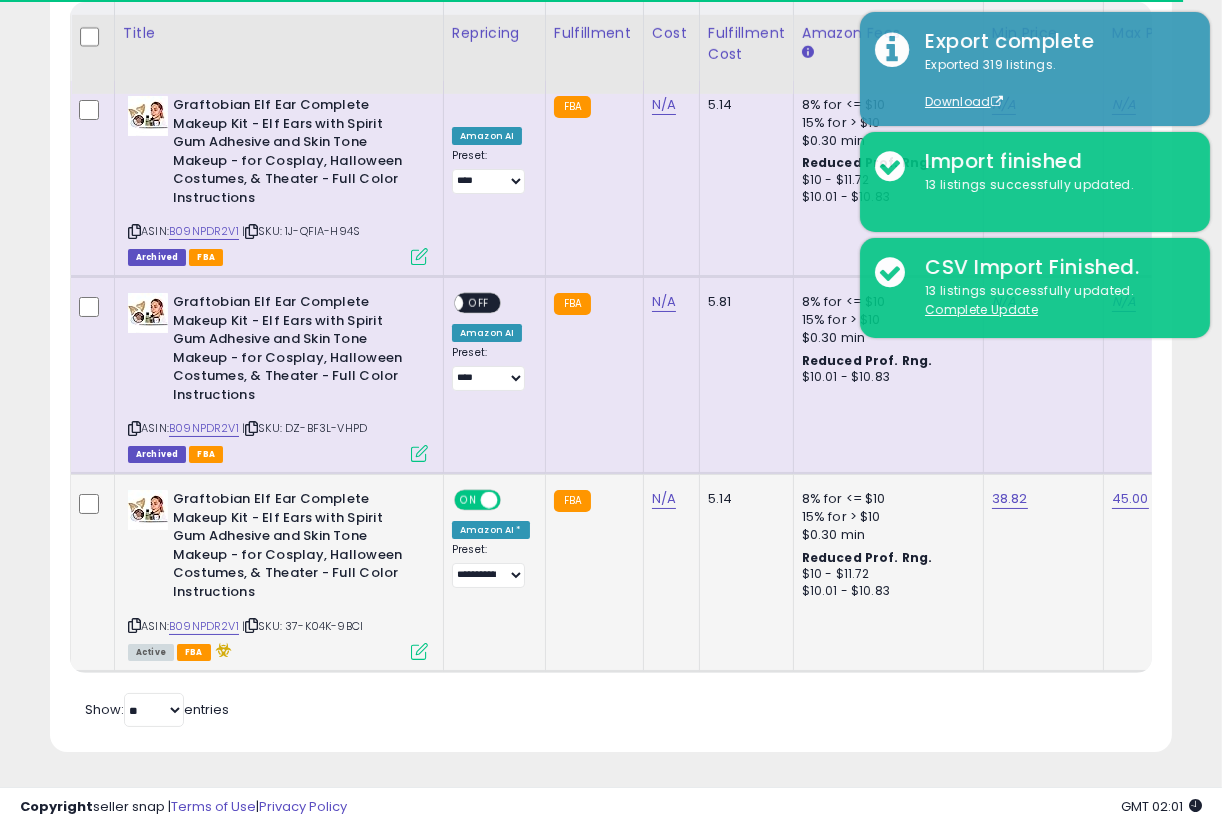 scroll, scrollTop: 410, scrollLeft: 648, axis: both 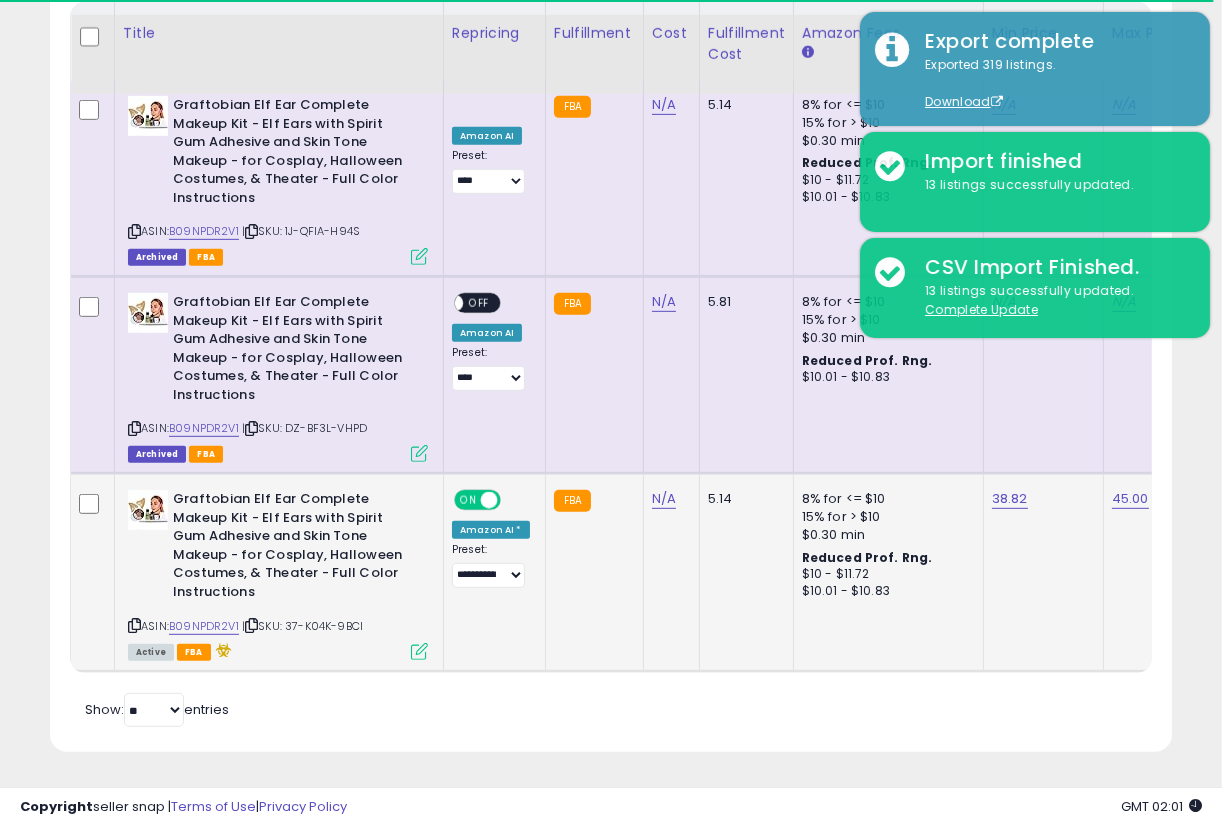 click at bounding box center [419, 651] 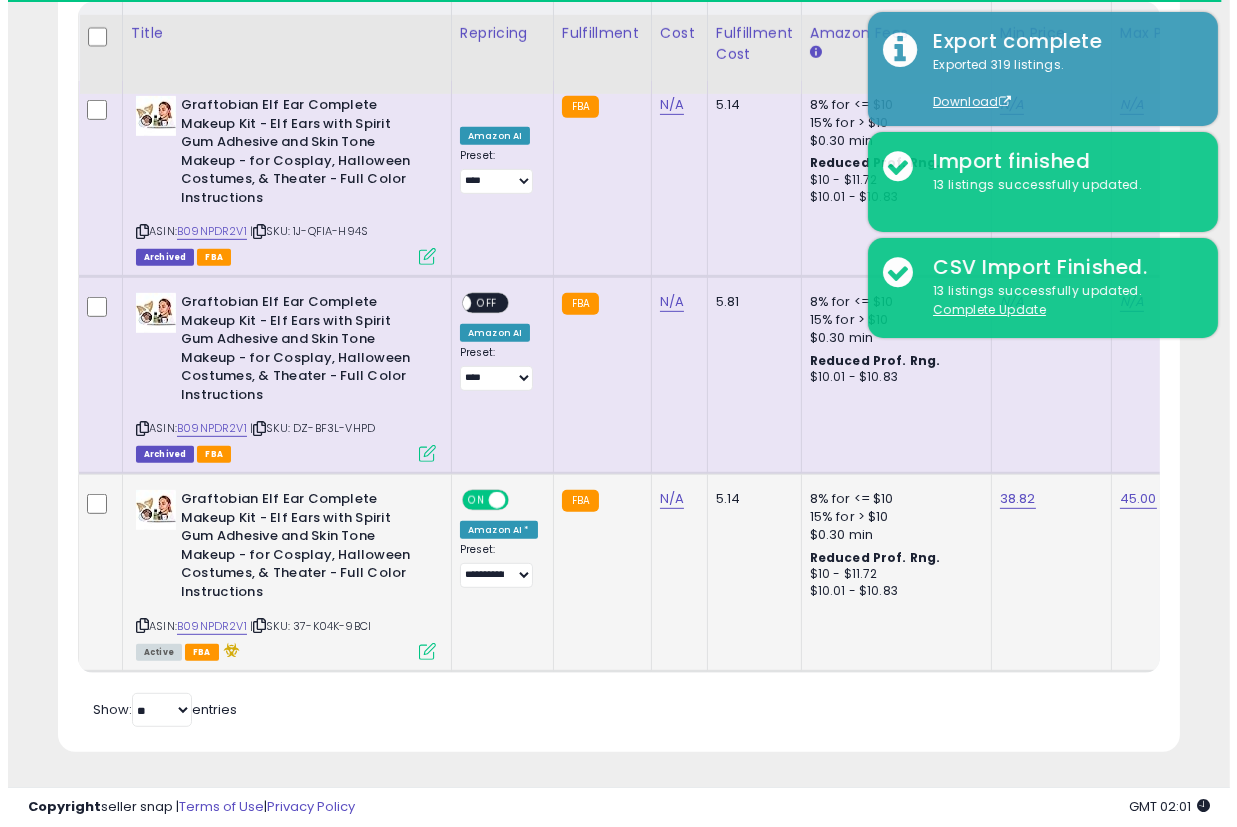 scroll, scrollTop: 999590, scrollLeft: 999342, axis: both 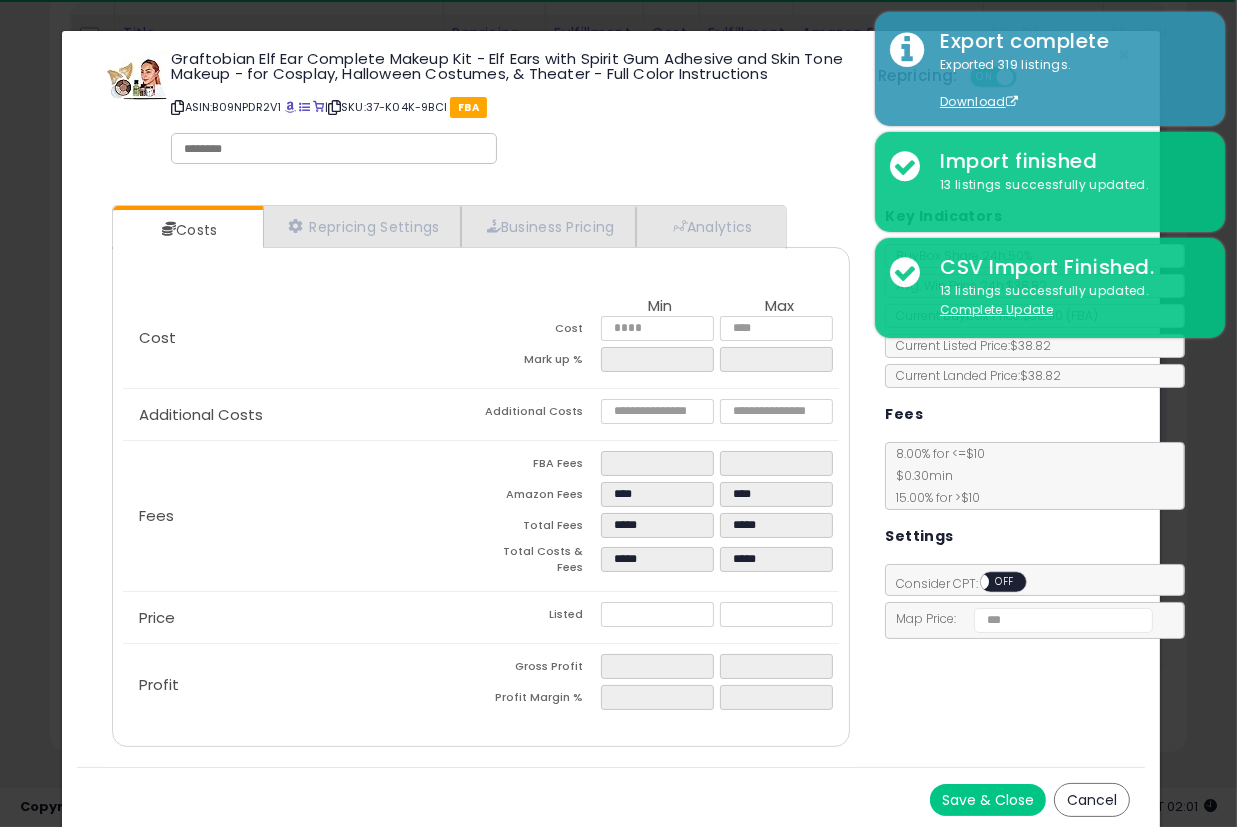 click on "× Close
Graftobian Elf Ear Complete Makeup Kit - Elf Ears with Spirit Gum Adhesive and Skin Tone Makeup - for Cosplay, Halloween Costumes, & Theater - Full Color Instructions
ASIN:  B09NPDR2V1
|
SKU:  37-K04K-9BCI
FBA
Repricing:
ON   OFF" 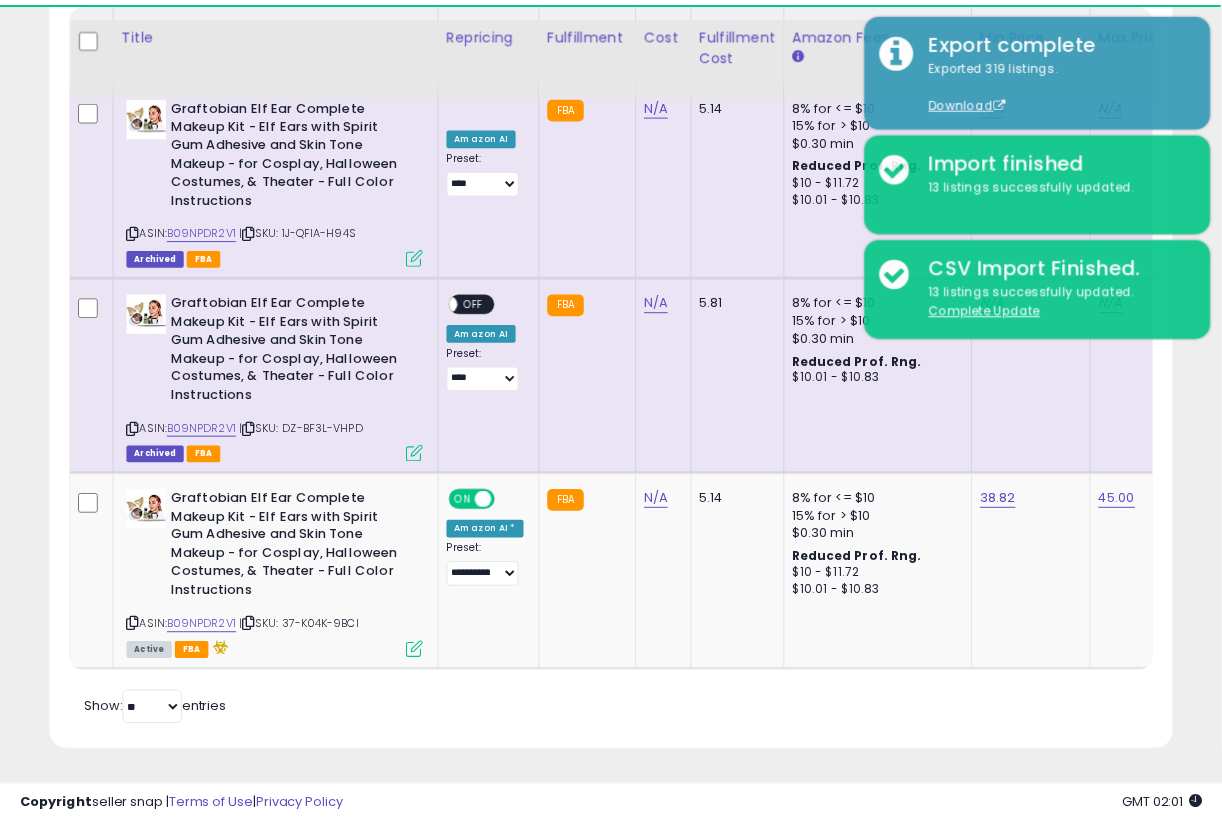 scroll, scrollTop: 410, scrollLeft: 648, axis: both 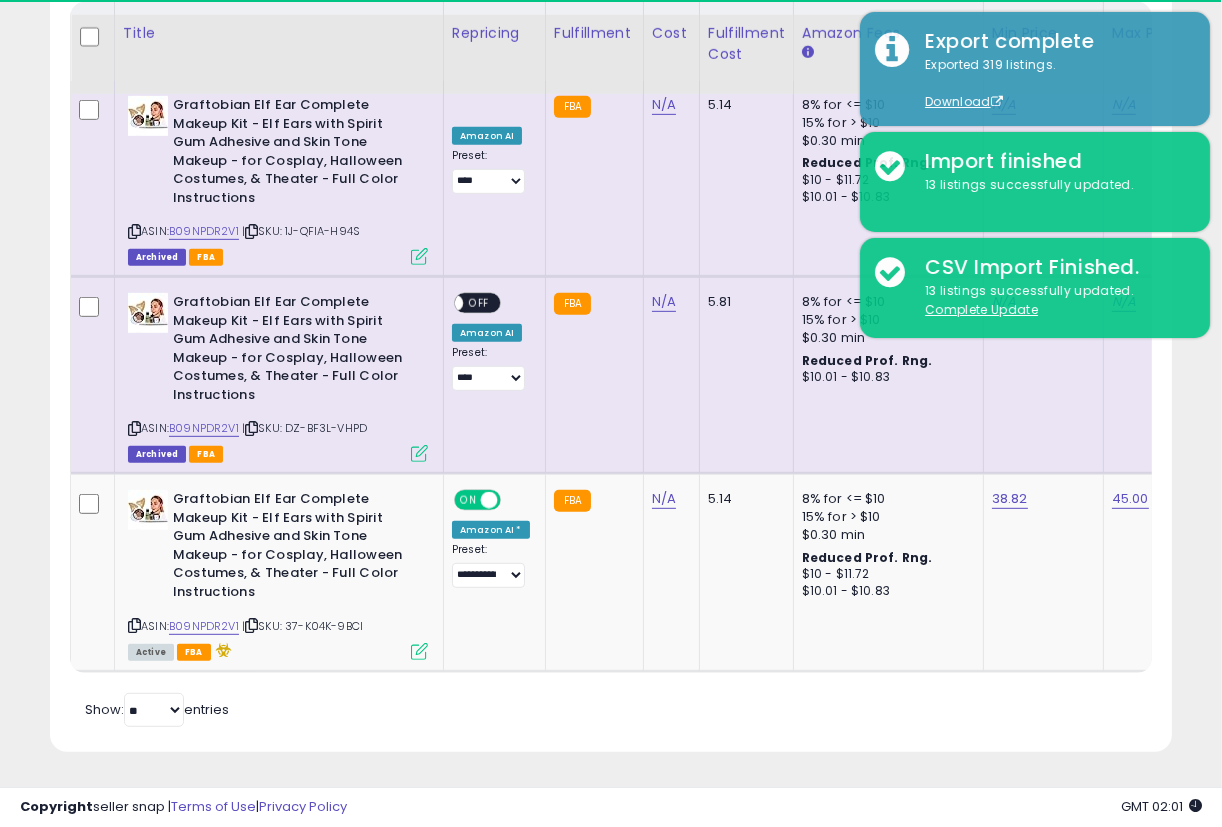 click on "Archived FBA" at bounding box center [278, 453] 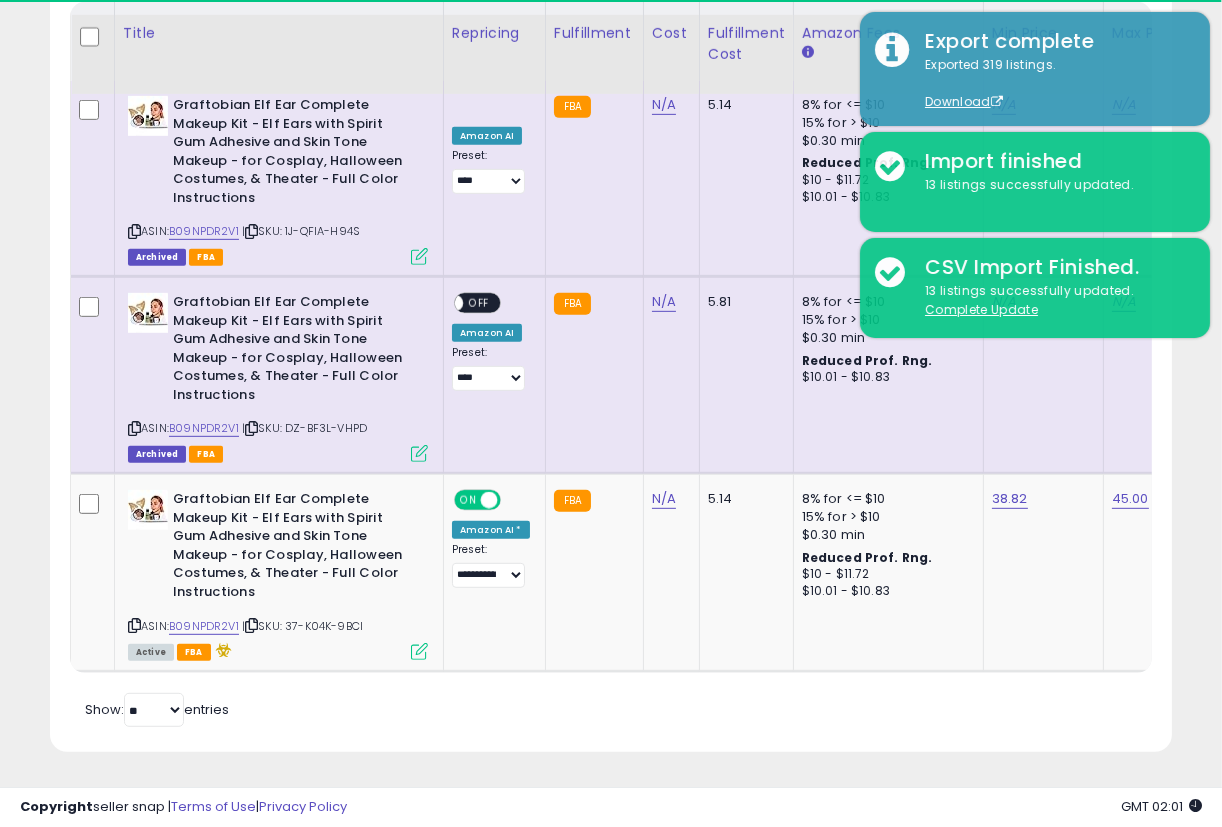 click at bounding box center [419, 453] 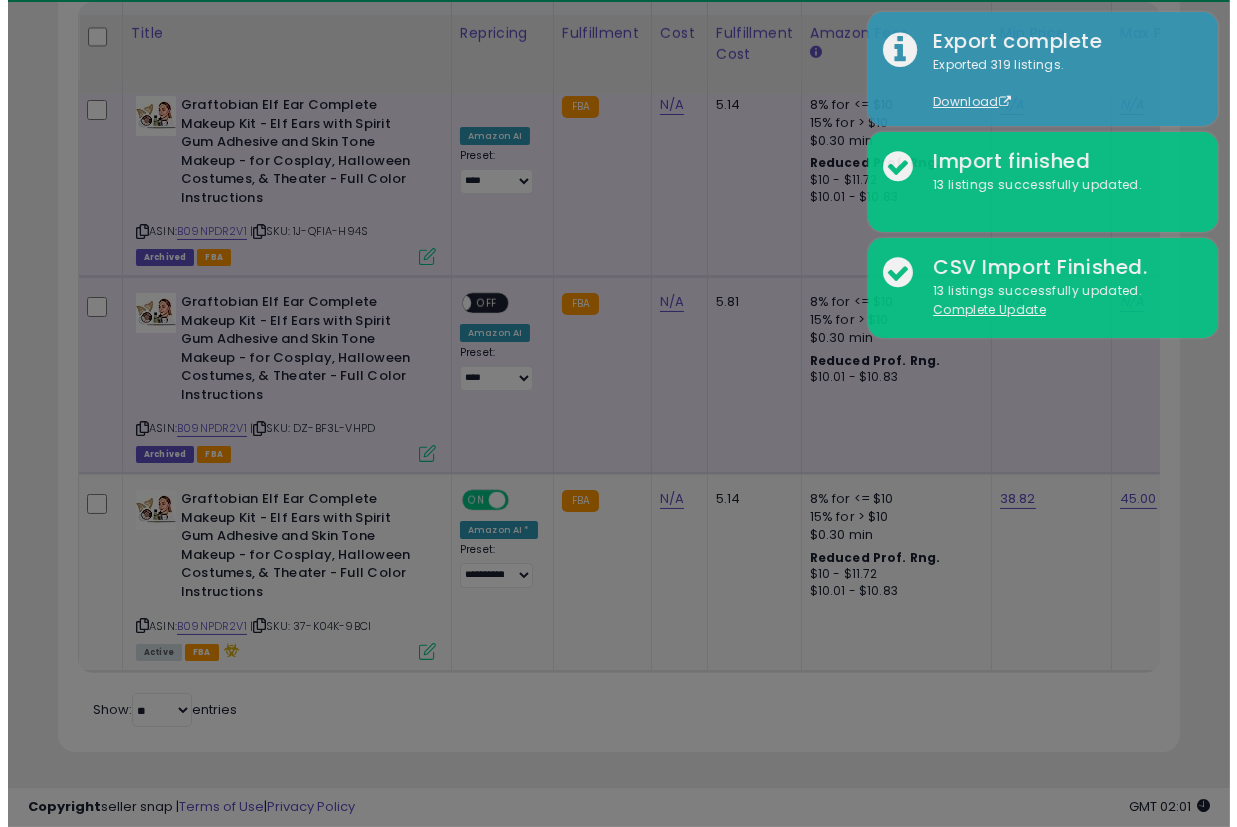 scroll, scrollTop: 999590, scrollLeft: 999342, axis: both 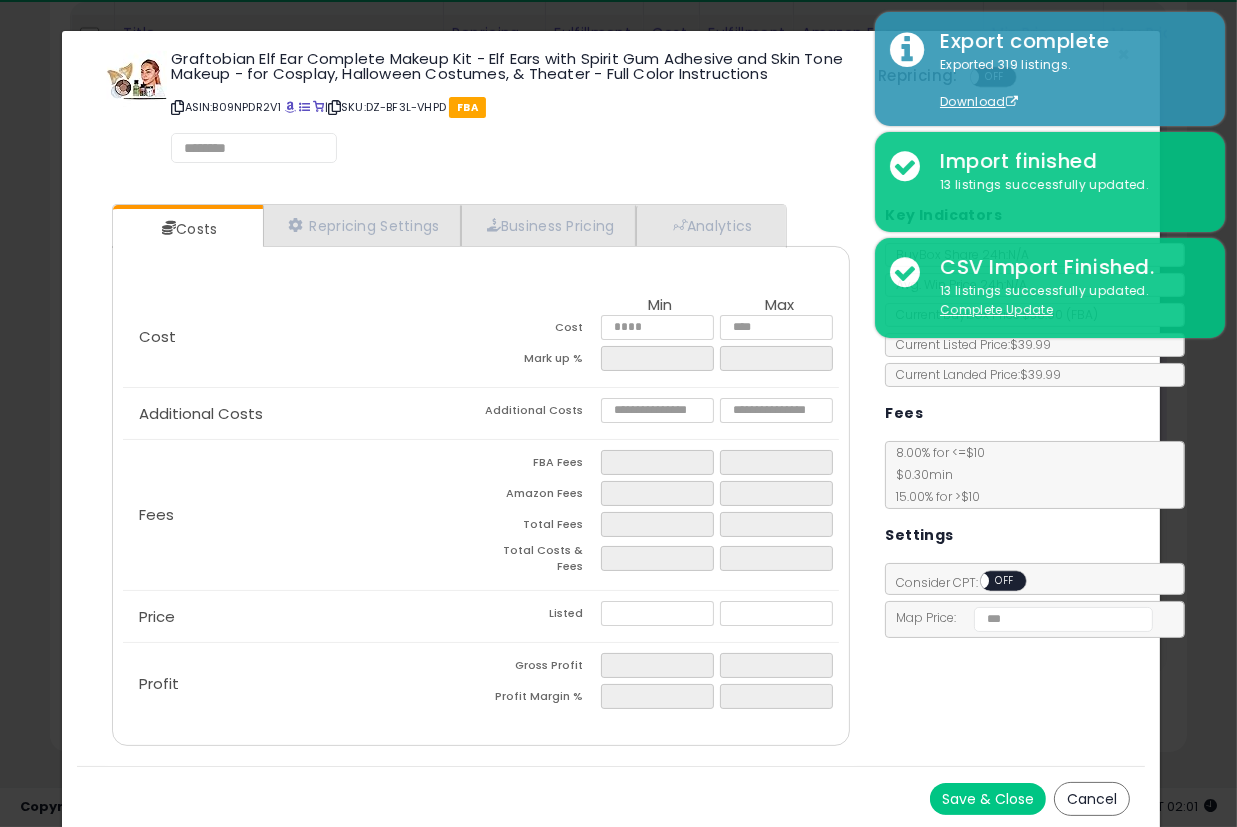click on "Graftobian Elf Ear Complete Makeup Kit - Elf Ears with Spirit Gum Adhesive and Skin Tone Makeup - for Cosplay, Halloween Costumes, & Theater - Full Color Instructions" 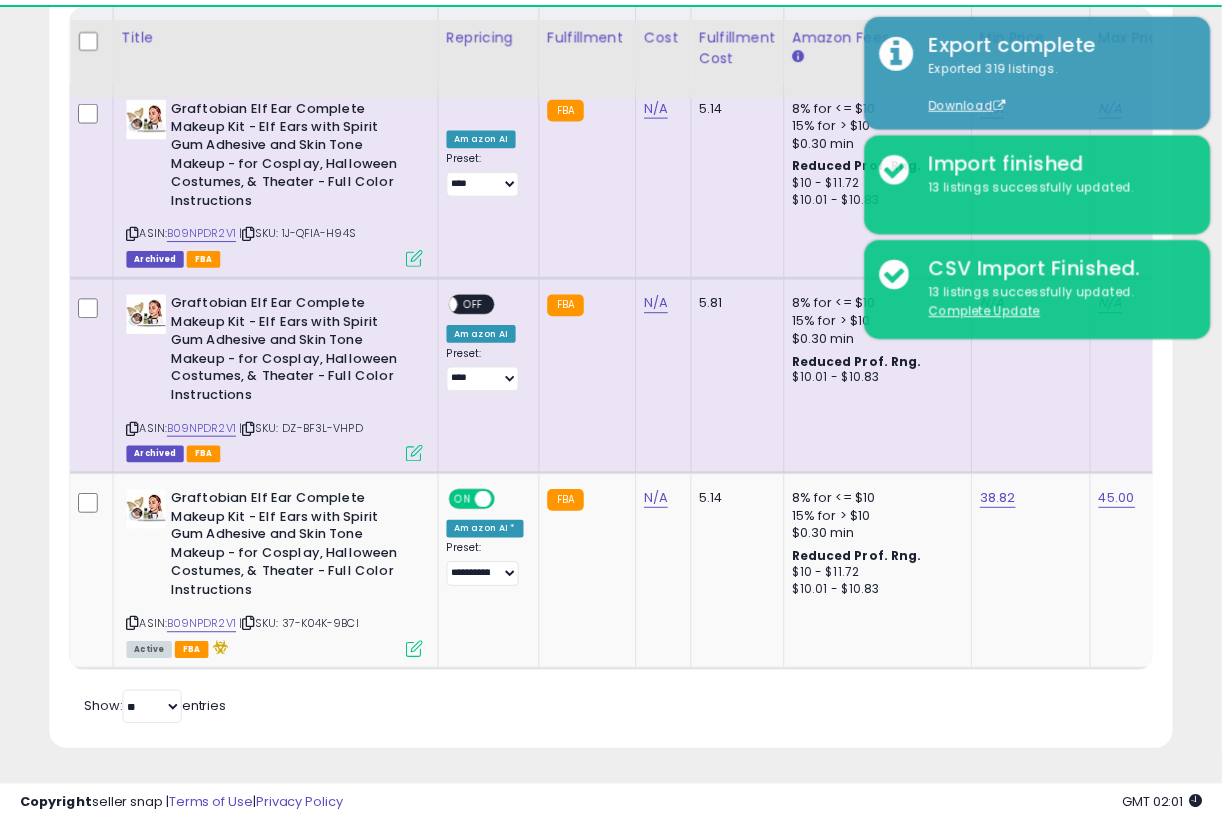 scroll, scrollTop: 410, scrollLeft: 648, axis: both 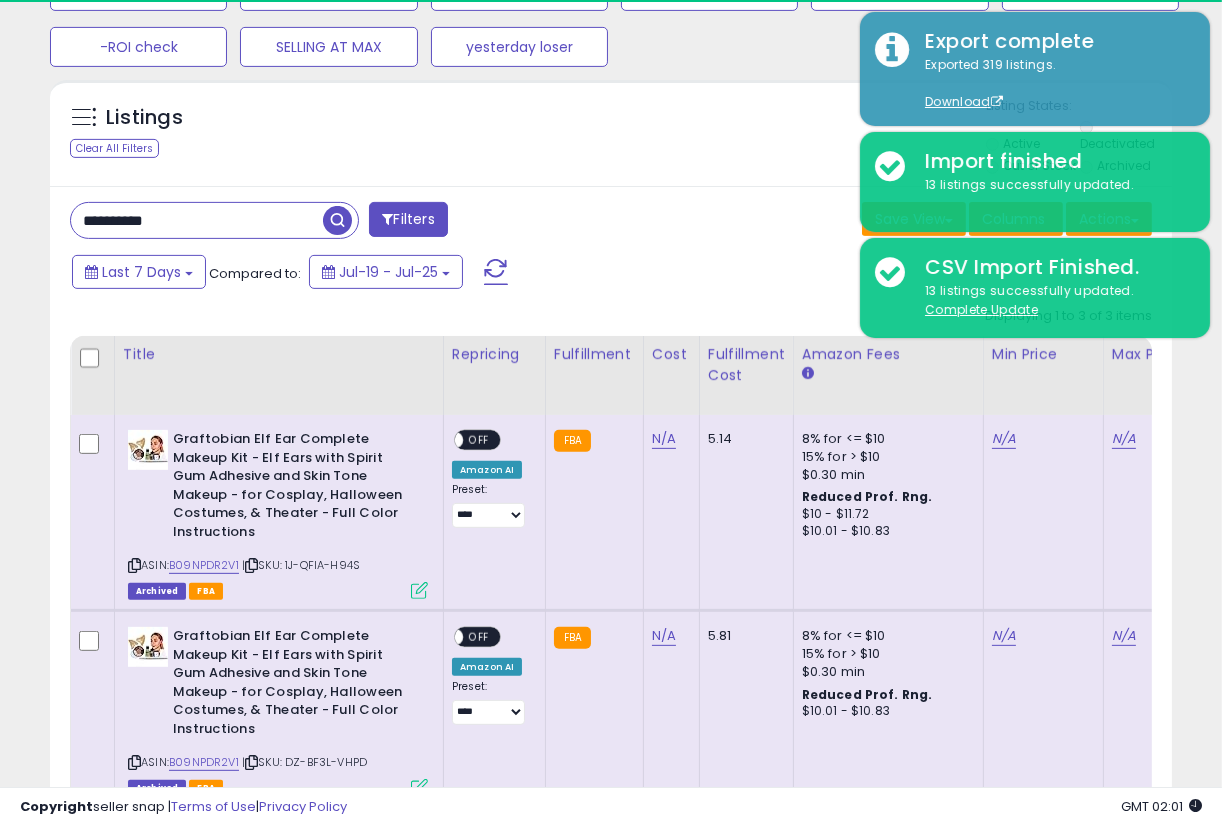 click at bounding box center (419, 590) 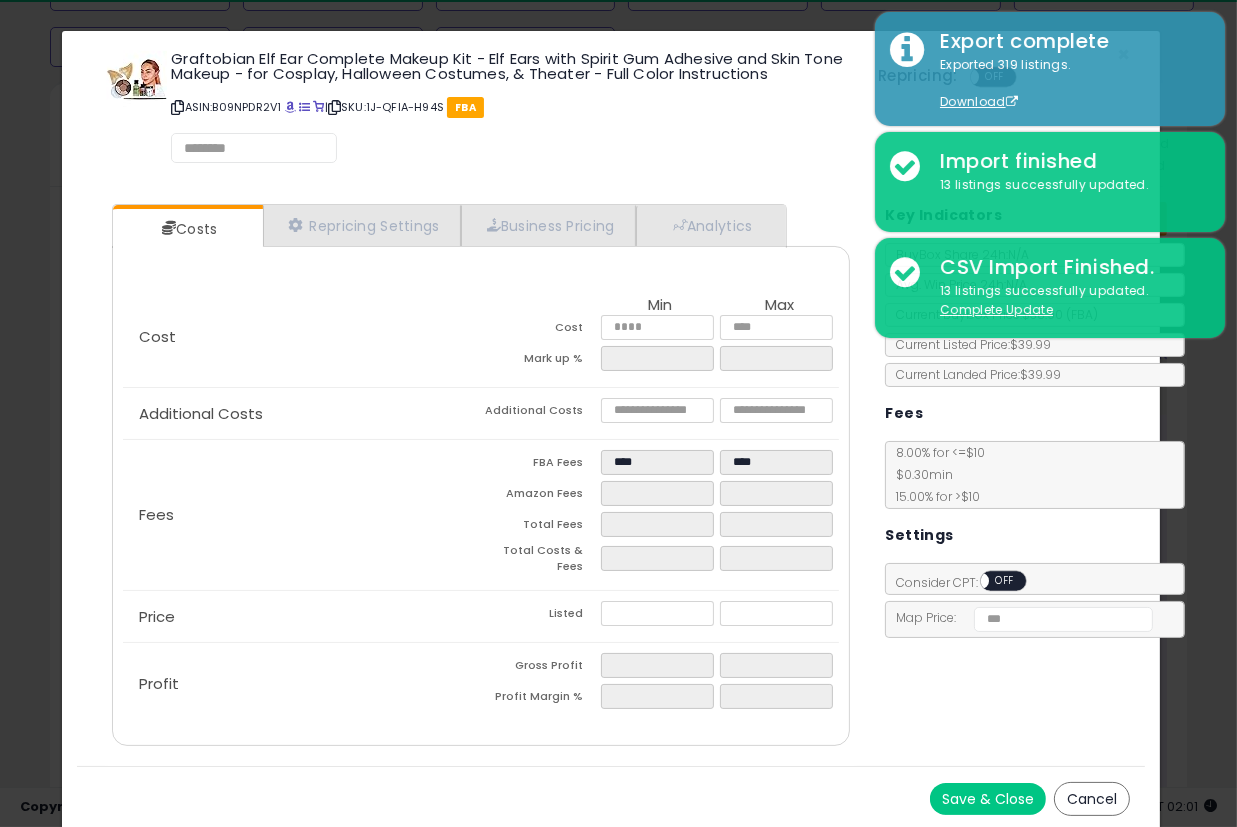 click on "Graftobian Elf Ear Complete Makeup Kit - Elf Ears with Spirit Gum Adhesive and Skin Tone Makeup - for Cosplay, Halloween Costumes, & Theater - Full Color Instructions" 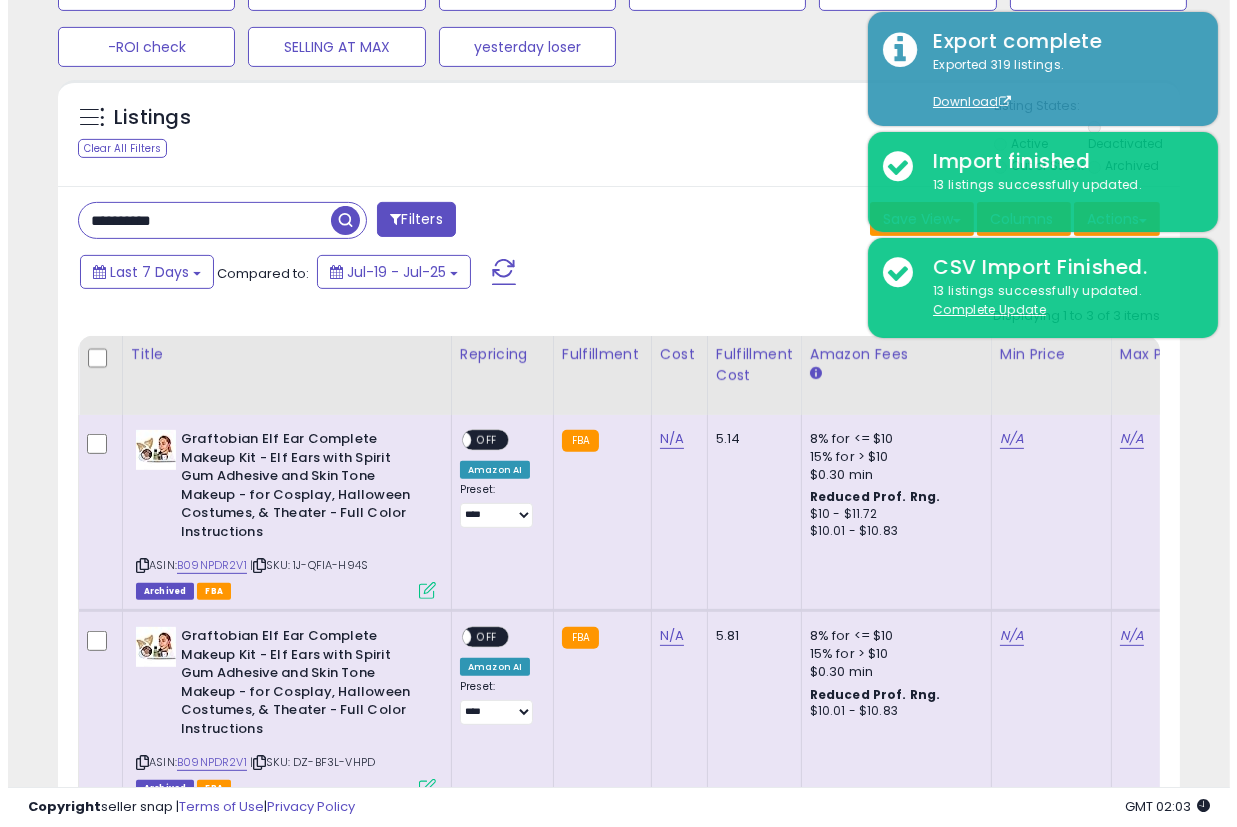 scroll, scrollTop: 1304, scrollLeft: 0, axis: vertical 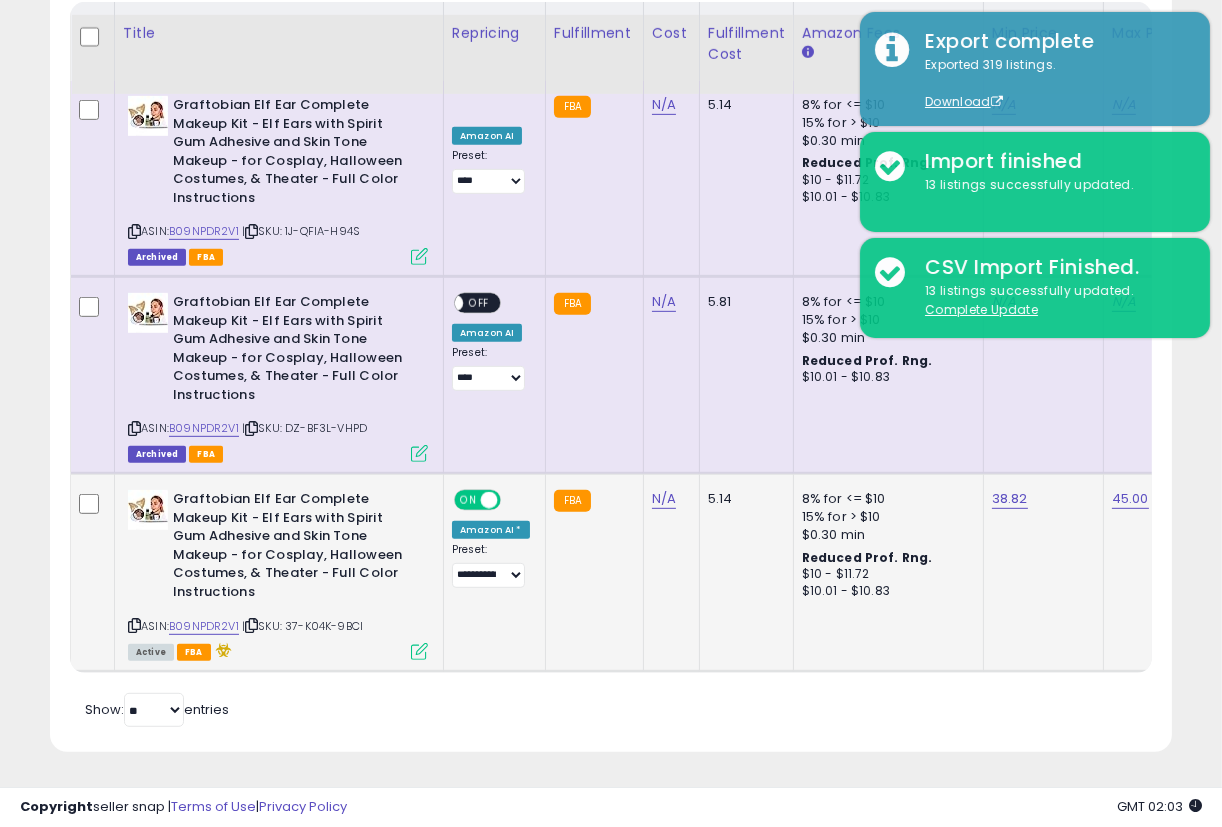 click at bounding box center [419, 651] 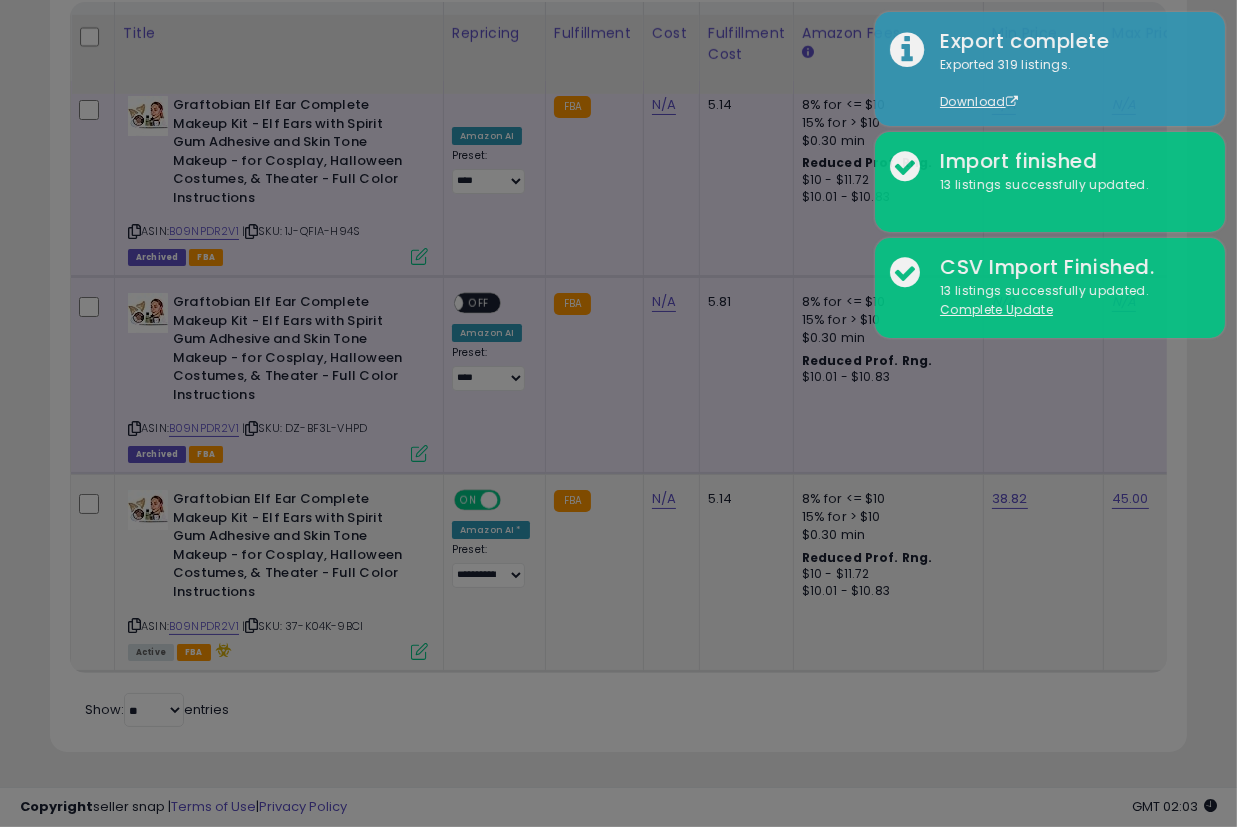 scroll, scrollTop: 999590, scrollLeft: 999342, axis: both 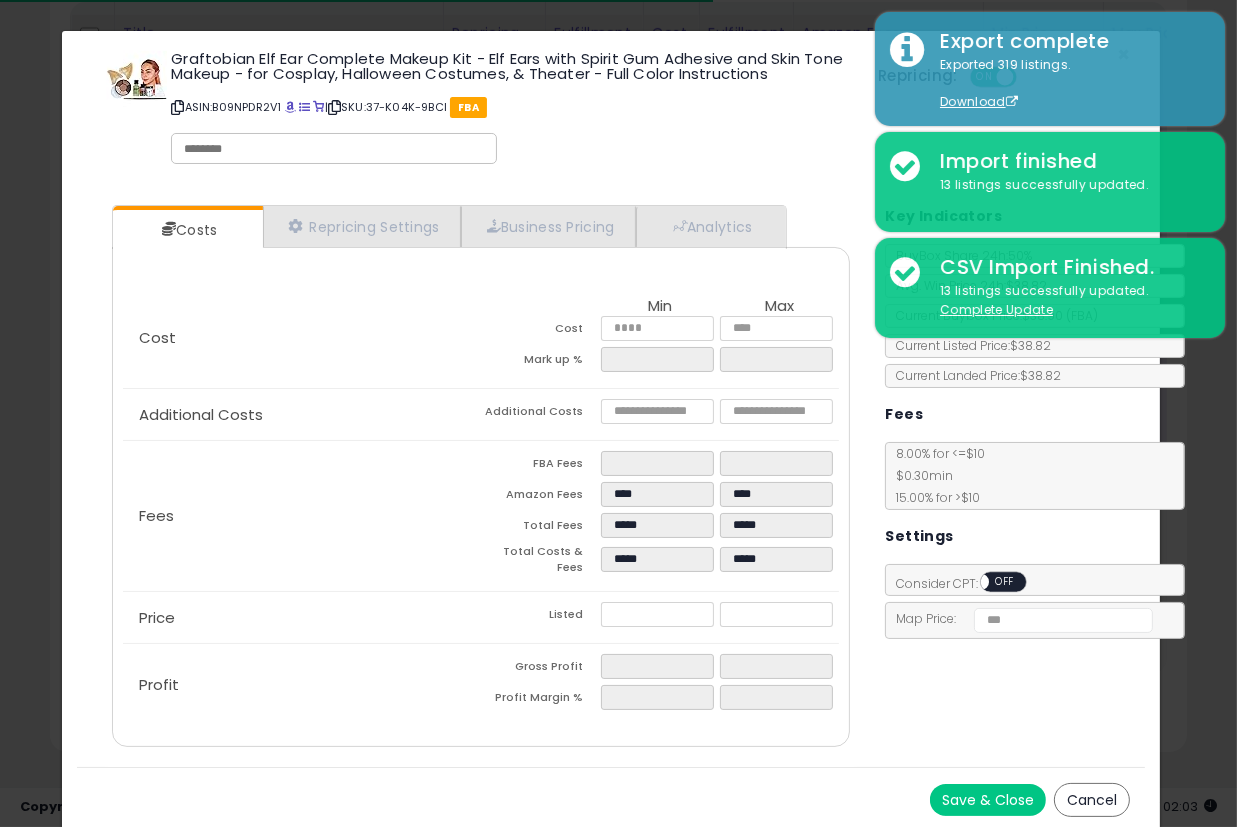 click on "Cancel" at bounding box center (1092, 800) 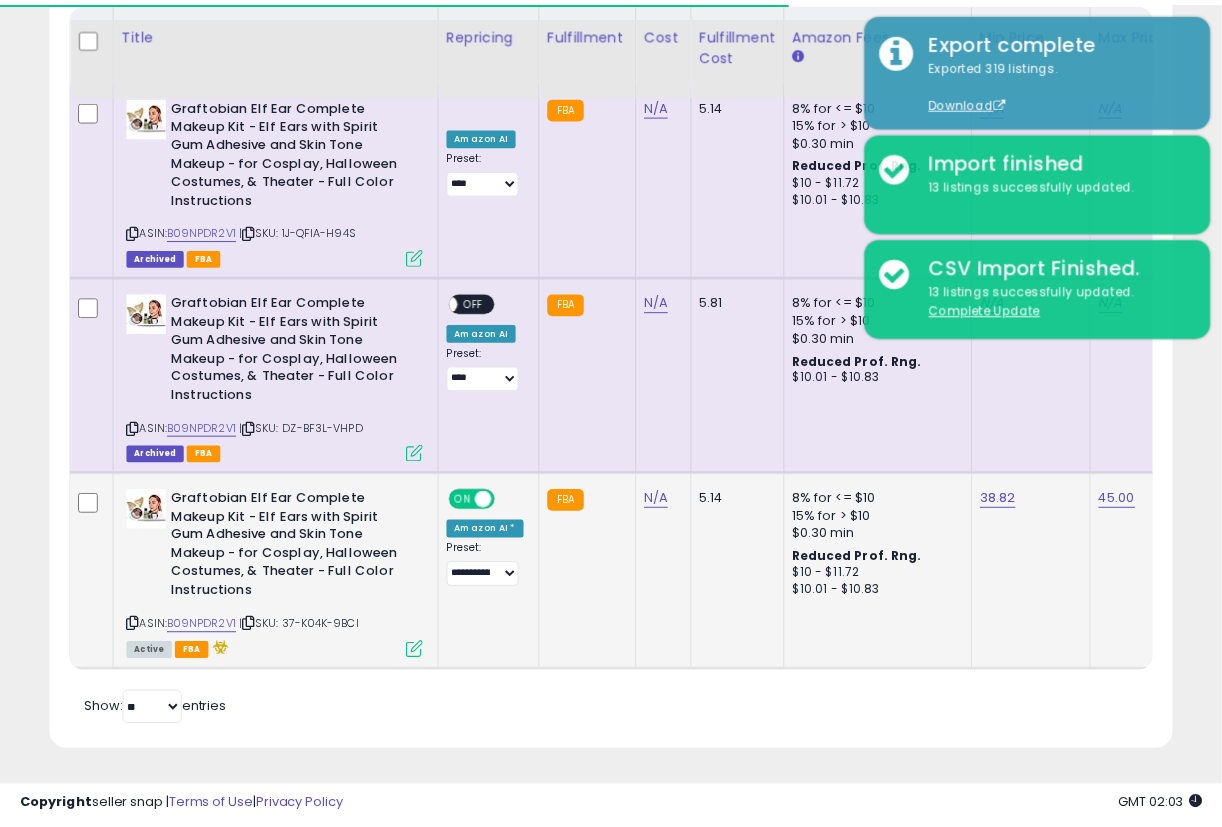 scroll, scrollTop: 410, scrollLeft: 648, axis: both 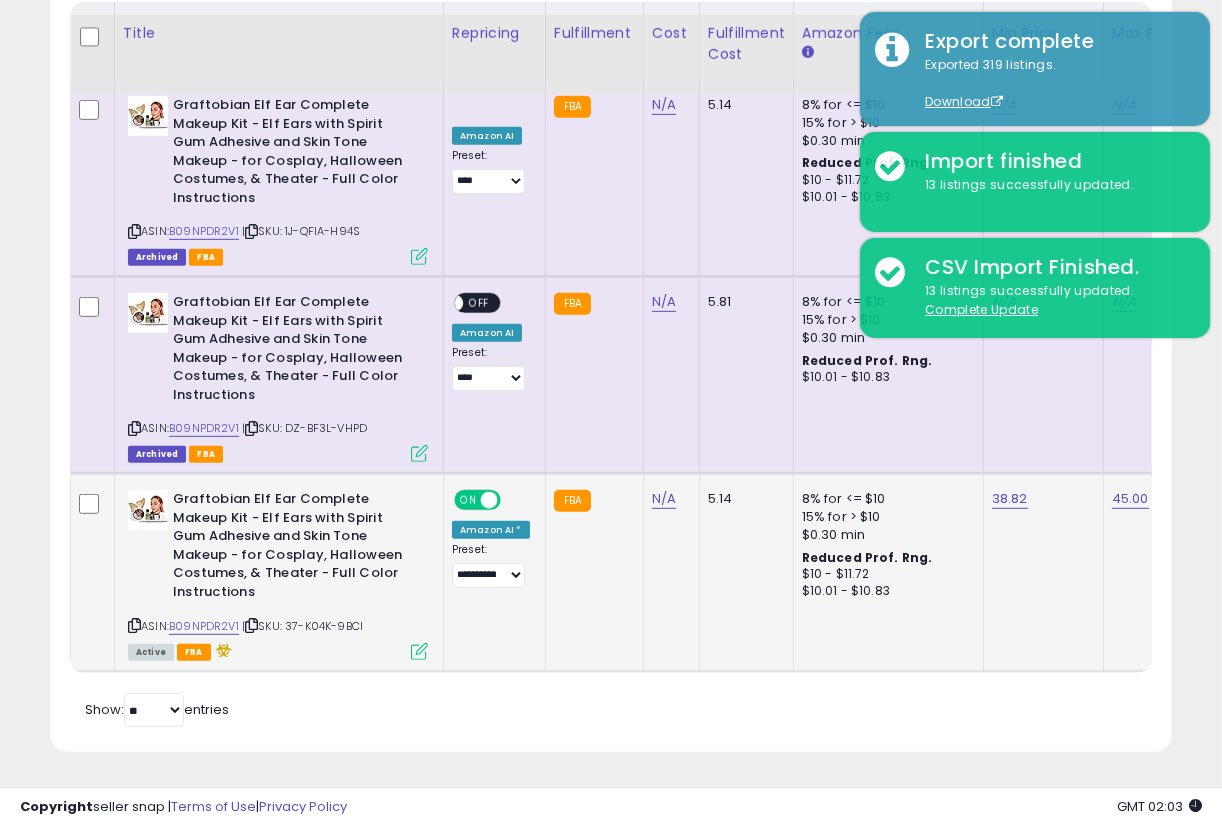 click at bounding box center [419, 651] 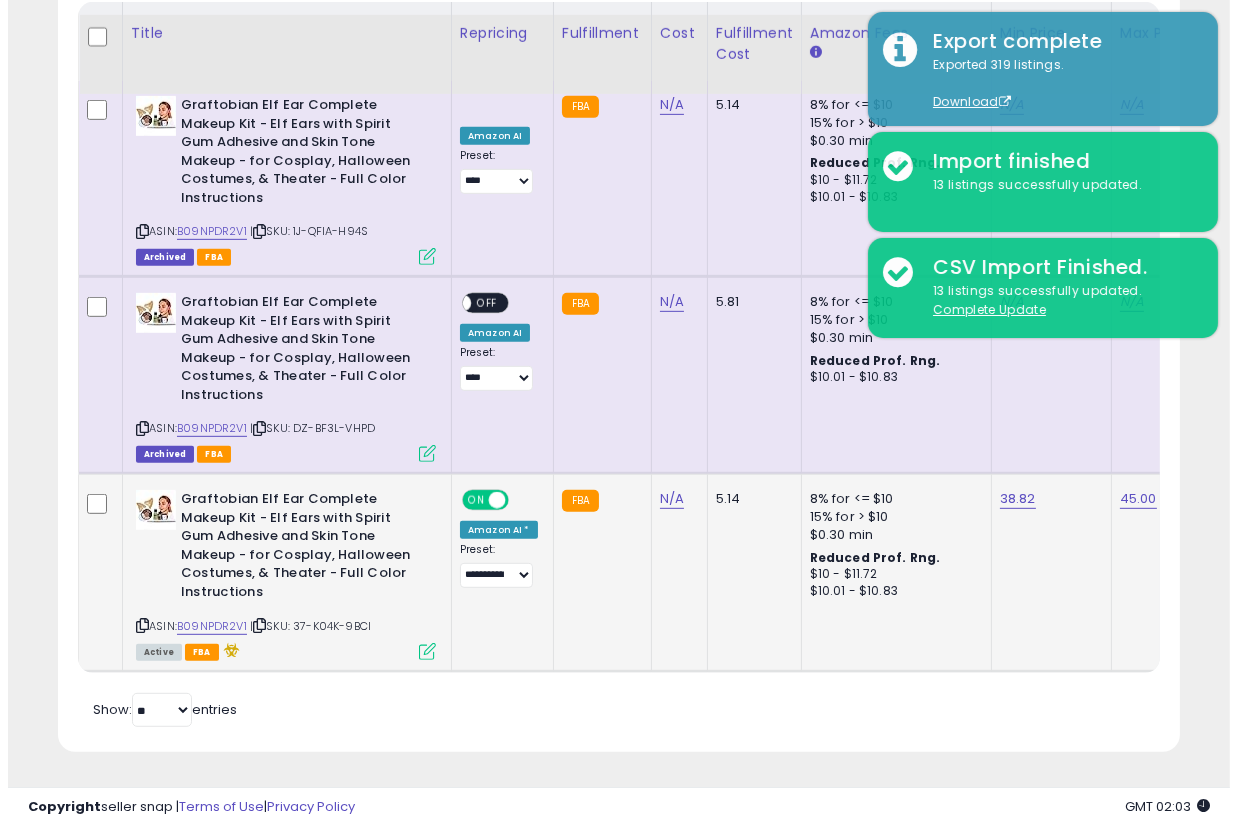 scroll, scrollTop: 999590, scrollLeft: 999342, axis: both 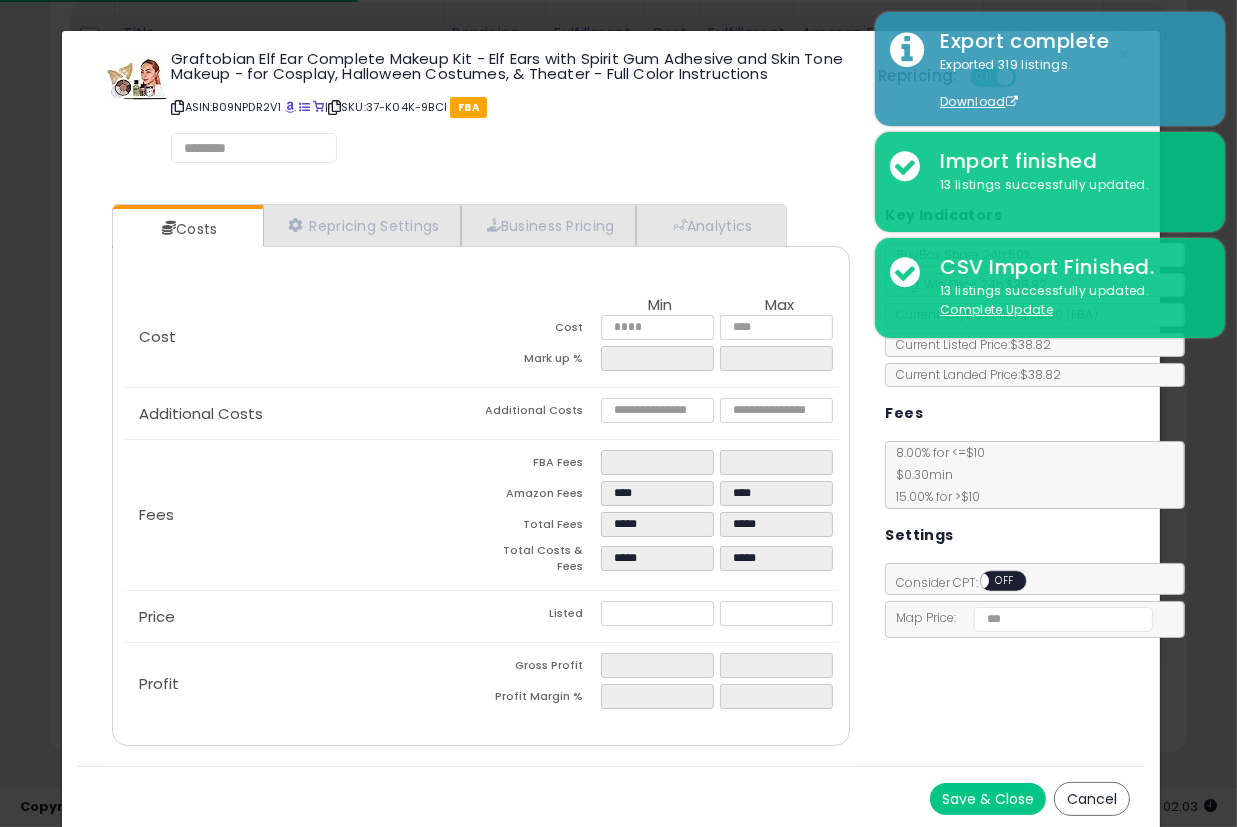 click on "× Close
Graftobian Elf Ear Complete Makeup Kit - Elf Ears with Spirit Gum Adhesive and Skin Tone Makeup - for Cosplay, Halloween Costumes, & Theater - Full Color Instructions
ASIN:  B09NPDR2V1
|
SKU:  37-K04K-9BCI
FBA
Repricing:
ON   OFF" 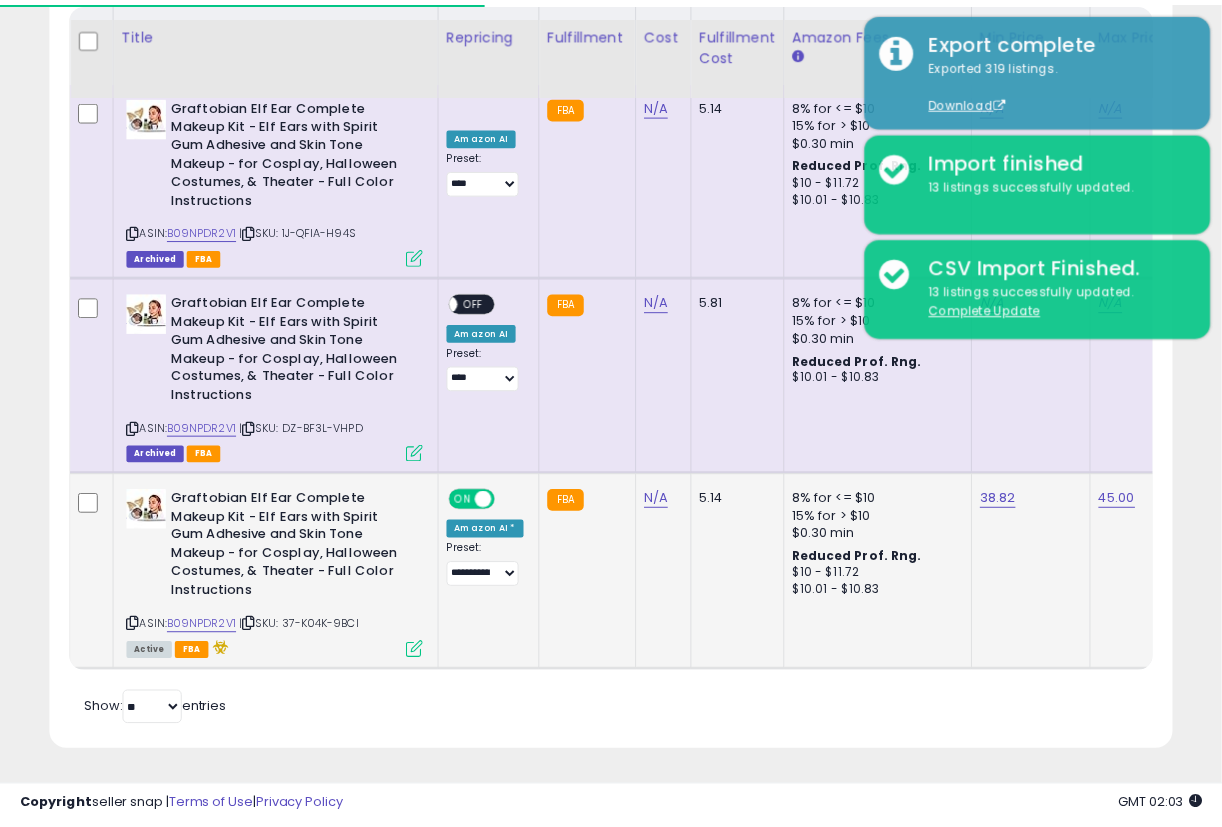scroll, scrollTop: 410, scrollLeft: 648, axis: both 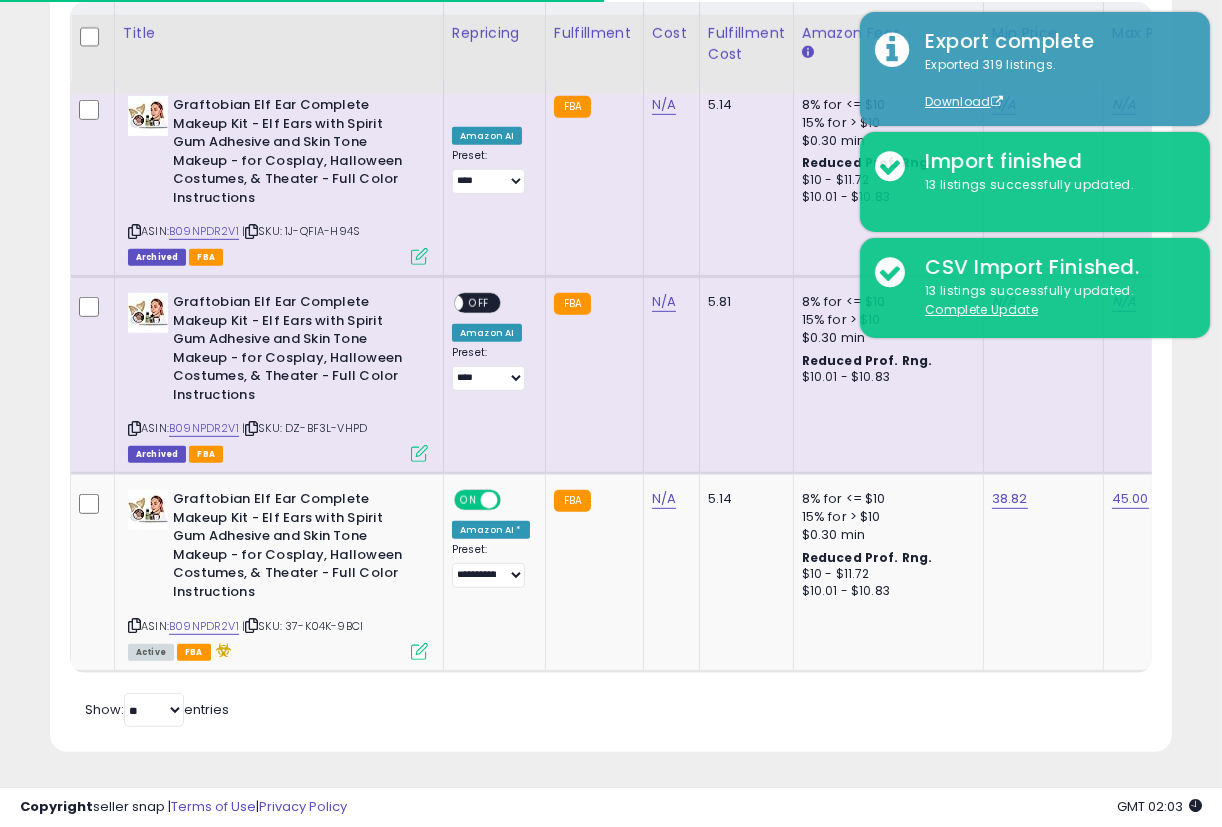 click at bounding box center (419, 453) 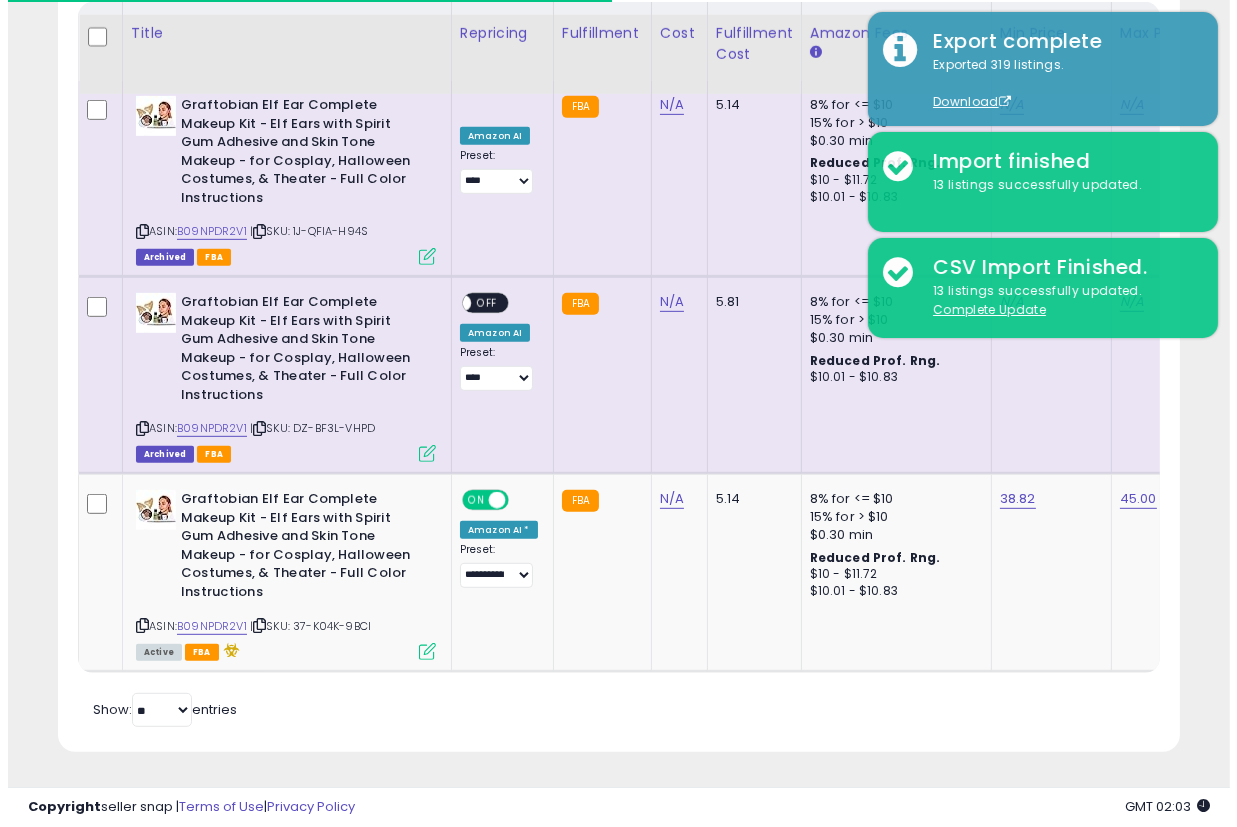 scroll, scrollTop: 999590, scrollLeft: 999342, axis: both 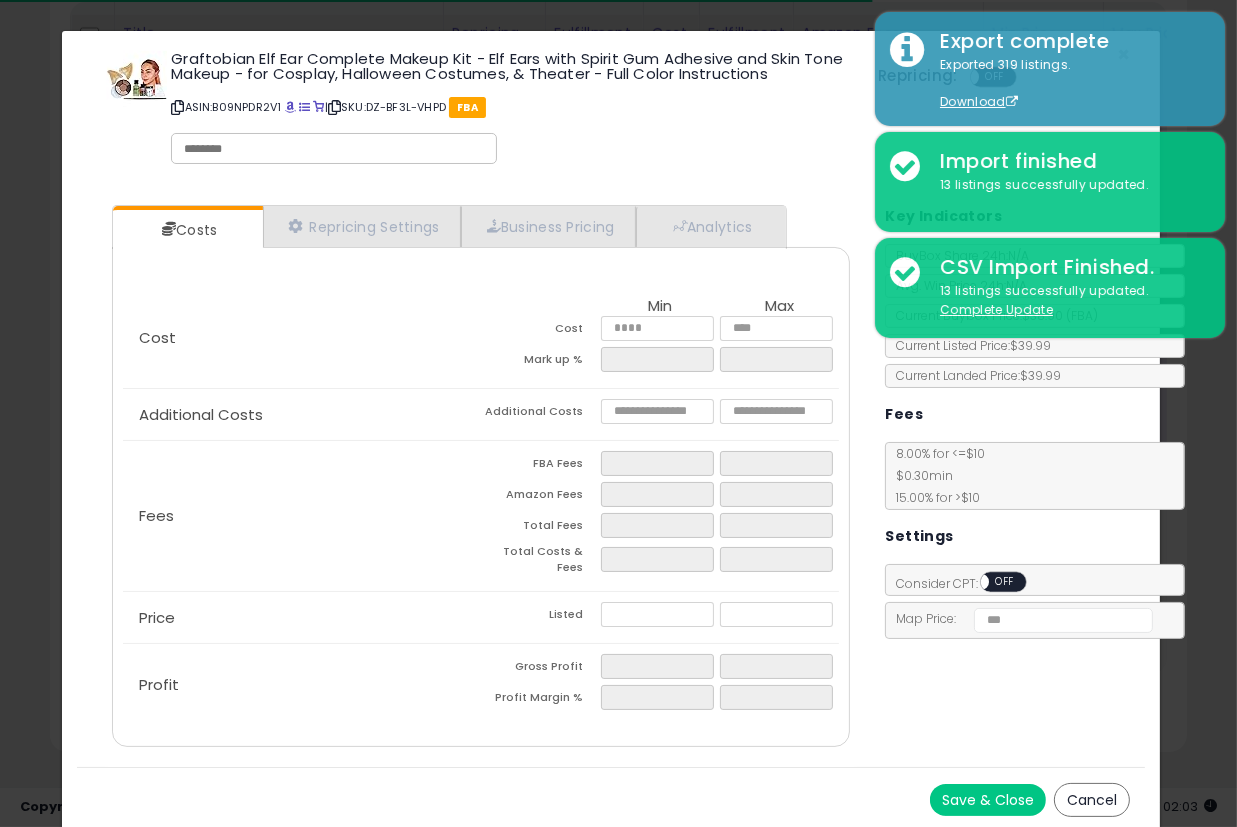 click on "Graftobian Elf Ear Complete Makeup Kit - Elf Ears with Spirit Gum Adhesive and Skin Tone Makeup - for Cosplay, Halloween Costumes, & Theater - Full Color Instructions" at bounding box center [611, 431] 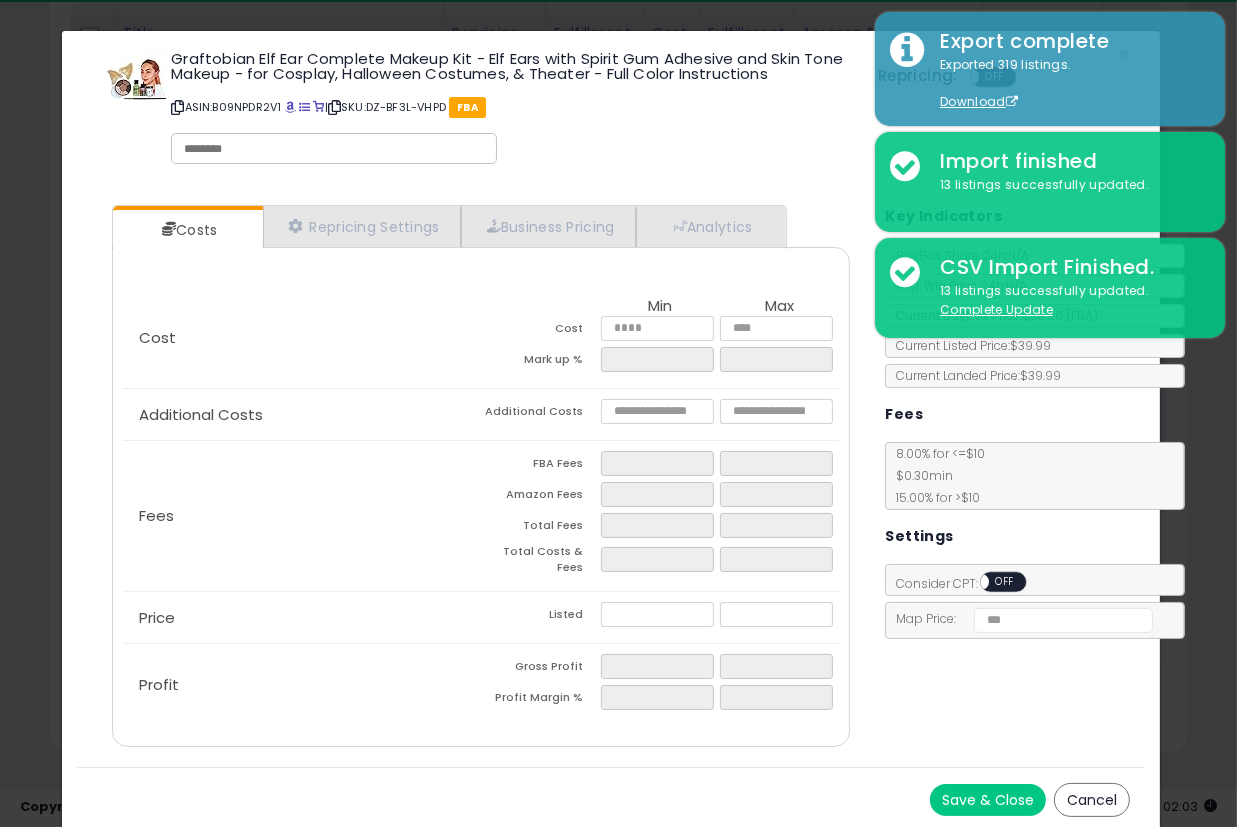 click on "Graftobian Elf Ear Complete Makeup Kit - Elf Ears with Spirit Gum Adhesive and Skin Tone Makeup - for Cosplay, Halloween Costumes, & Theater - Full Color Instructions" 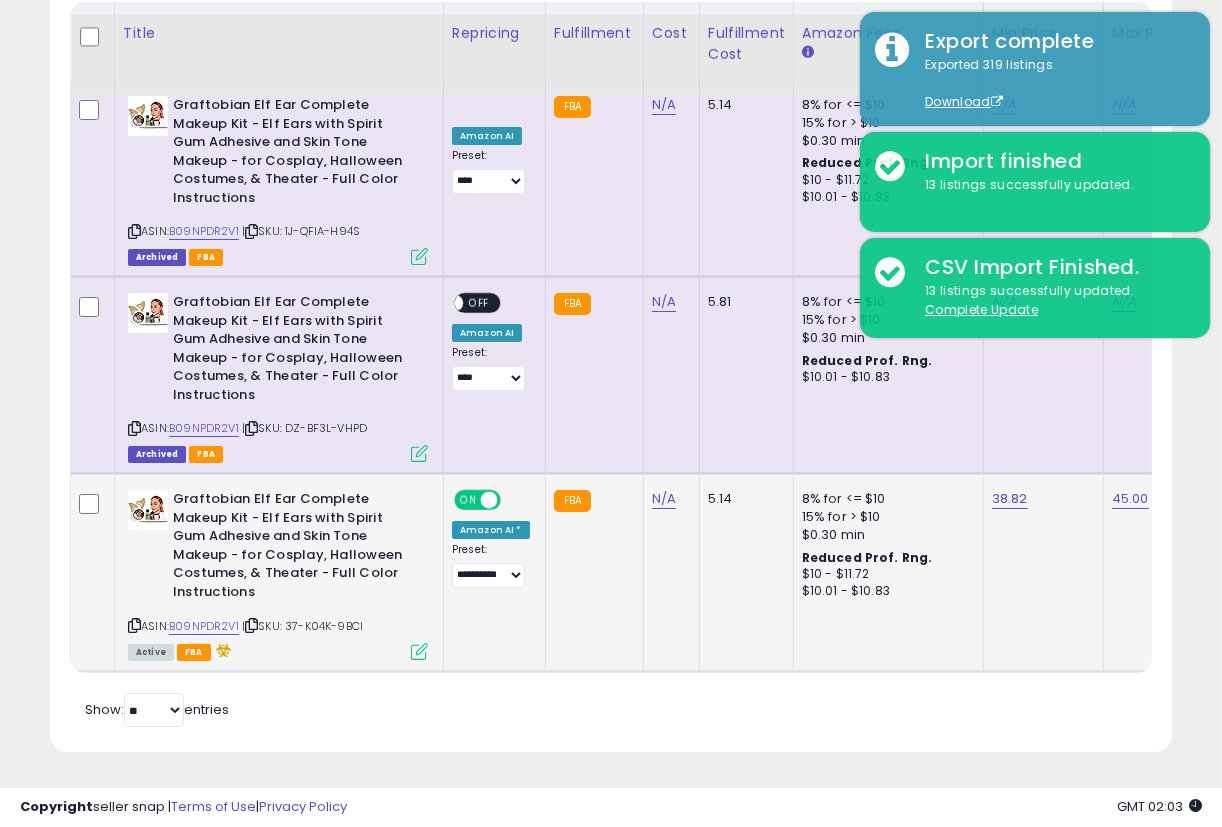 scroll, scrollTop: 410, scrollLeft: 648, axis: both 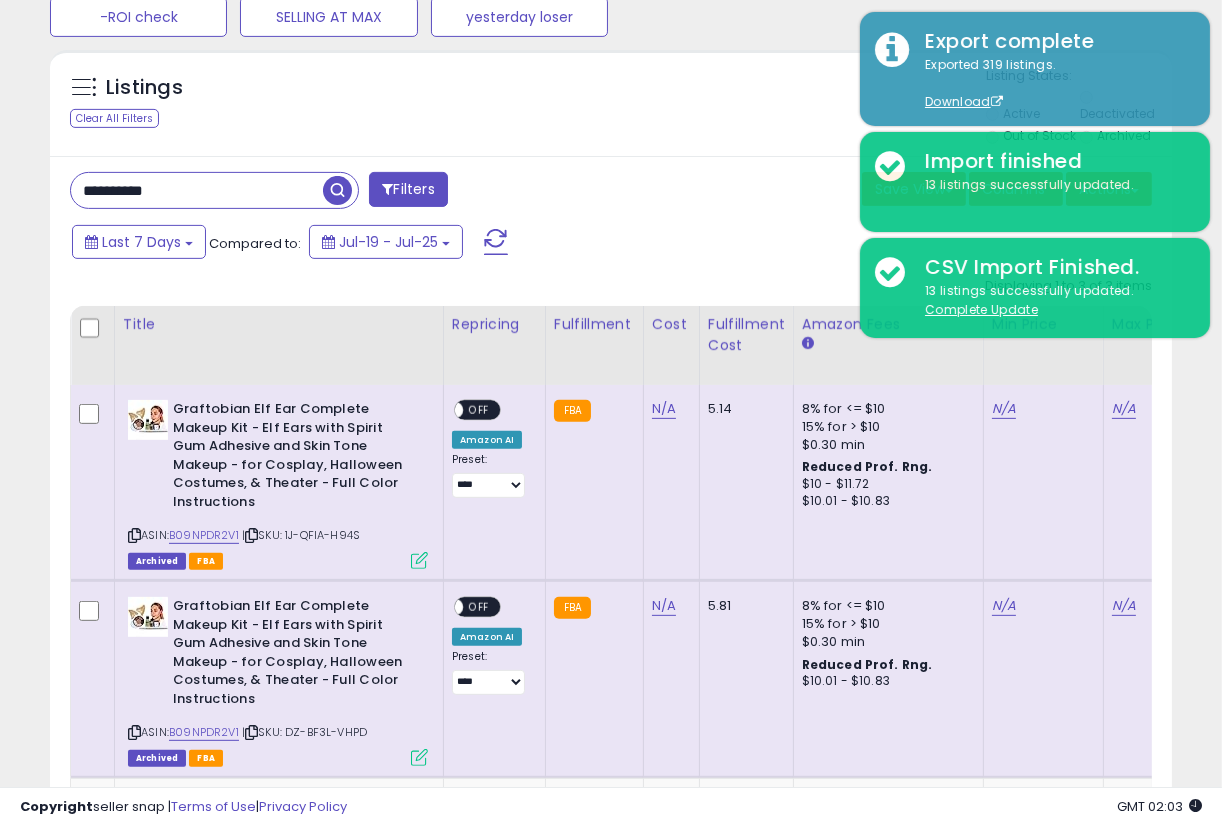 click on "ASIN:  B09NPDR2V1    |   SKU: 1J-QFIA-H94S Archived FBA" at bounding box center [278, 483] 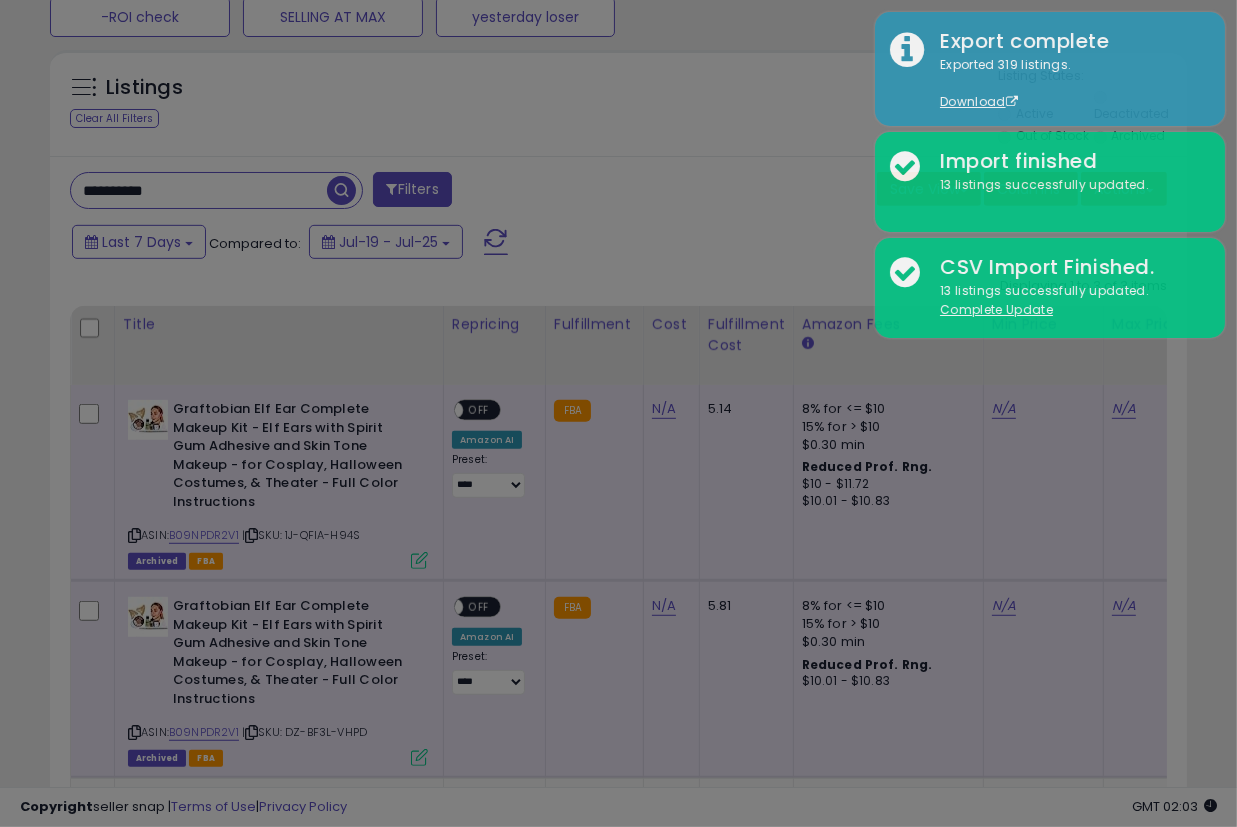 scroll, scrollTop: 999590, scrollLeft: 999342, axis: both 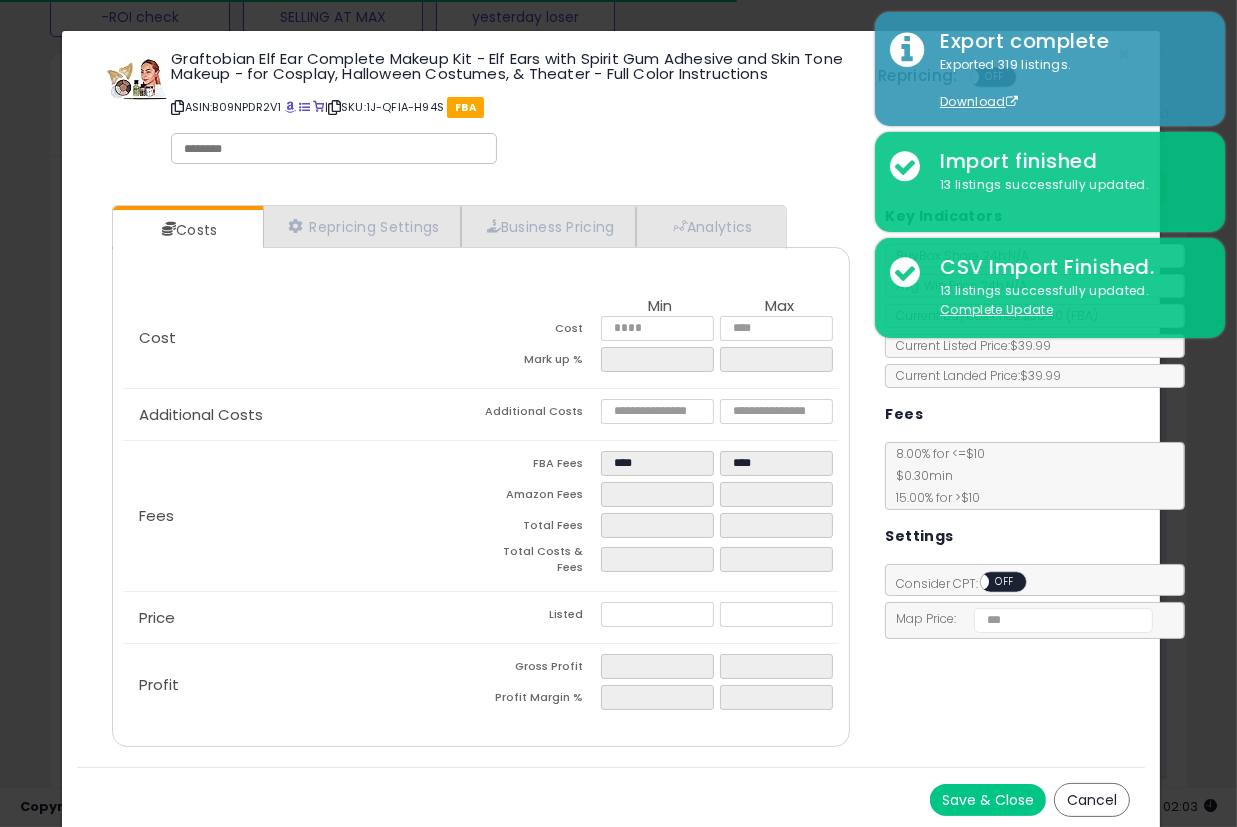 click on "Graftobian Elf Ear Complete Makeup Kit - Elf Ears with Spirit Gum Adhesive and Skin Tone Makeup - for Cosplay, Halloween Costumes, & Theater - Full Color Instructions" 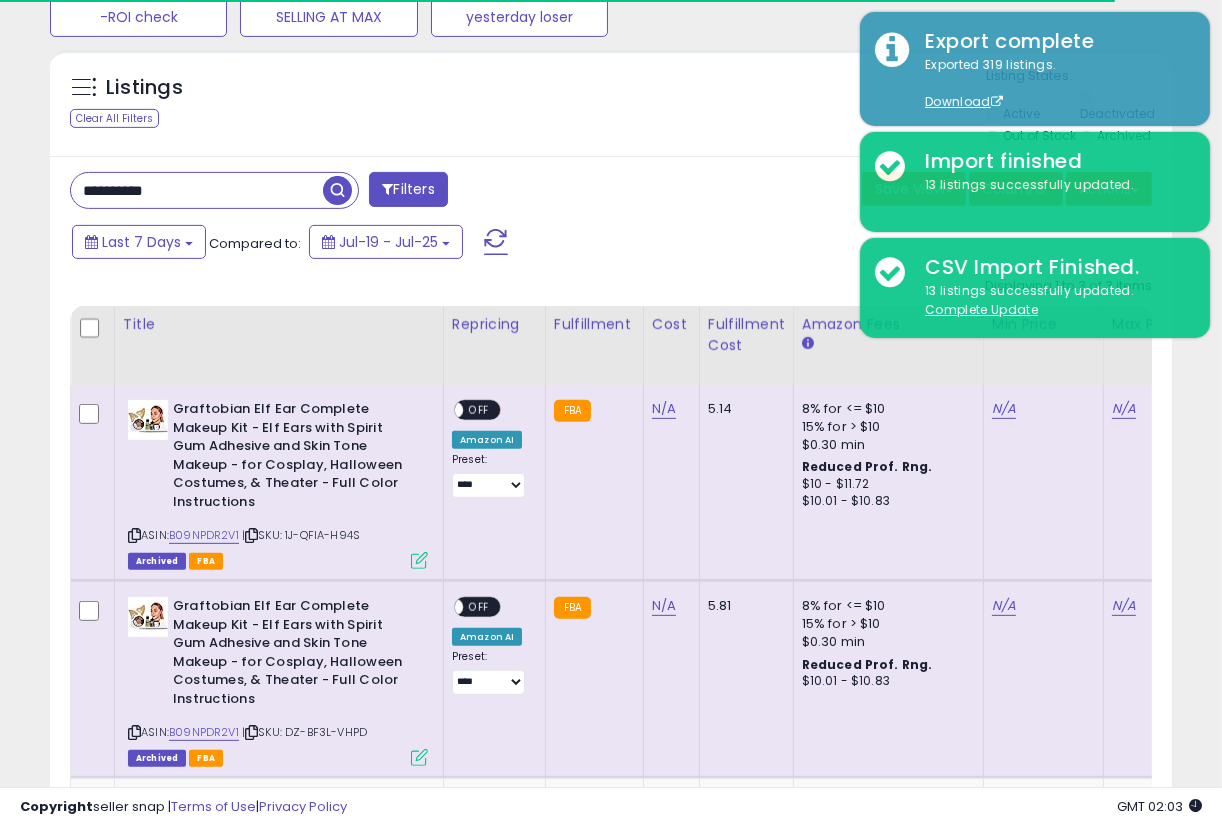 scroll, scrollTop: 410, scrollLeft: 648, axis: both 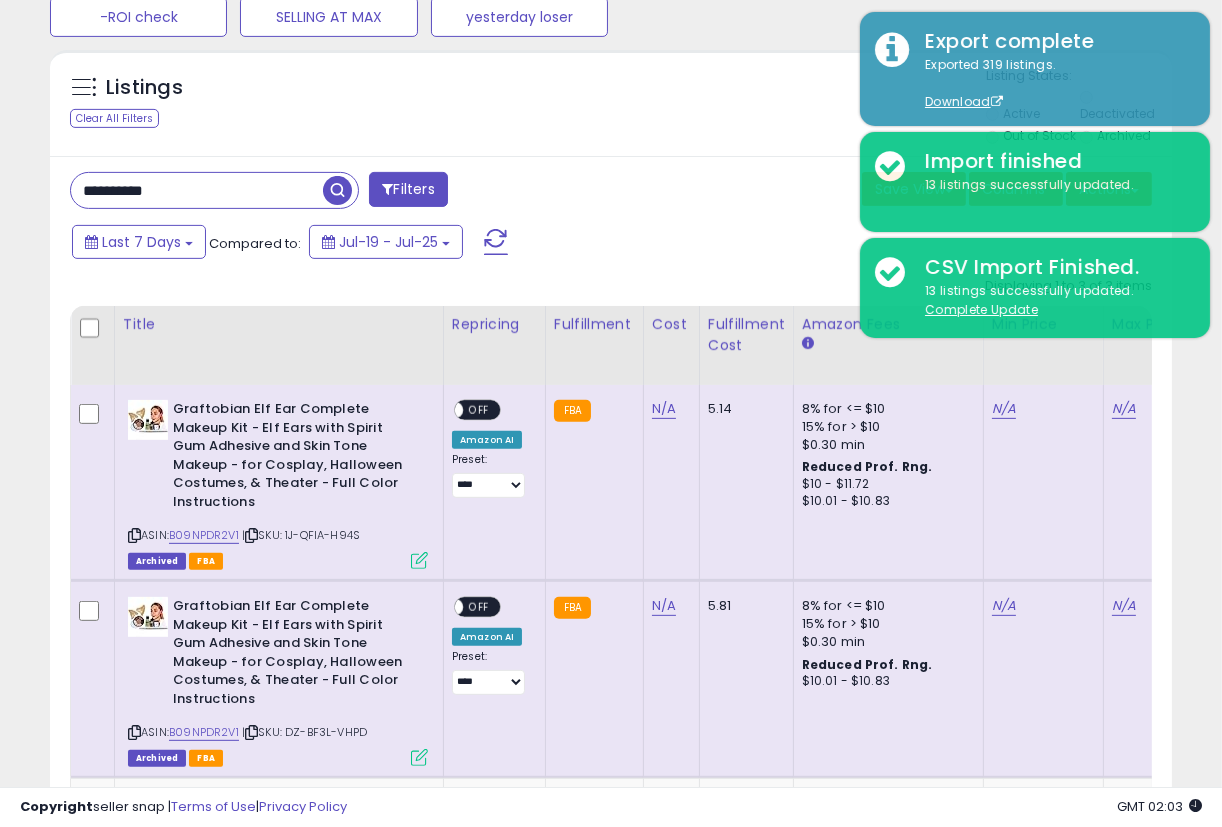 click on "**********" at bounding box center [197, 190] 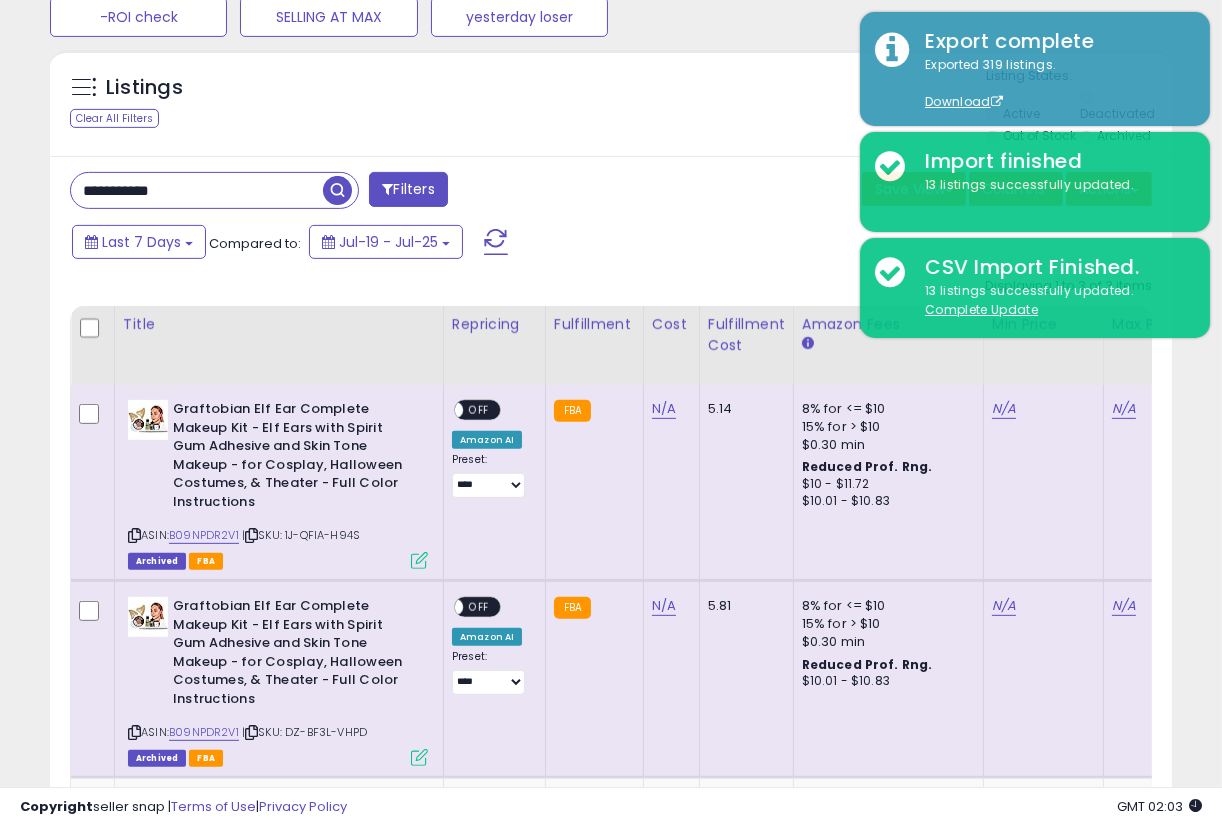 type on "**********" 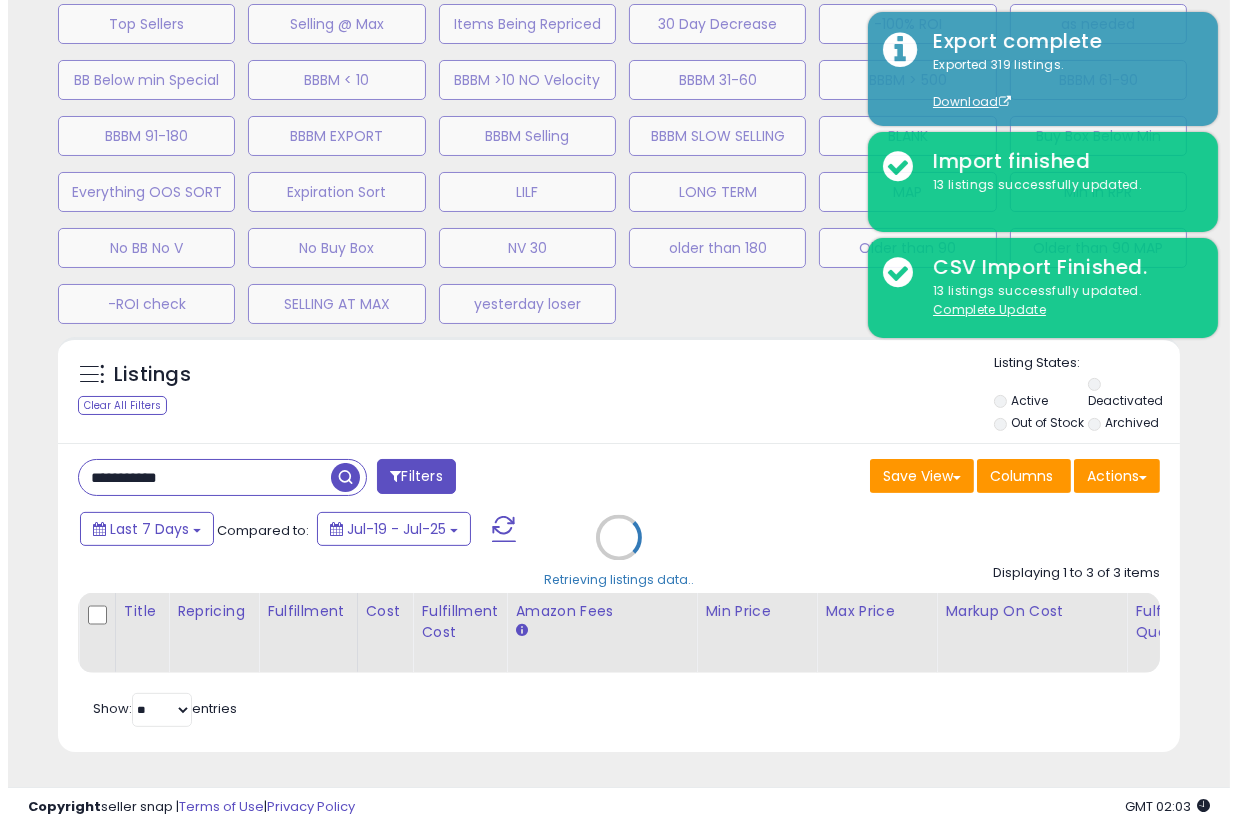 scroll, scrollTop: 714, scrollLeft: 0, axis: vertical 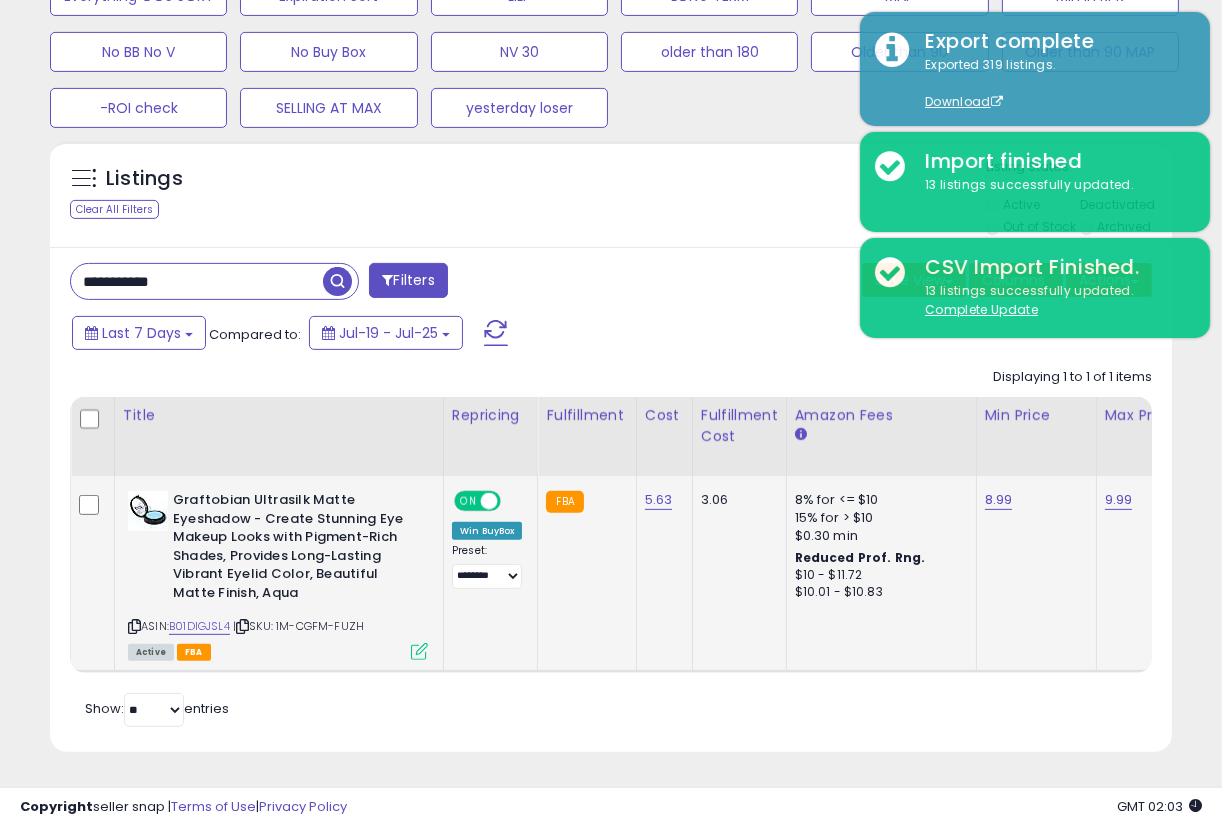 click at bounding box center [419, 651] 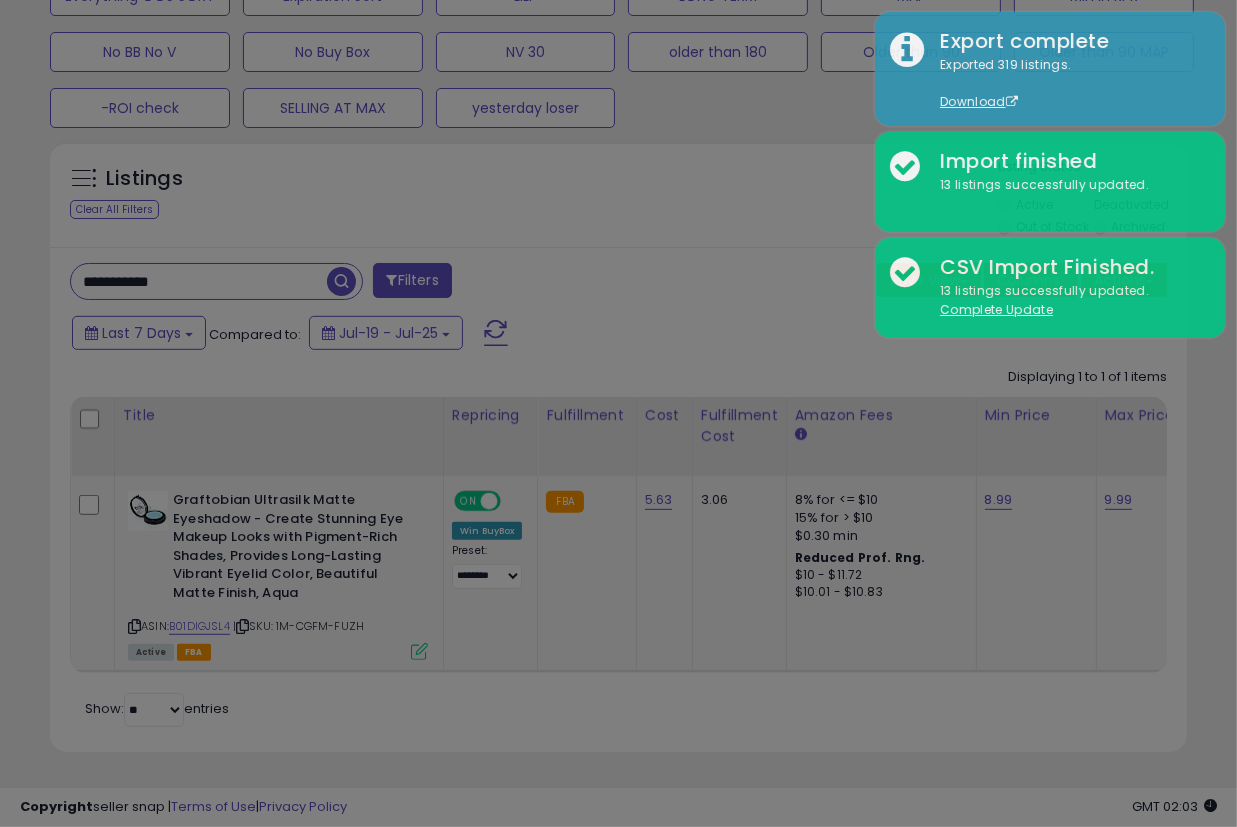 scroll, scrollTop: 999590, scrollLeft: 999342, axis: both 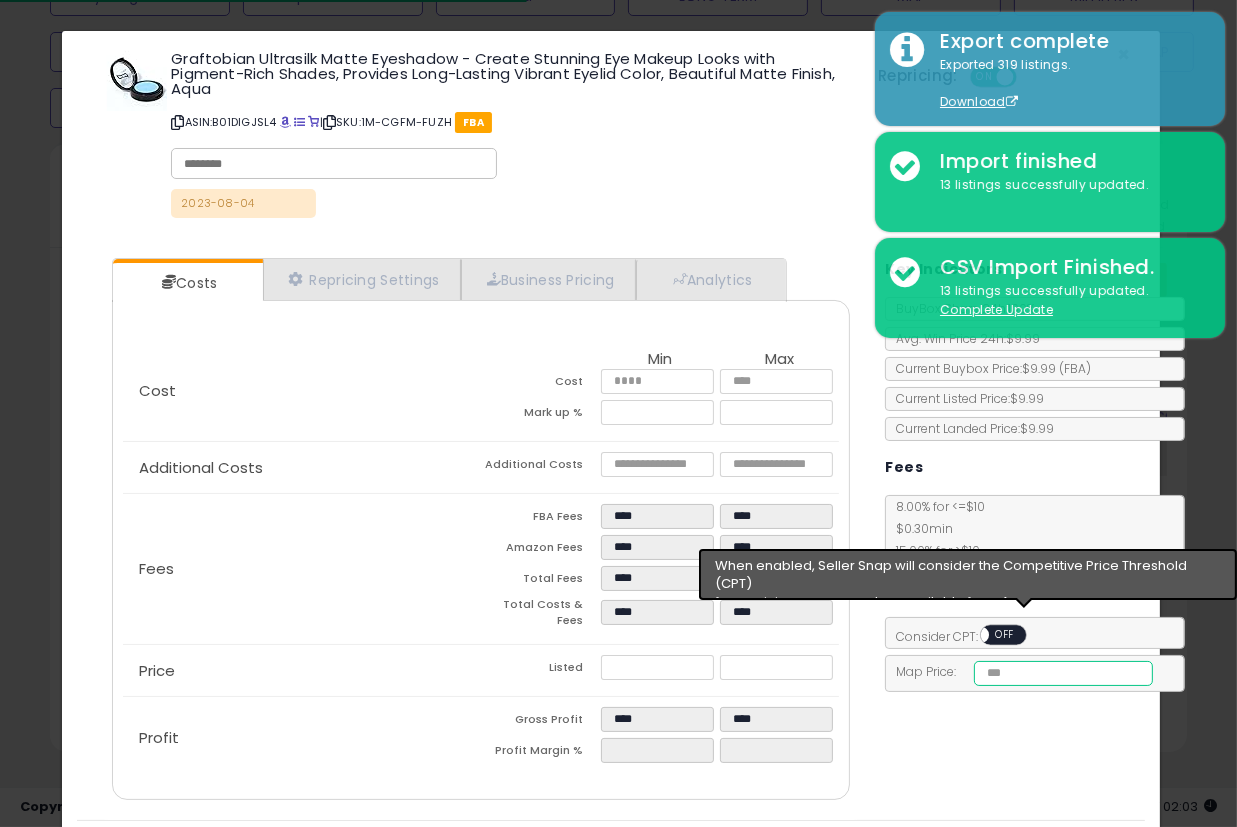click at bounding box center [1063, 673] 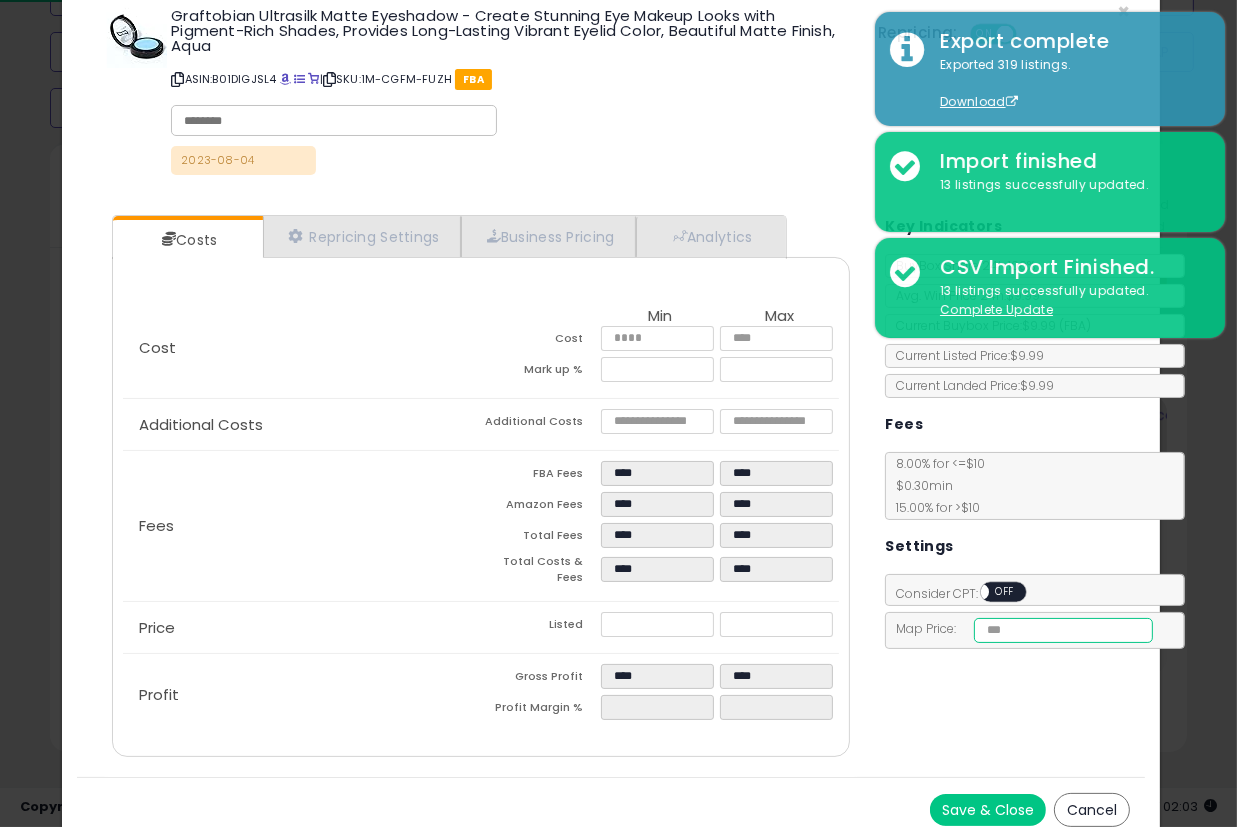 scroll, scrollTop: 56, scrollLeft: 0, axis: vertical 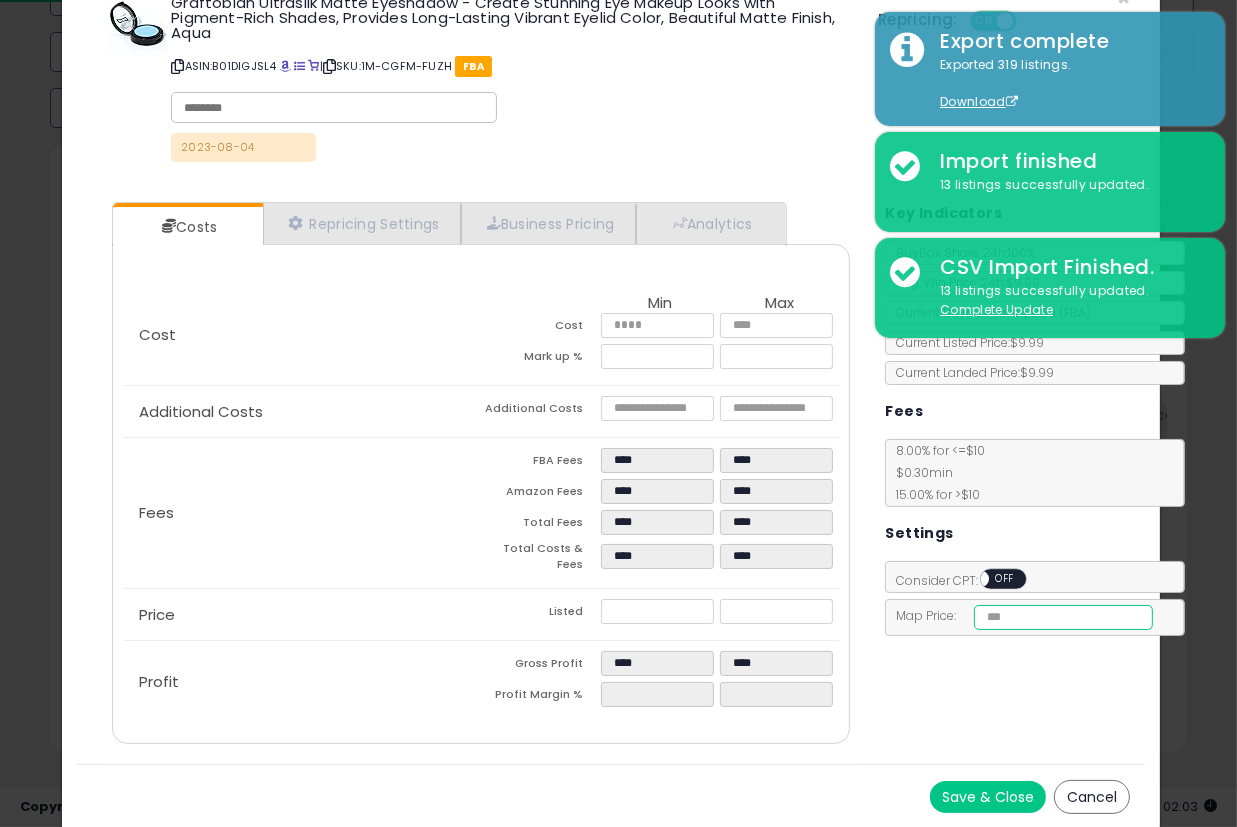 type on "*****" 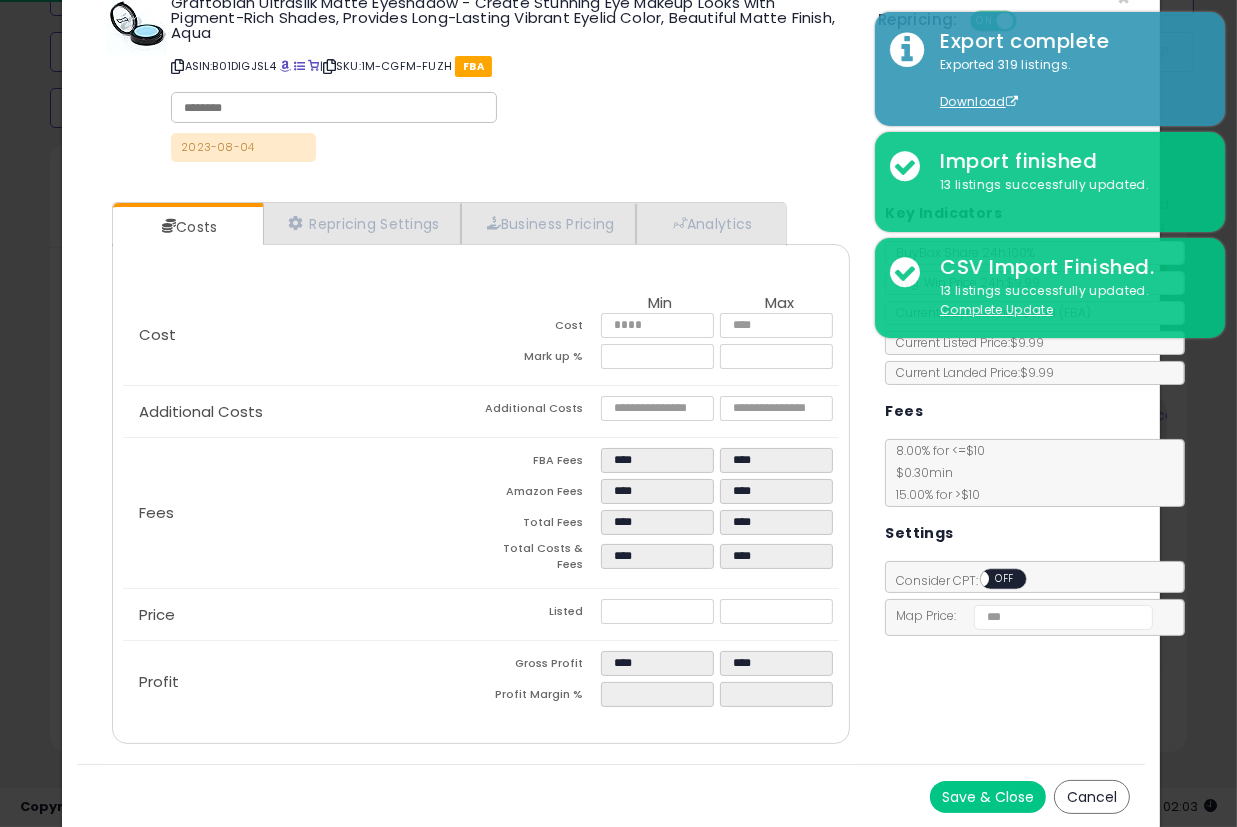 click on "Save & Close" at bounding box center (988, 797) 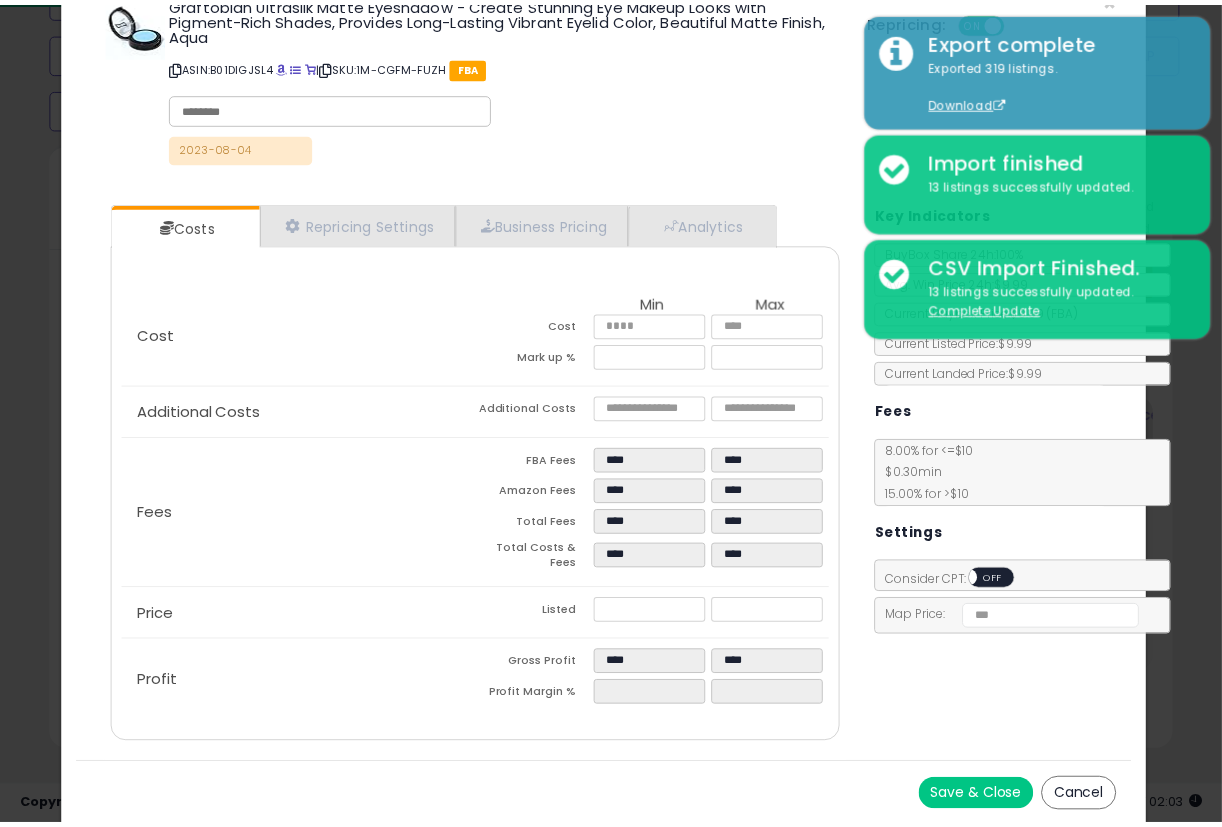 scroll, scrollTop: 0, scrollLeft: 0, axis: both 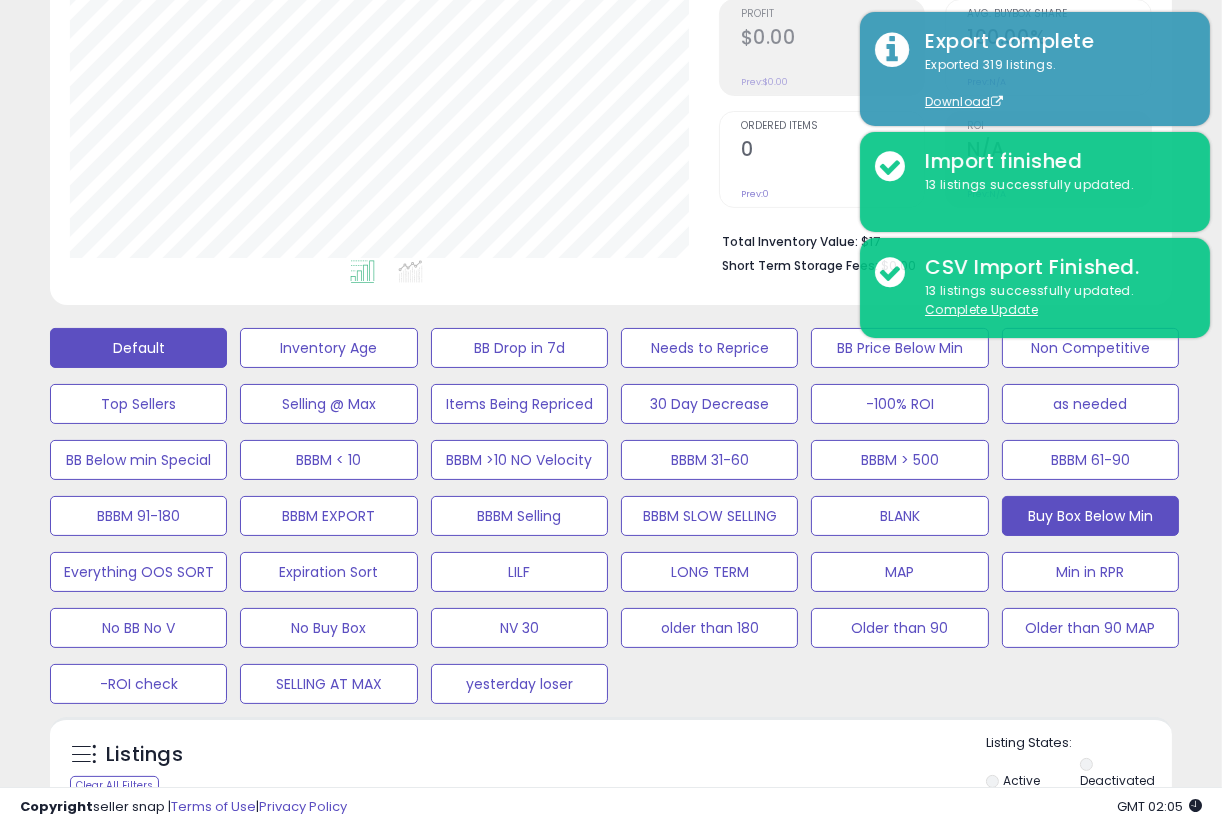 click on "Buy Box Below Min" at bounding box center (328, 348) 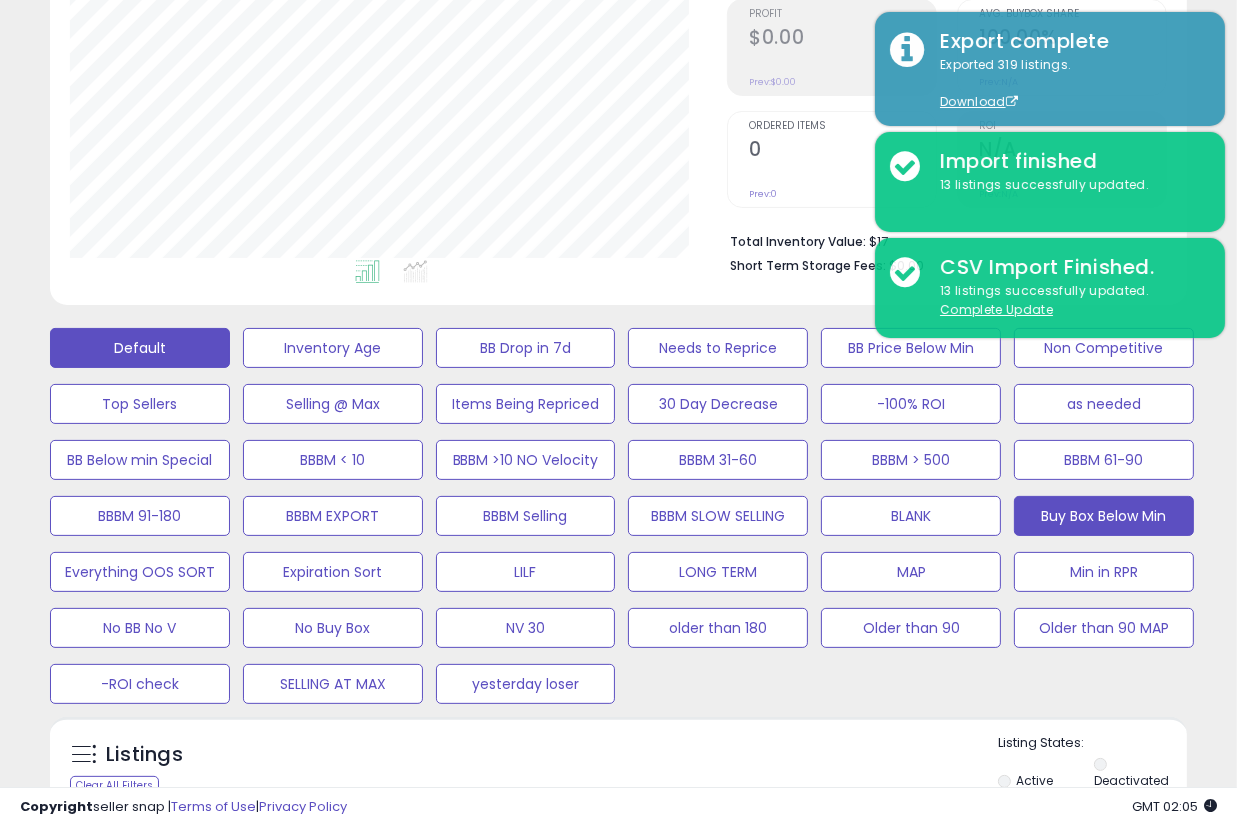 scroll, scrollTop: 999590, scrollLeft: 999342, axis: both 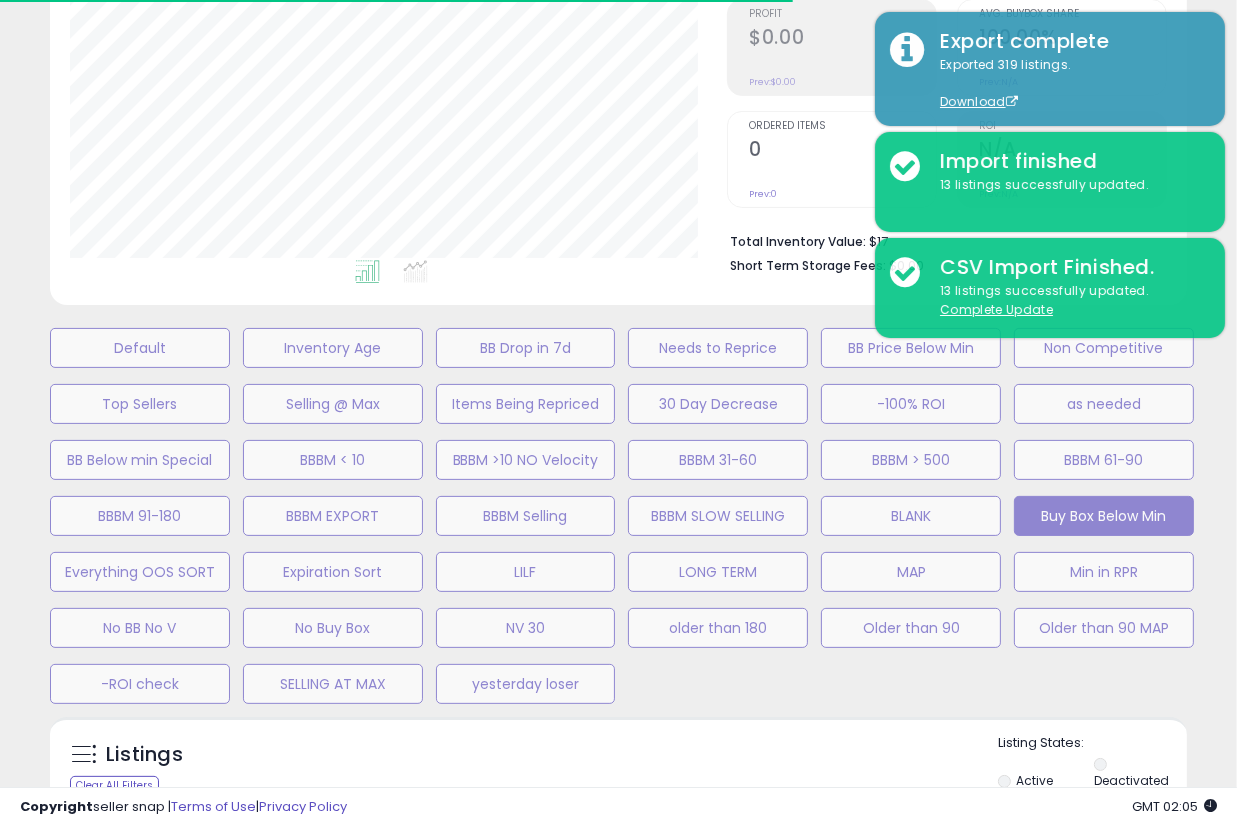 type 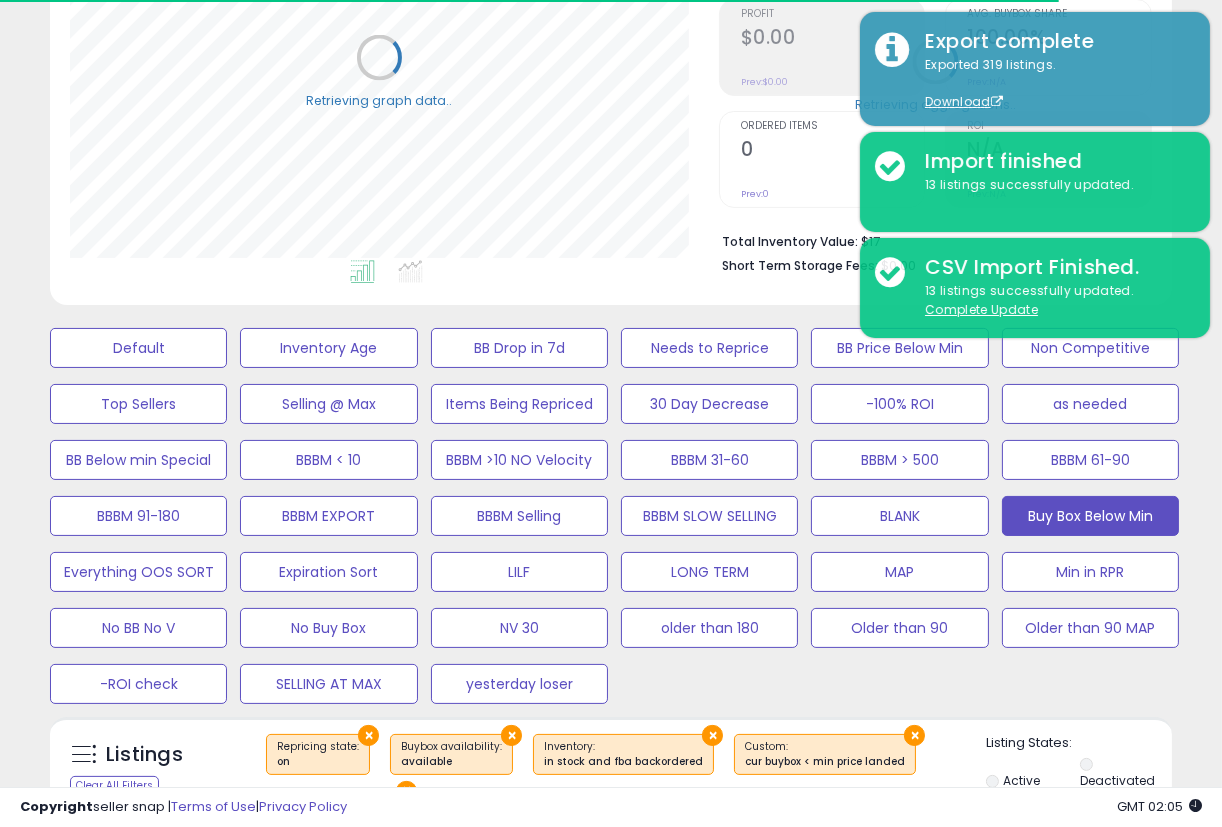 scroll, scrollTop: 410, scrollLeft: 648, axis: both 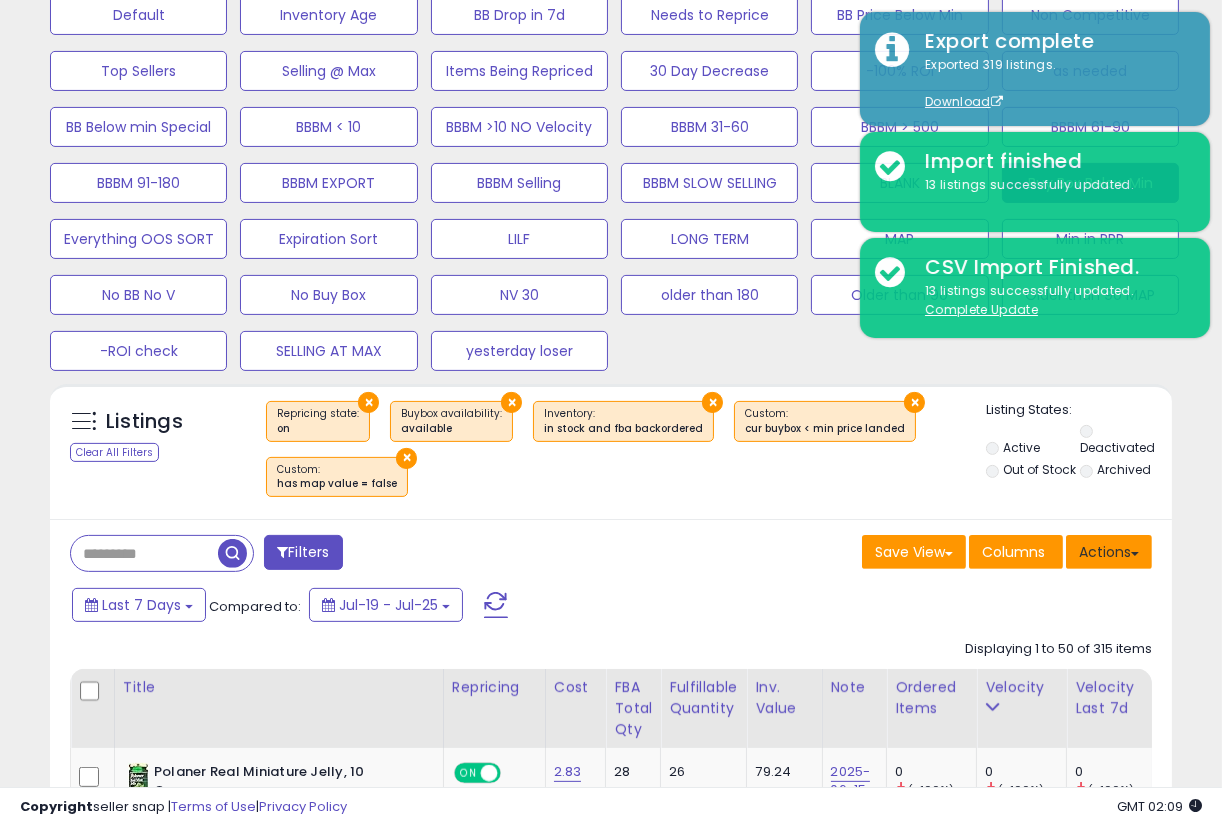 click on "Actions" at bounding box center [1109, 552] 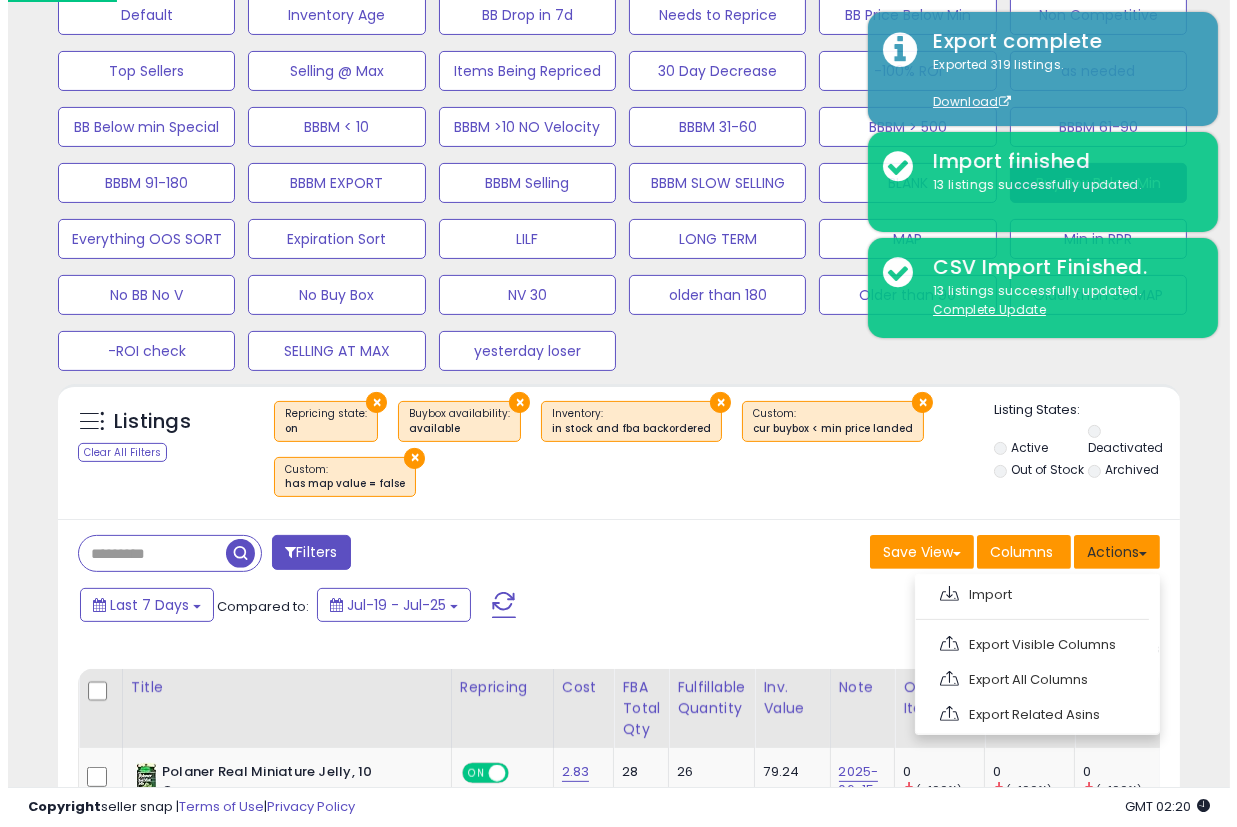 scroll, scrollTop: 333, scrollLeft: 0, axis: vertical 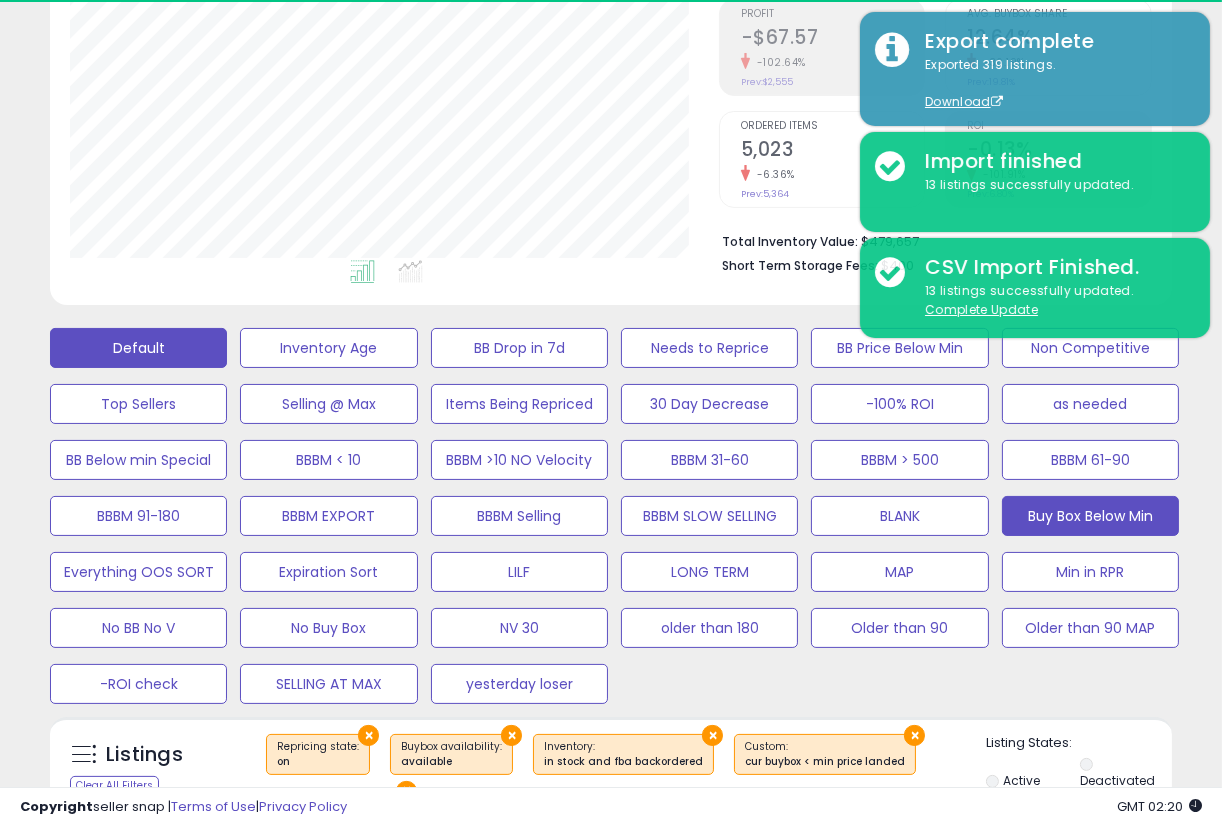click on "Default" at bounding box center [138, 348] 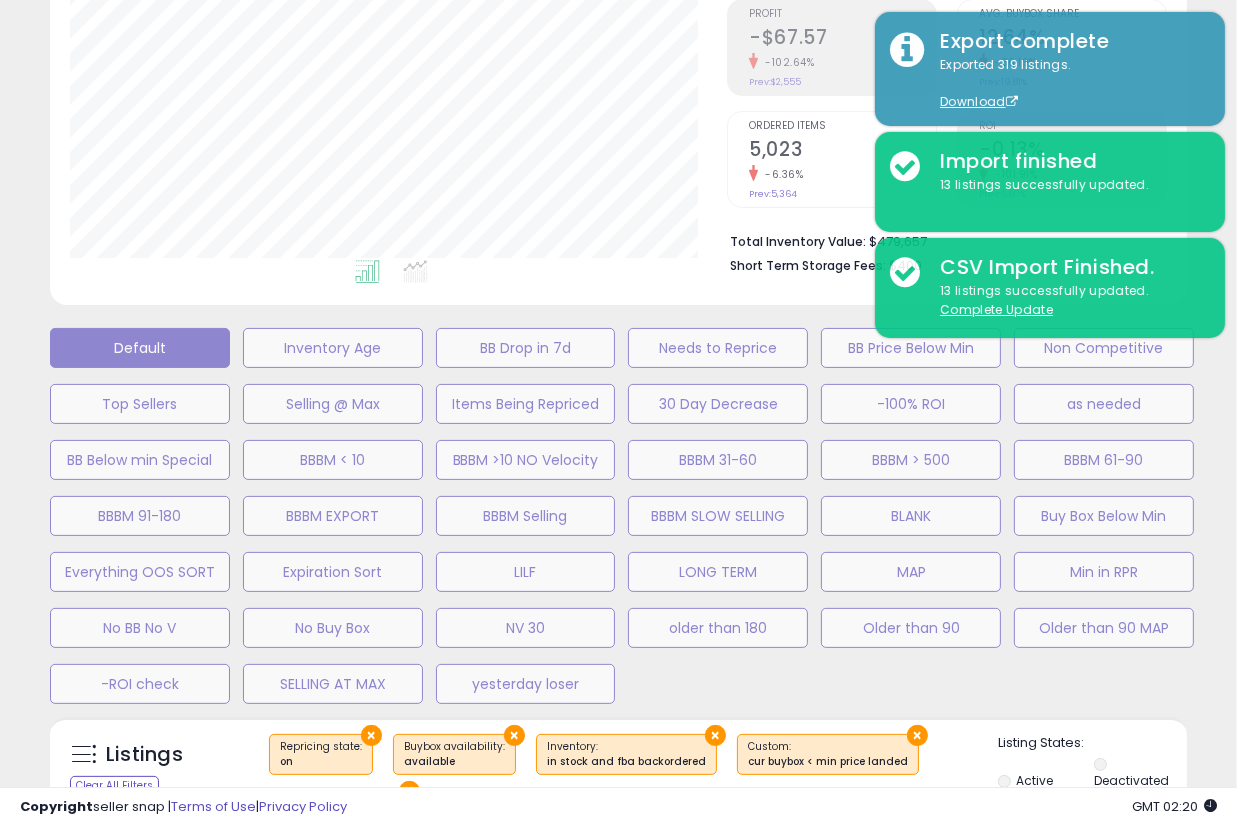 scroll, scrollTop: 999590, scrollLeft: 999342, axis: both 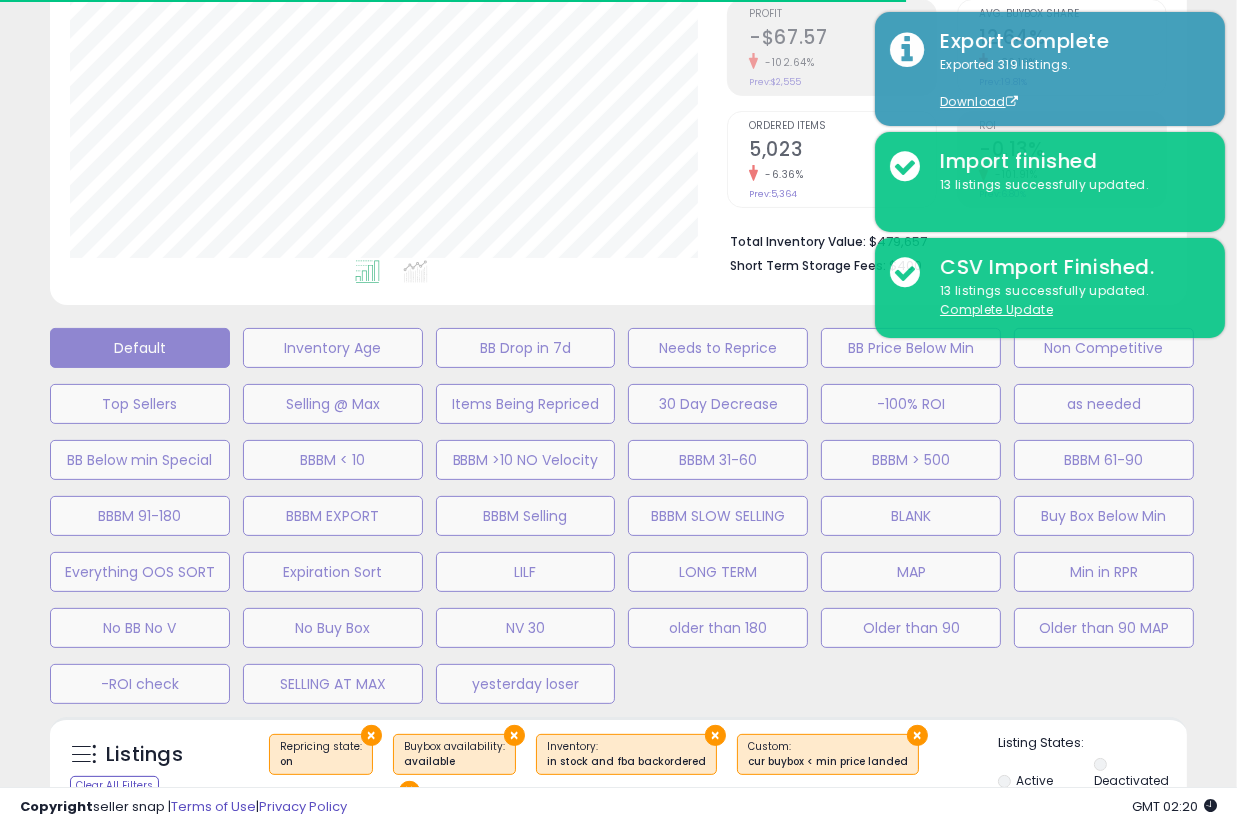 select on "**" 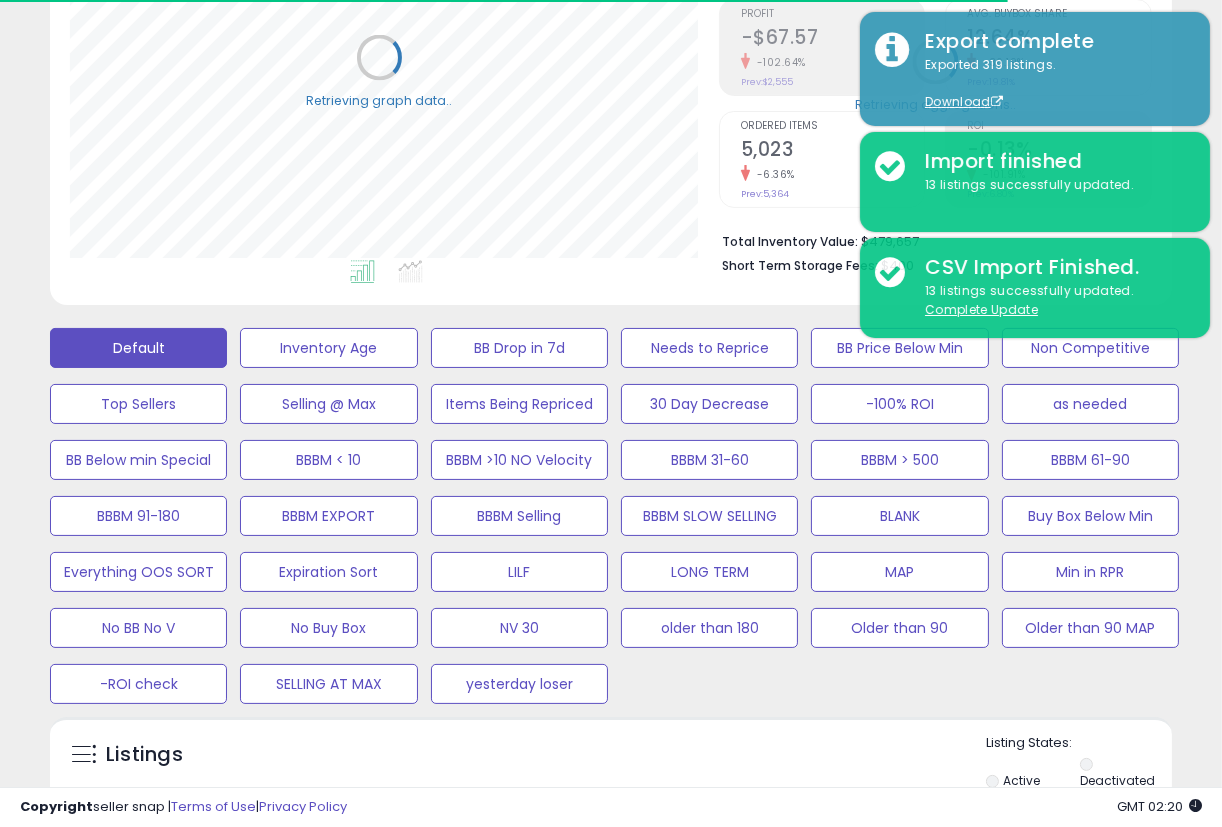 scroll, scrollTop: 410, scrollLeft: 648, axis: both 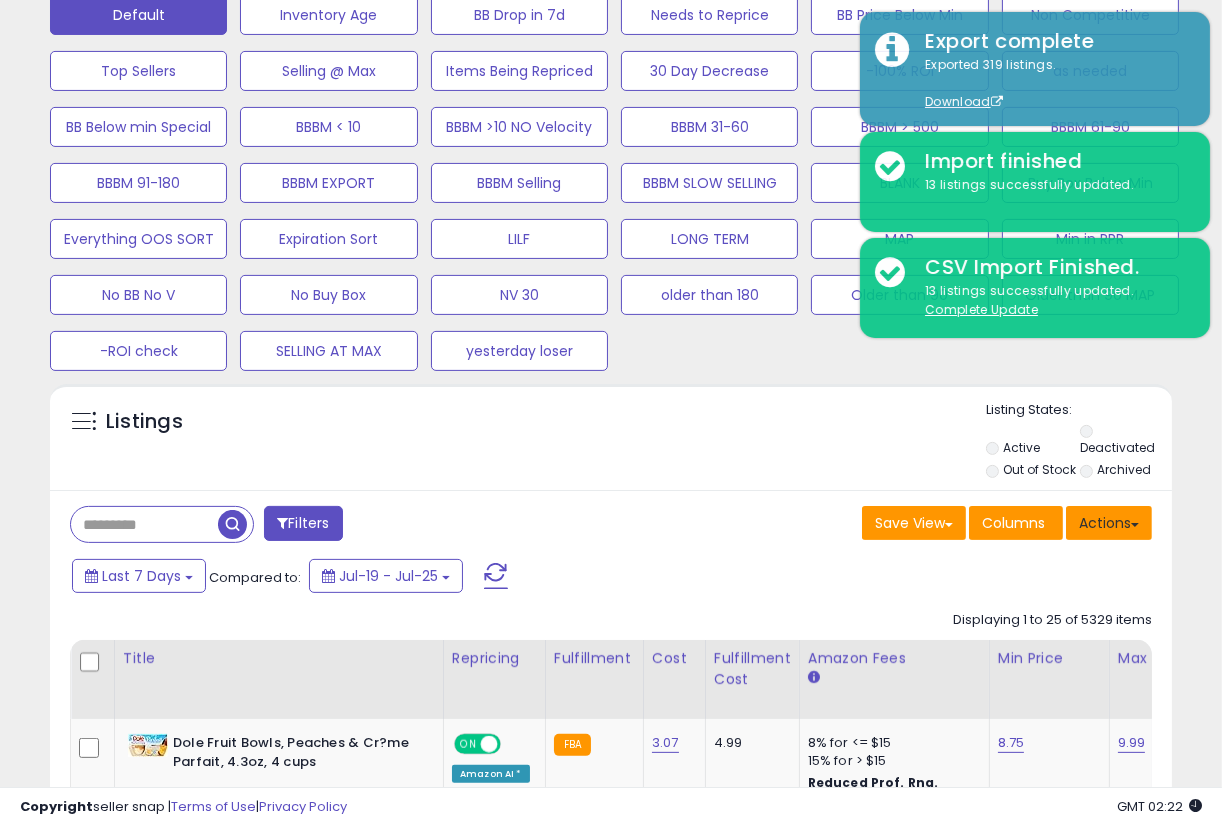 click on "Actions" at bounding box center [1109, 523] 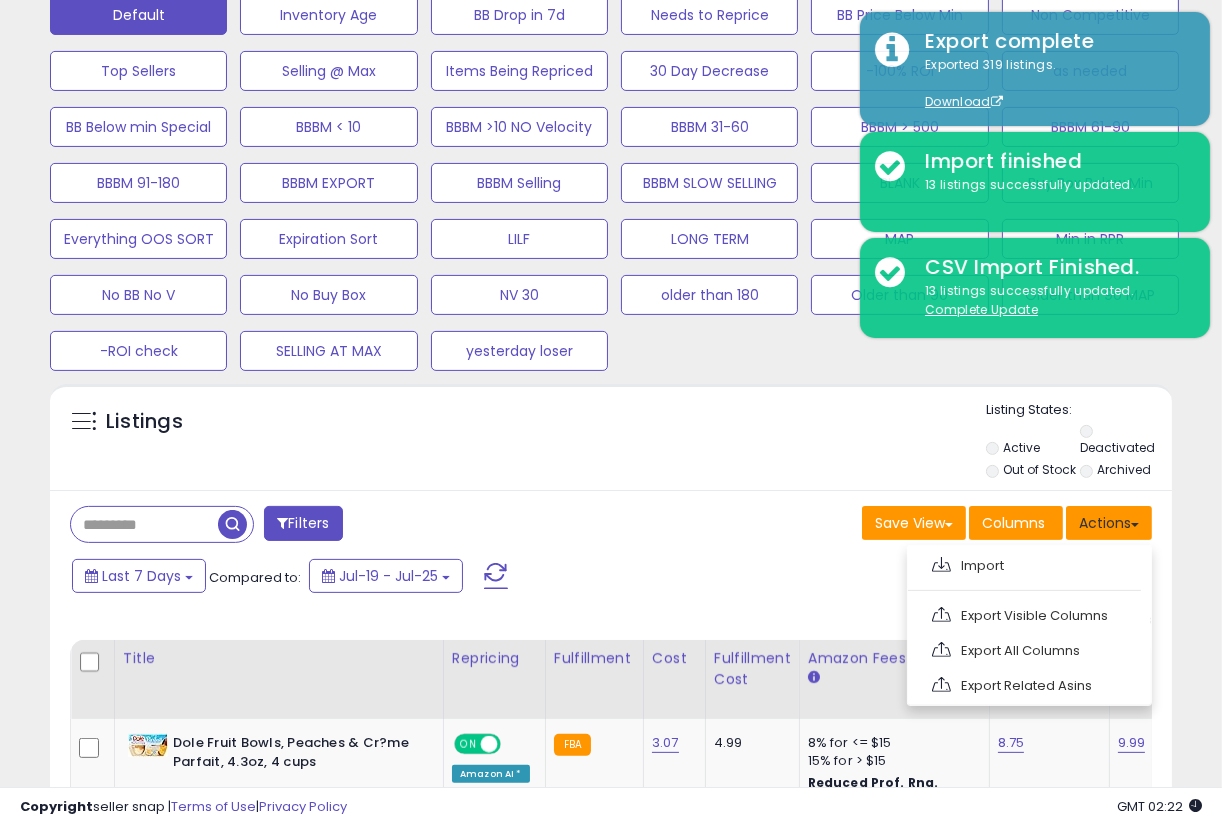 type 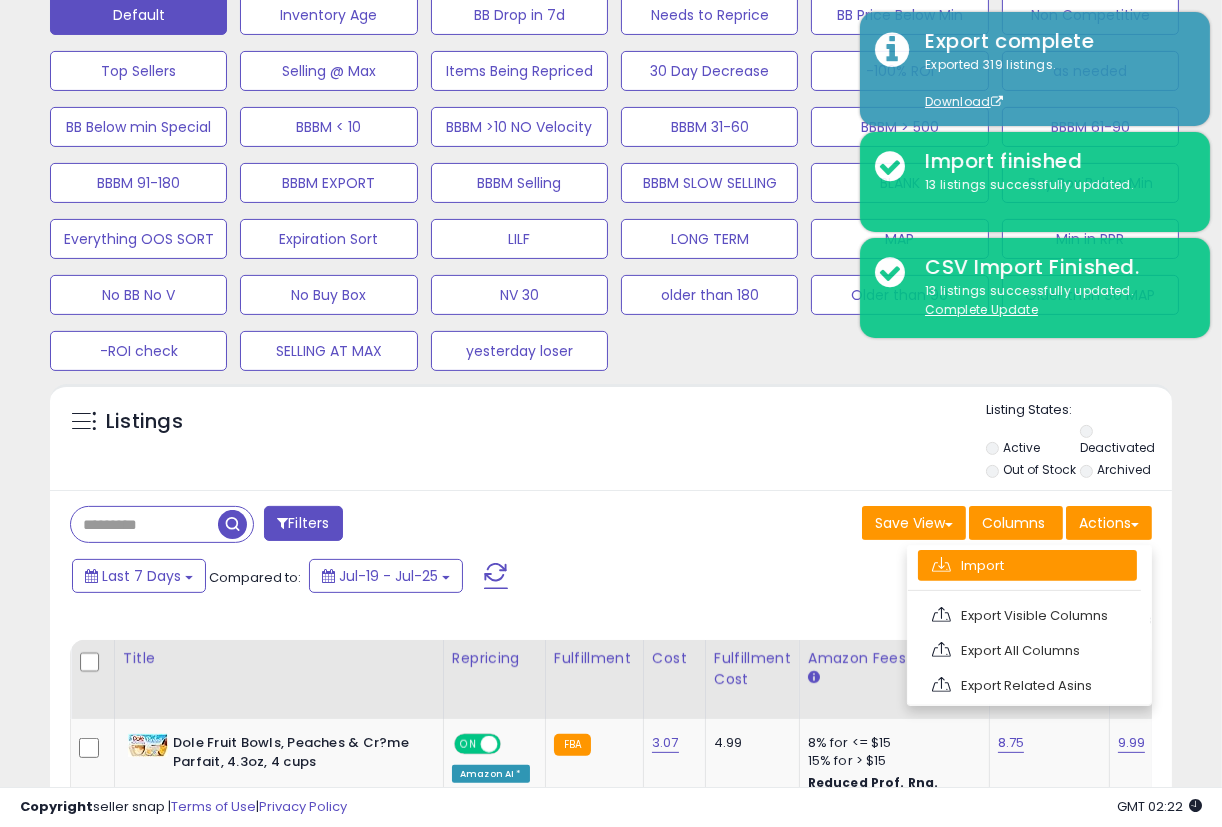 click on "Import" at bounding box center (1027, 565) 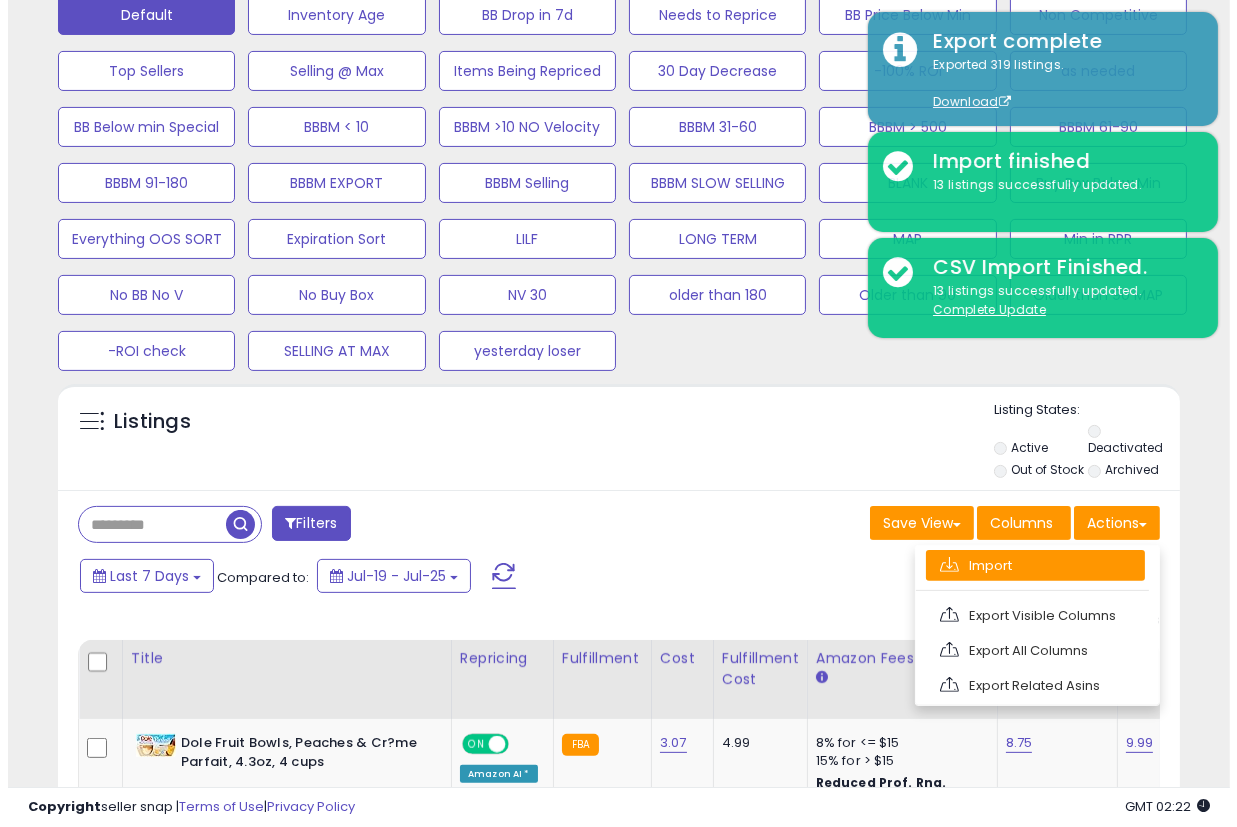 scroll, scrollTop: 999590, scrollLeft: 999342, axis: both 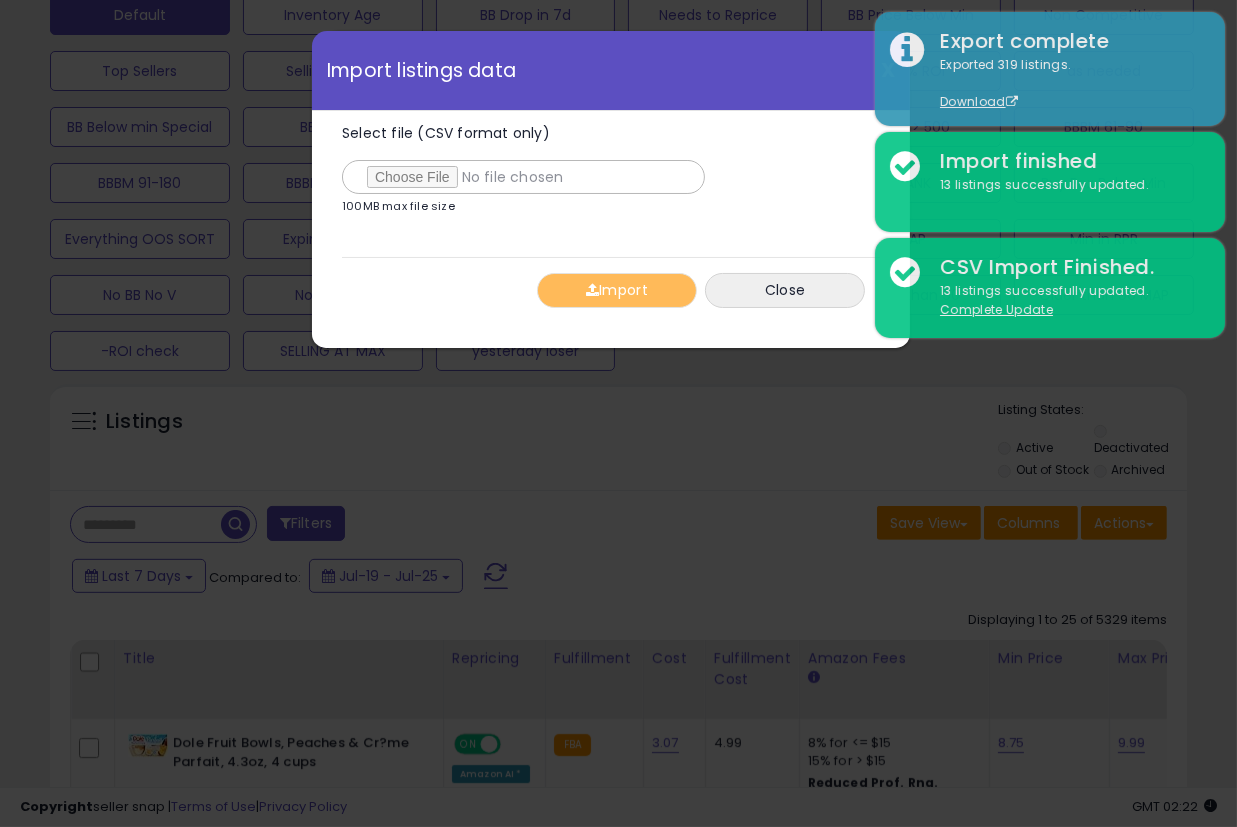 type on "**********" 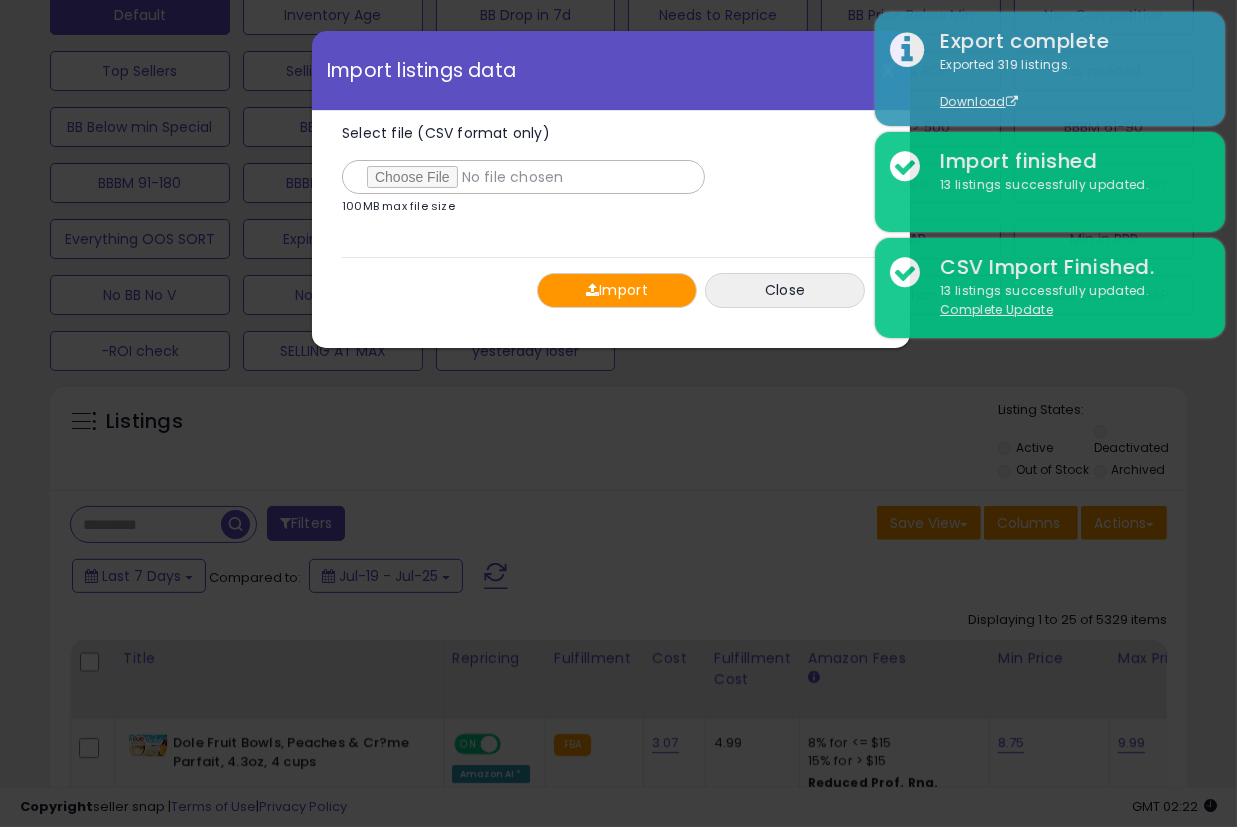 click on "Import" at bounding box center [617, 290] 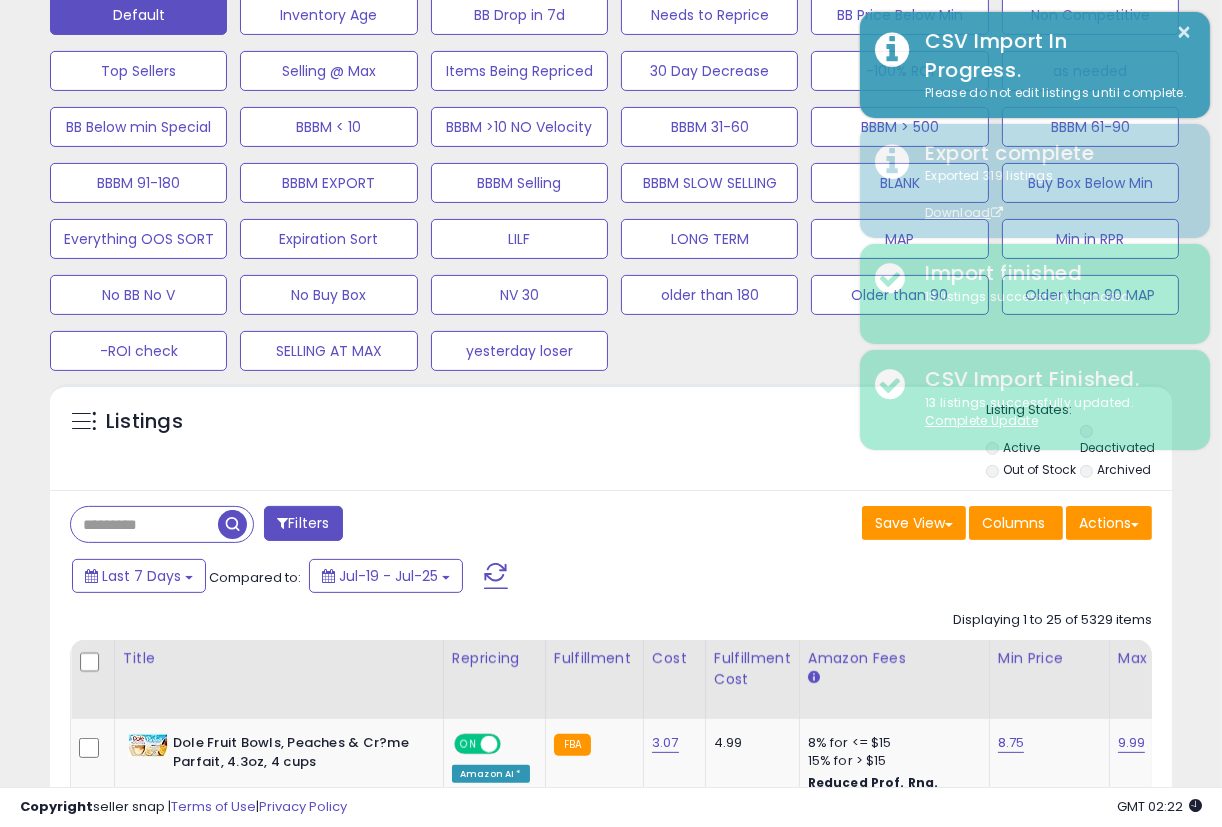 scroll, scrollTop: 410, scrollLeft: 648, axis: both 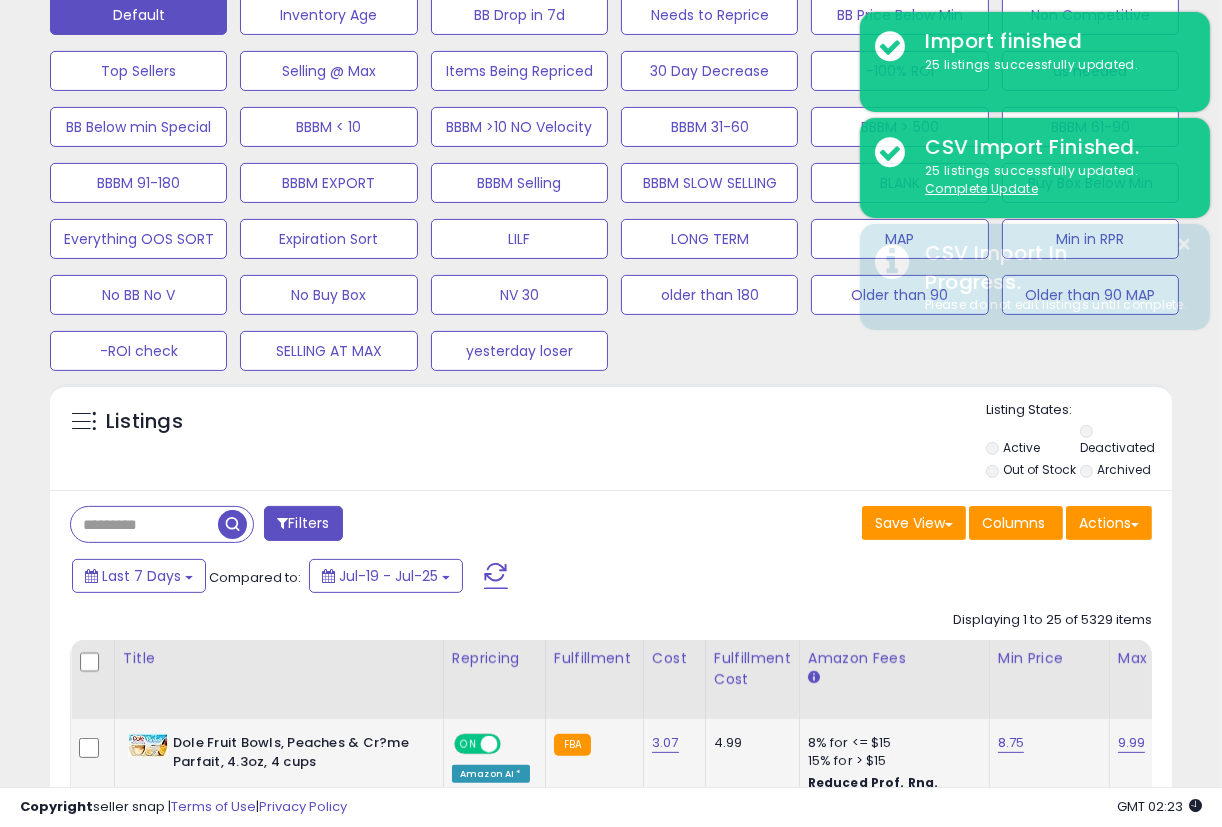 click on "Dole Fruit Bowls, Peaches & Cr?me Parfait, 4.3oz, 4 cups" at bounding box center [294, 755] 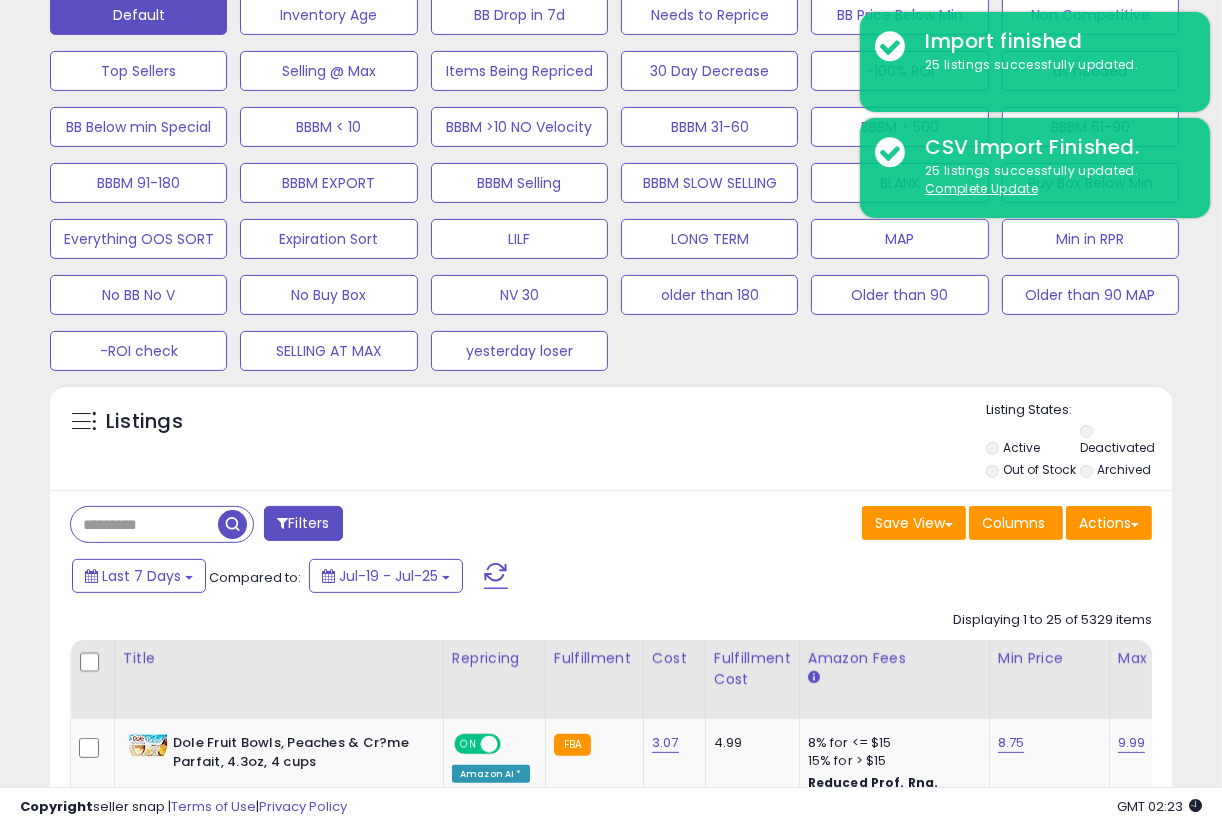 click on "Displaying 1 to 25 of [NUMBER] items
Title
Repricing" 